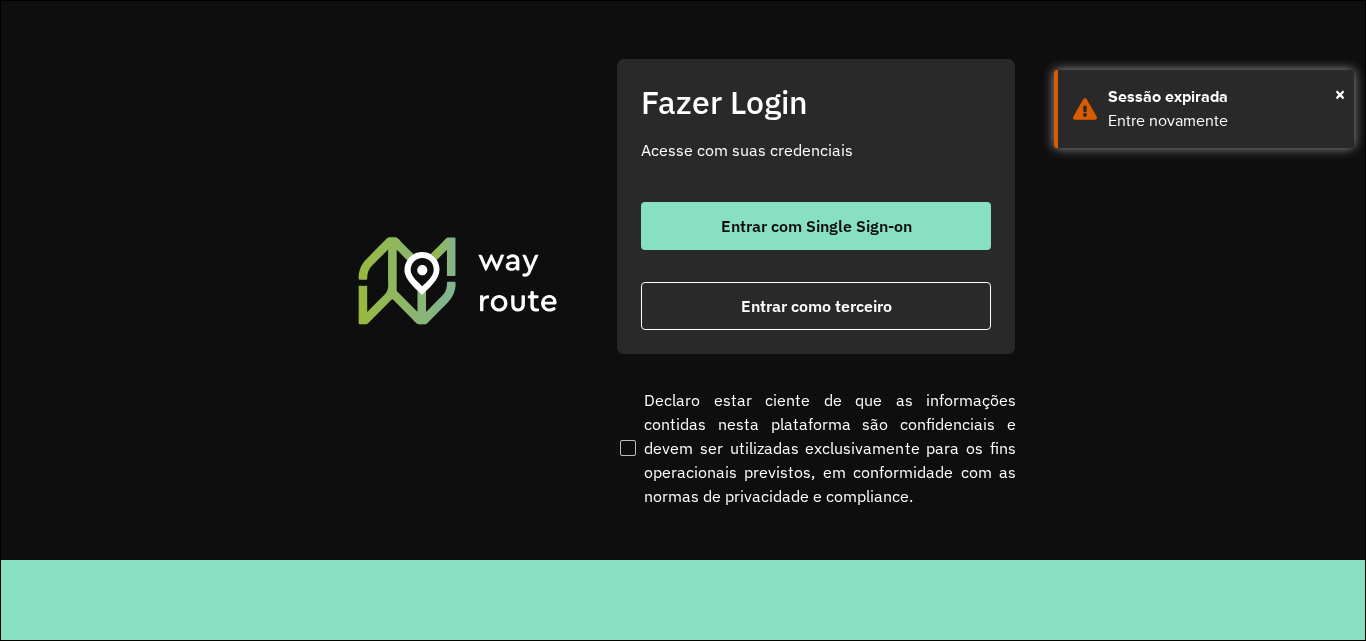 scroll, scrollTop: 0, scrollLeft: 0, axis: both 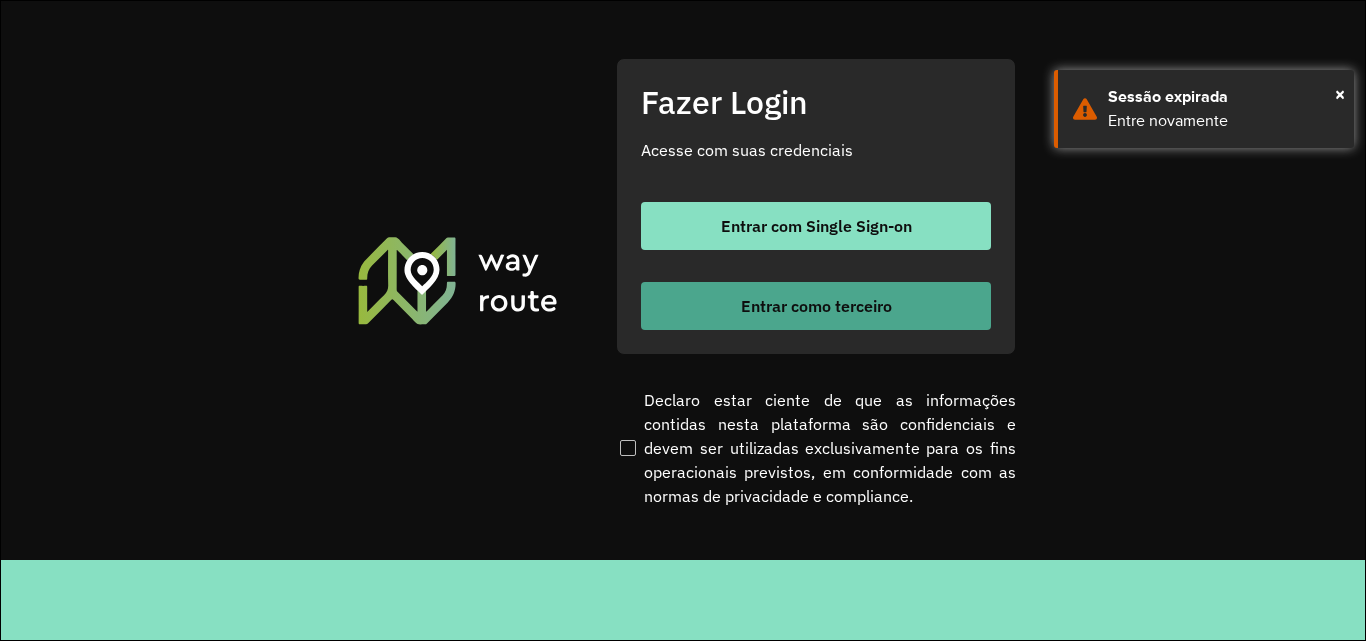 click on "Entrar como terceiro" at bounding box center (816, 306) 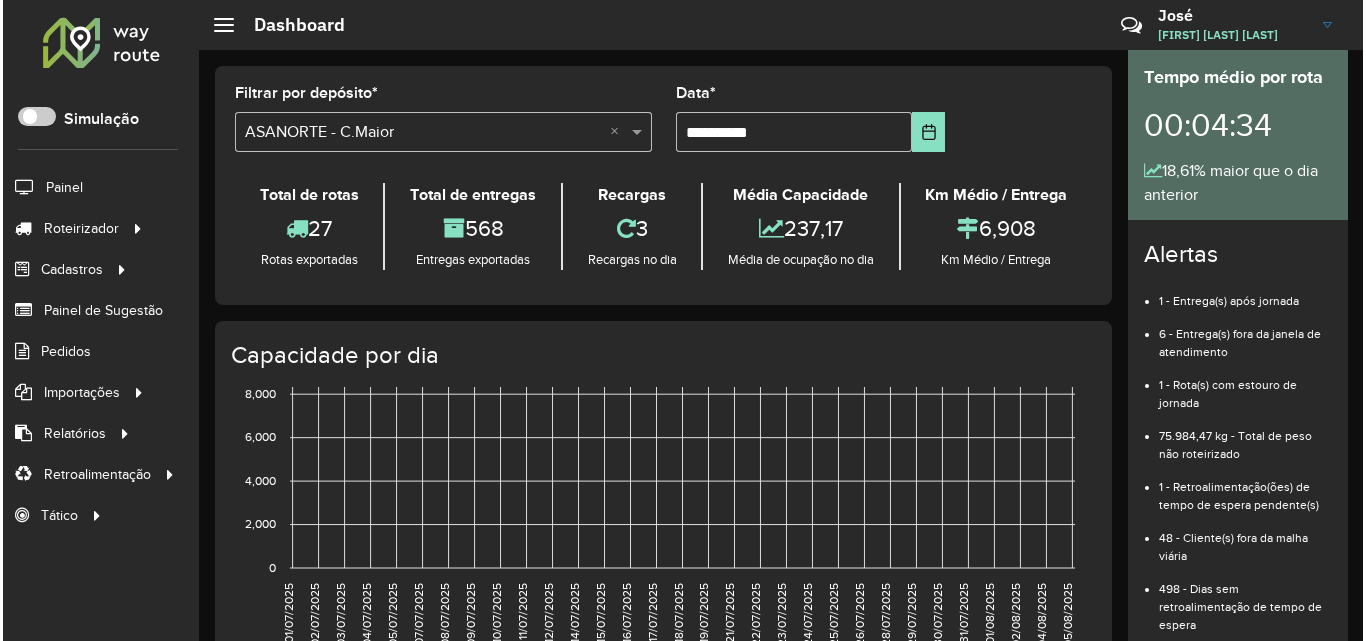 scroll, scrollTop: 0, scrollLeft: 0, axis: both 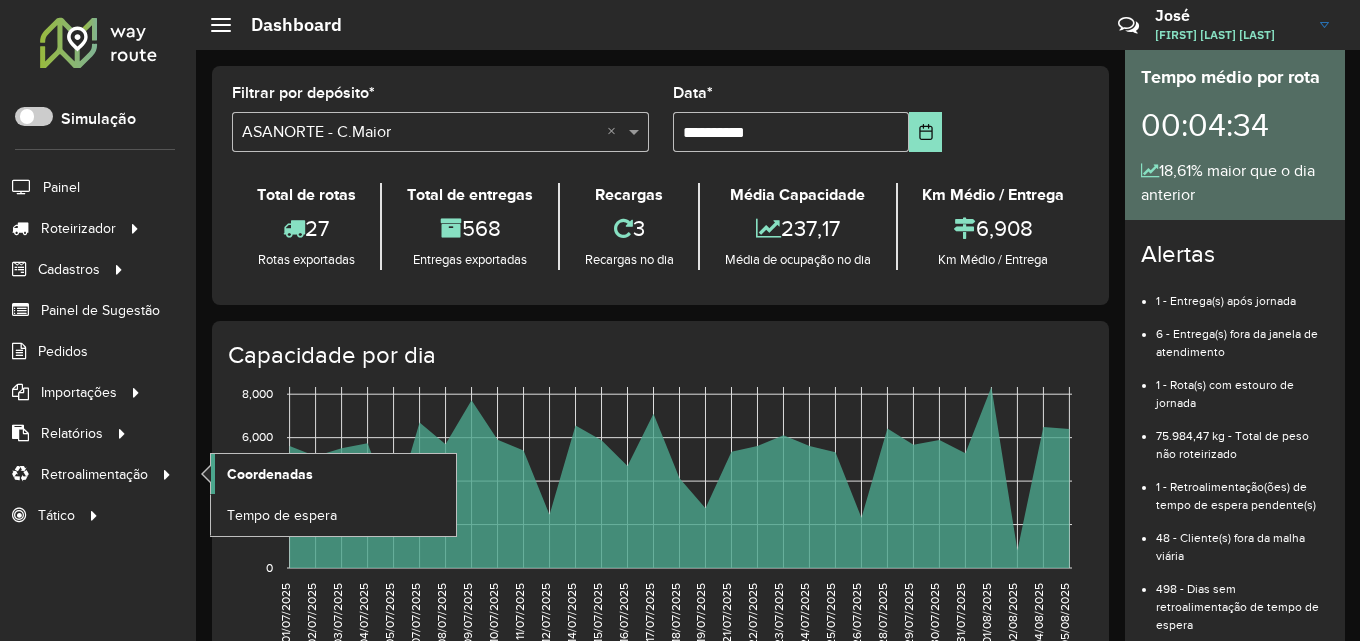 click on "Coordenadas" 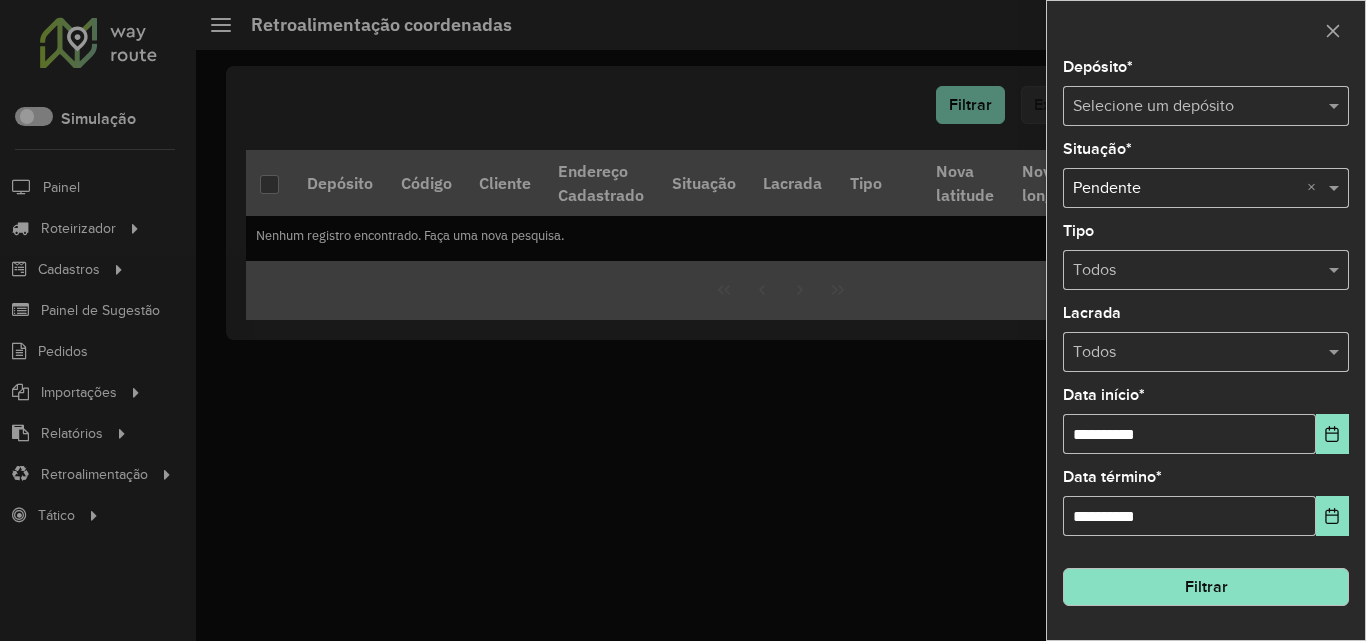 click at bounding box center (1186, 107) 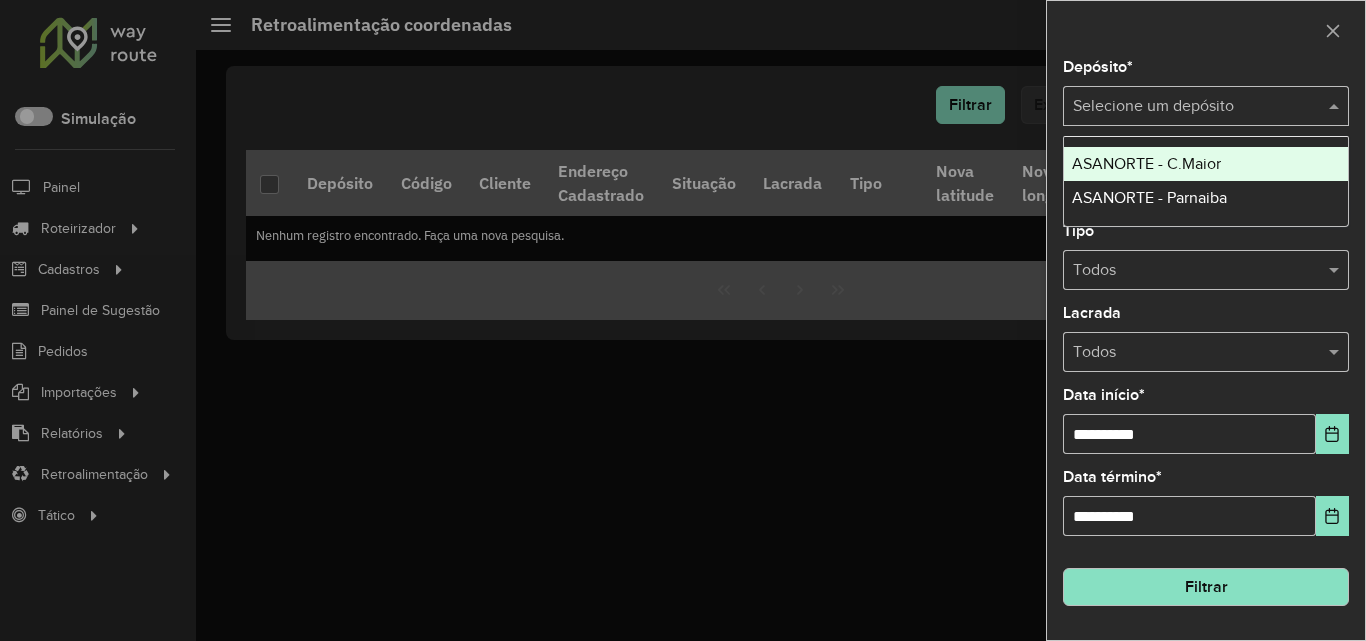 click on "ASANORTE - C.Maior" at bounding box center [1146, 163] 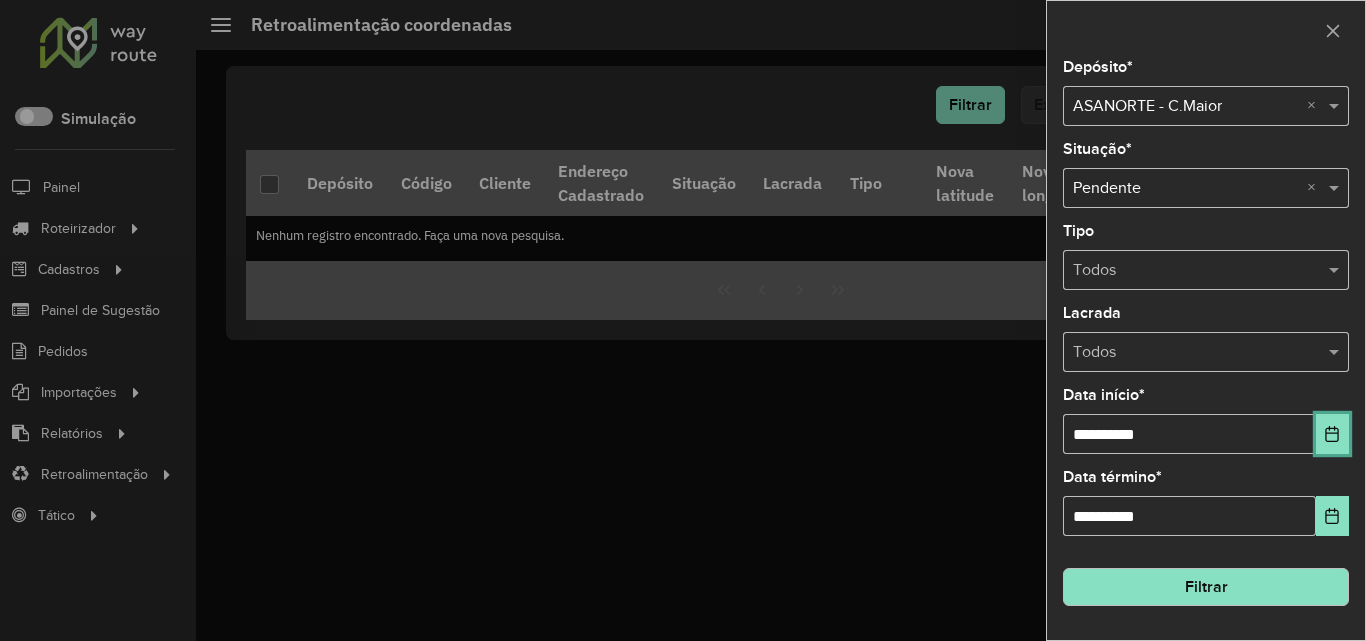 click 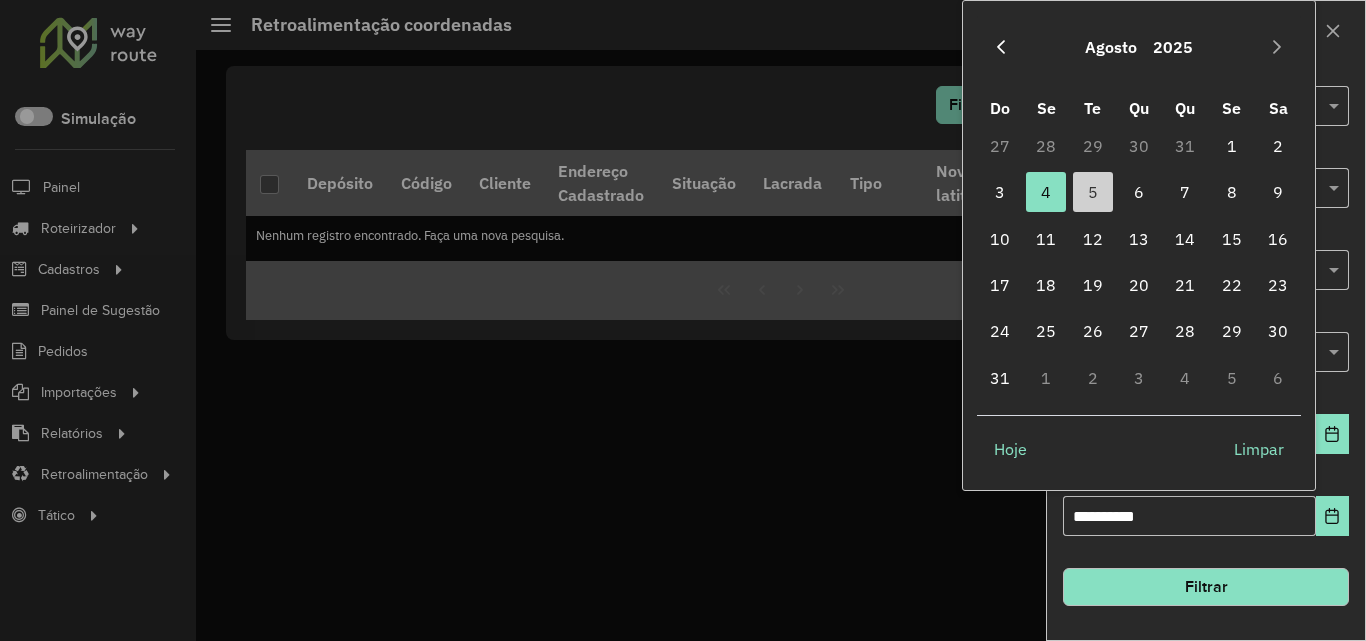 click 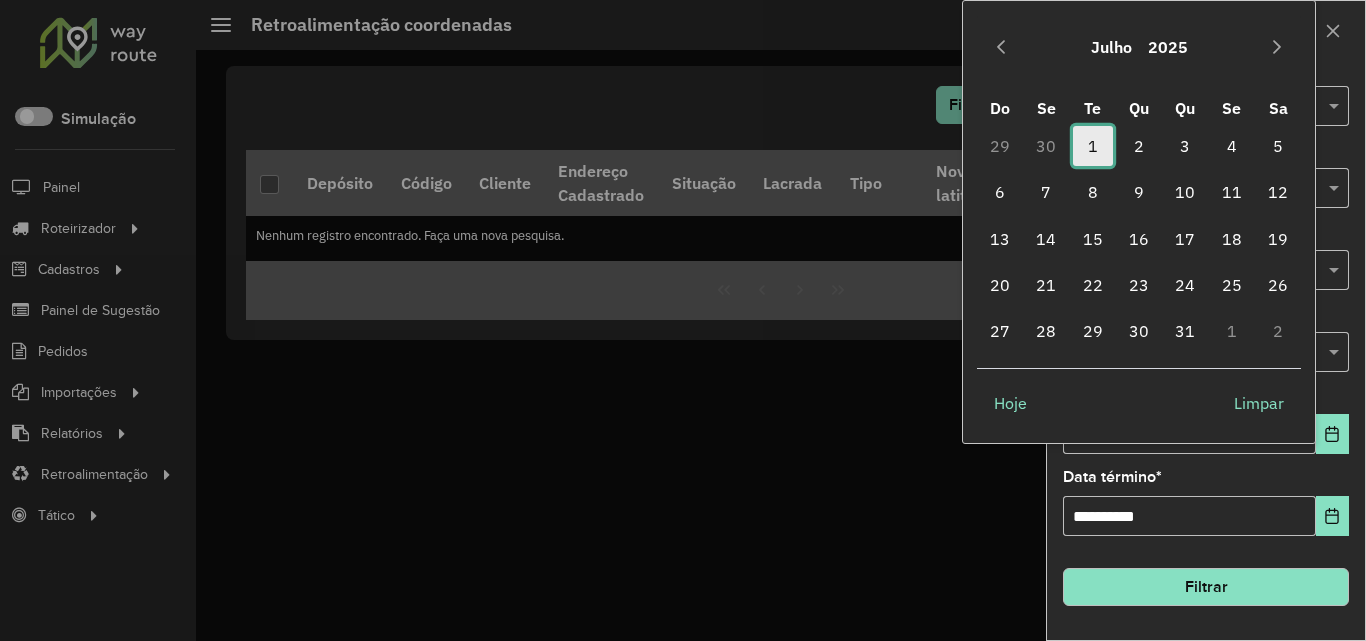 click on "1" at bounding box center (1093, 146) 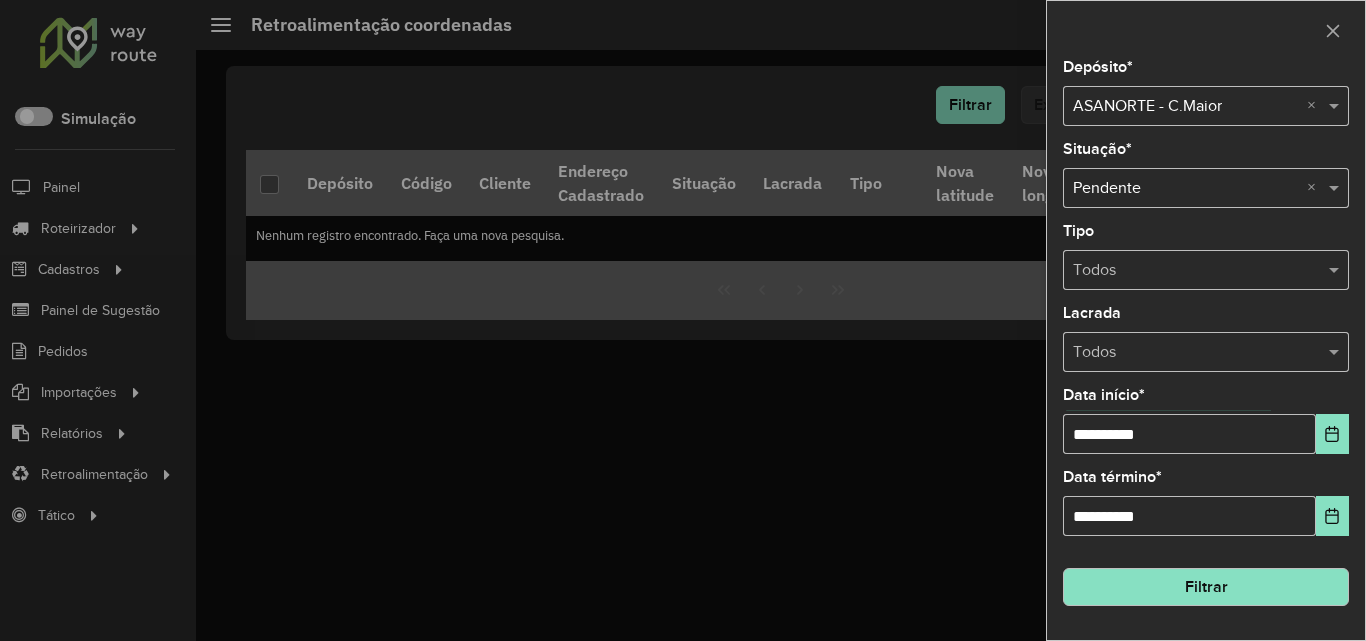 click on "Filtrar" 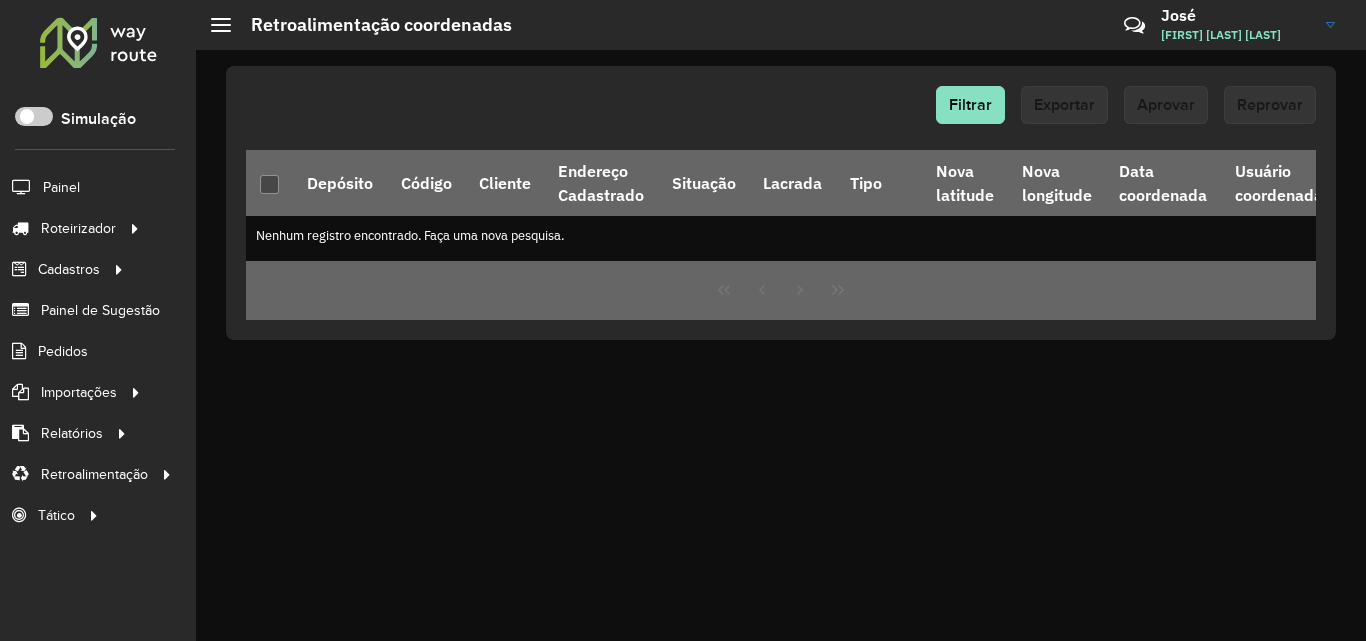 click 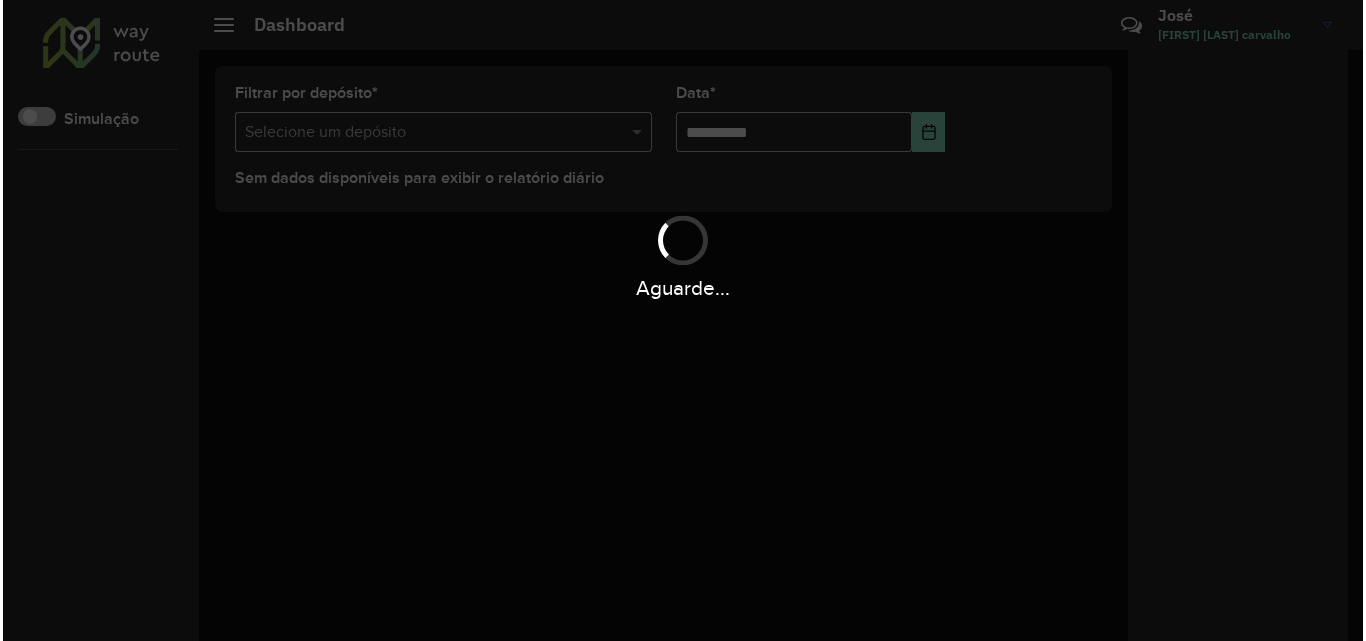 scroll, scrollTop: 0, scrollLeft: 0, axis: both 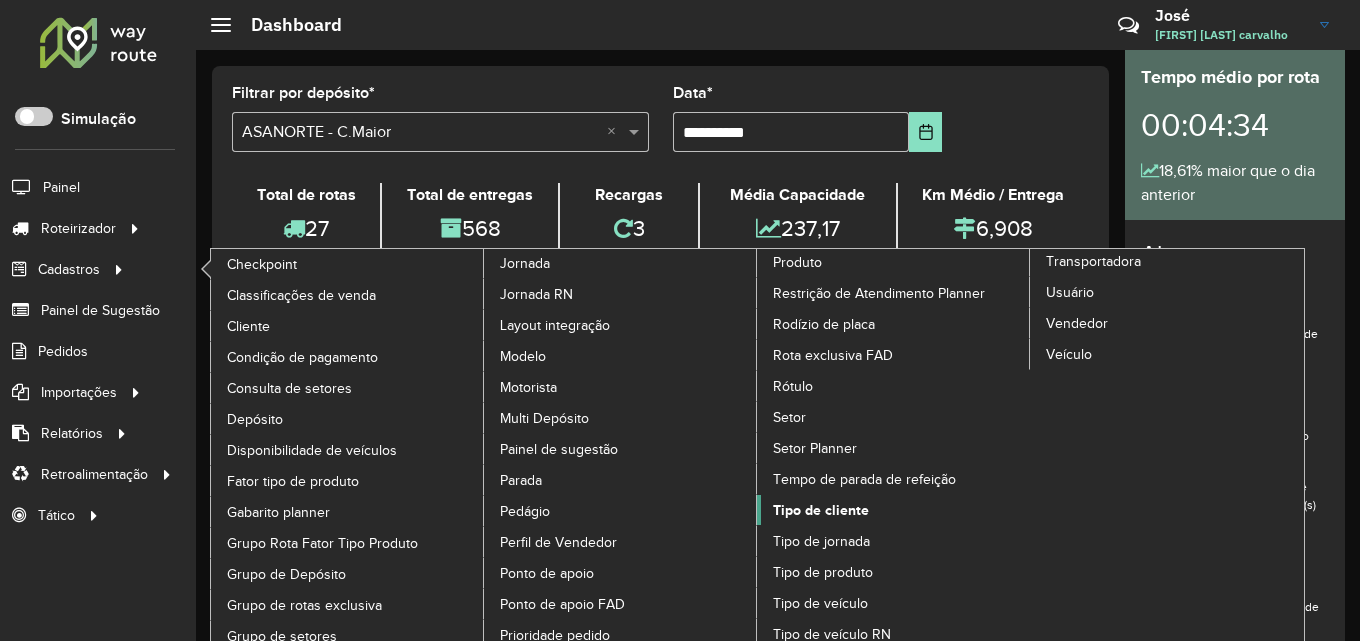 click on "Tipo de cliente" 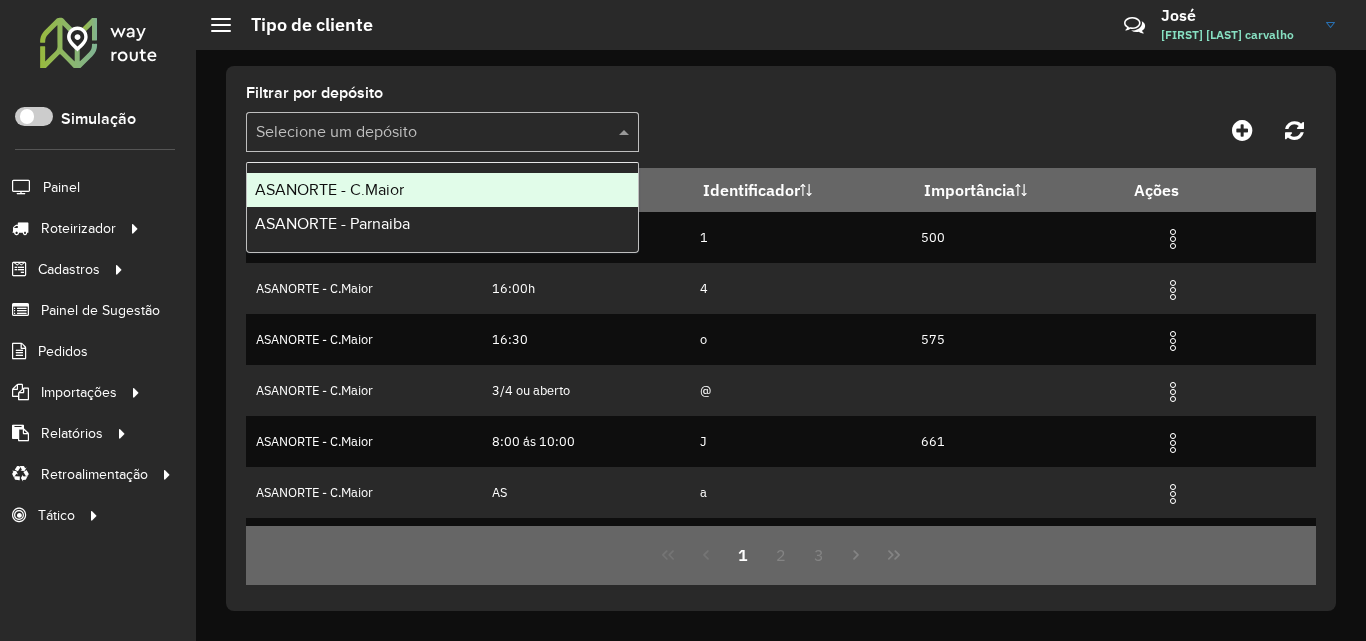 click at bounding box center [422, 133] 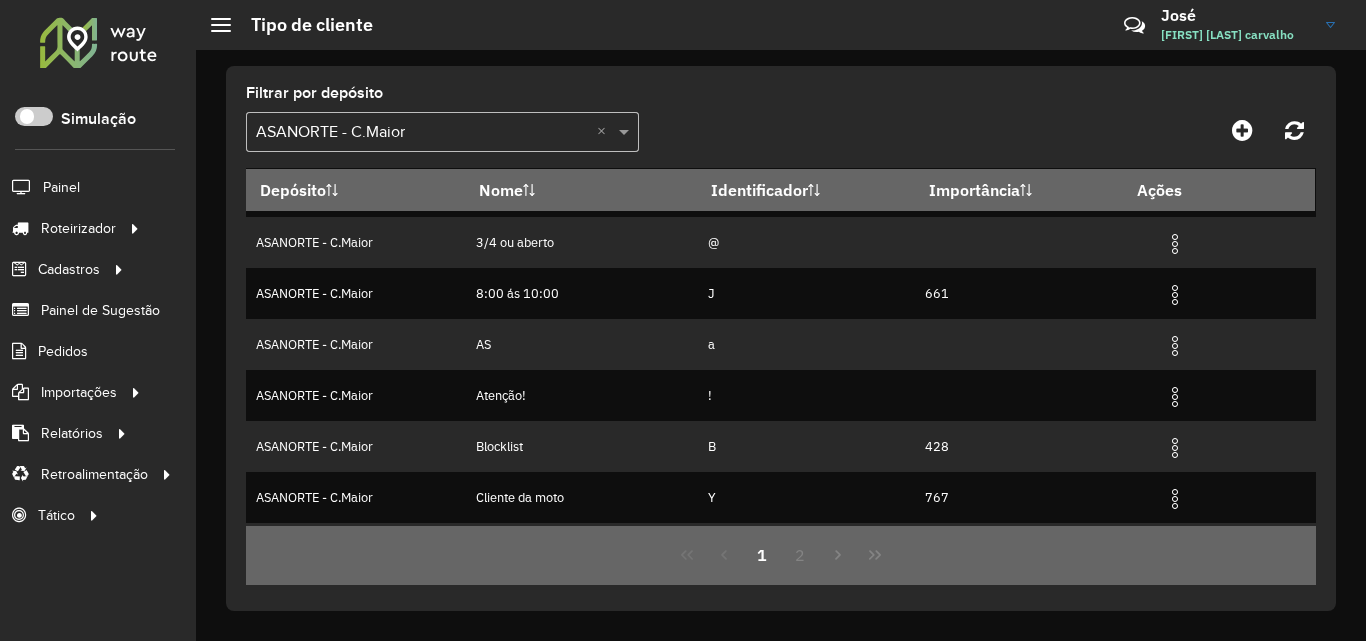 scroll, scrollTop: 298, scrollLeft: 0, axis: vertical 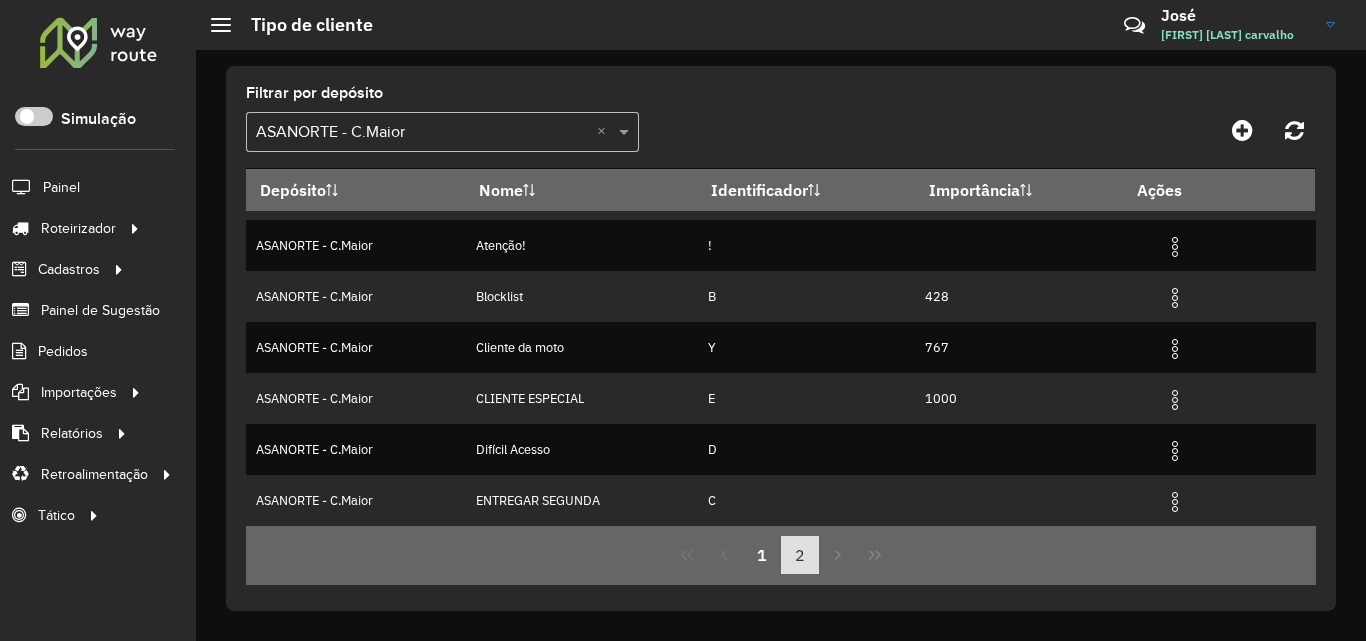 click on "2" at bounding box center [800, 555] 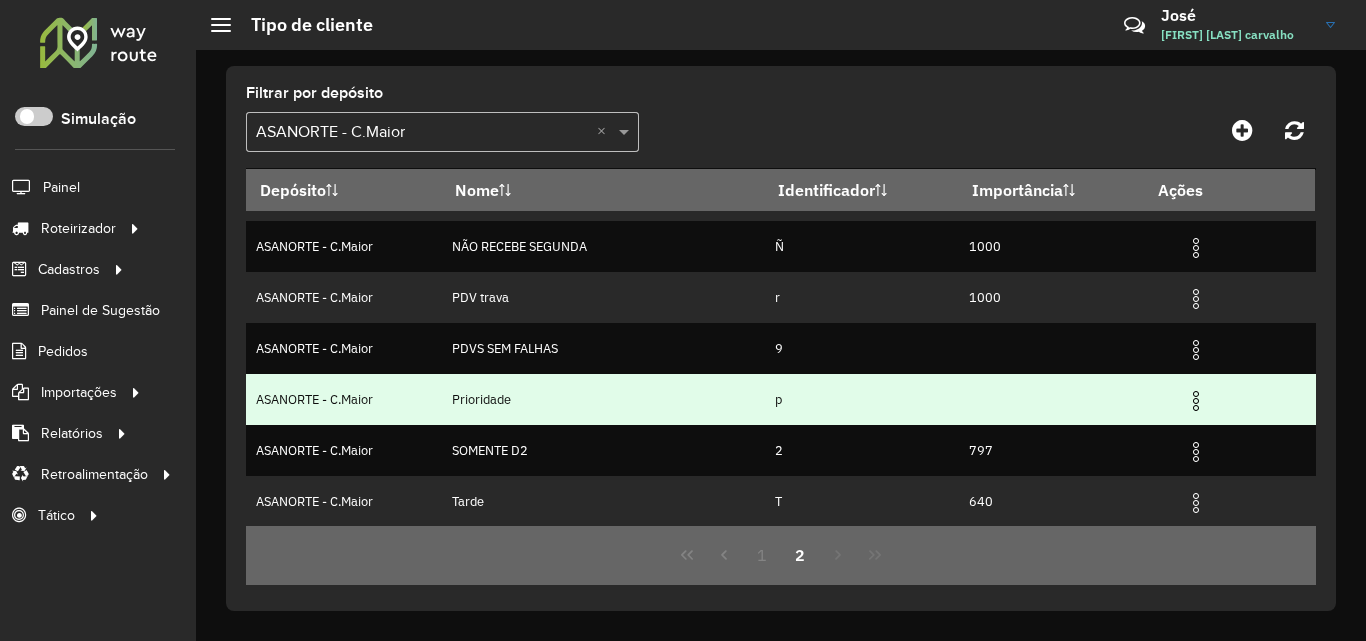 scroll, scrollTop: 196, scrollLeft: 0, axis: vertical 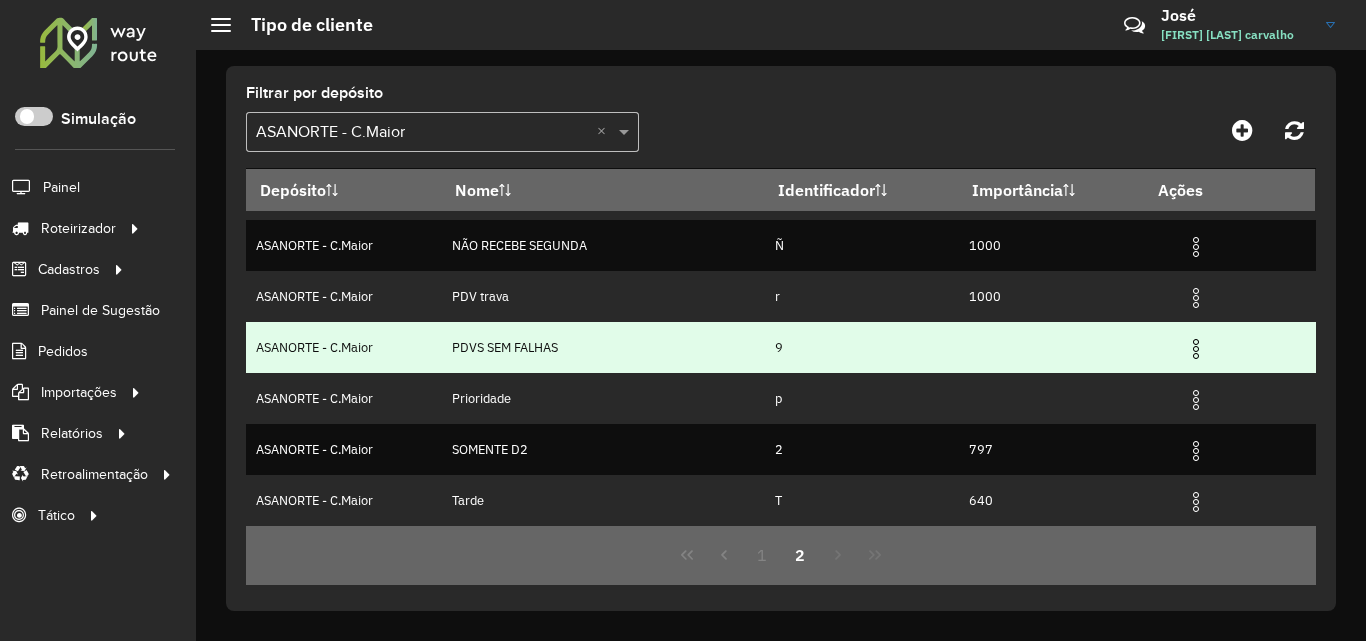 click at bounding box center (1196, 349) 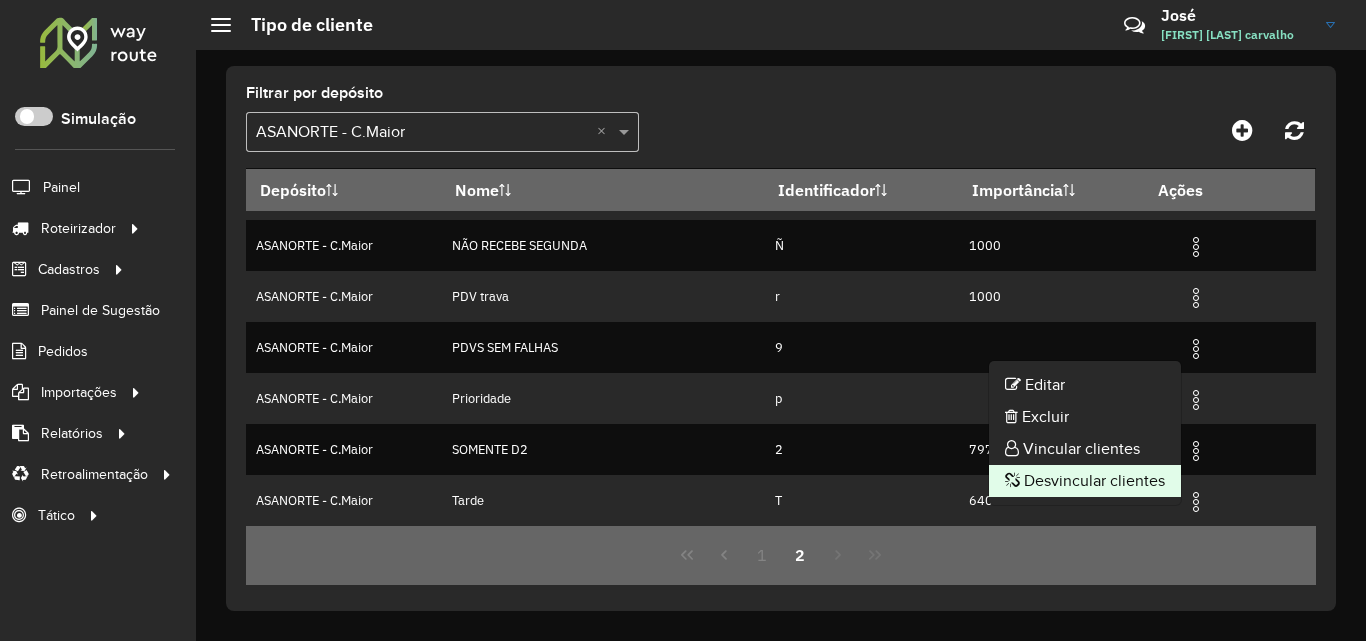 click on "Desvincular clientes" 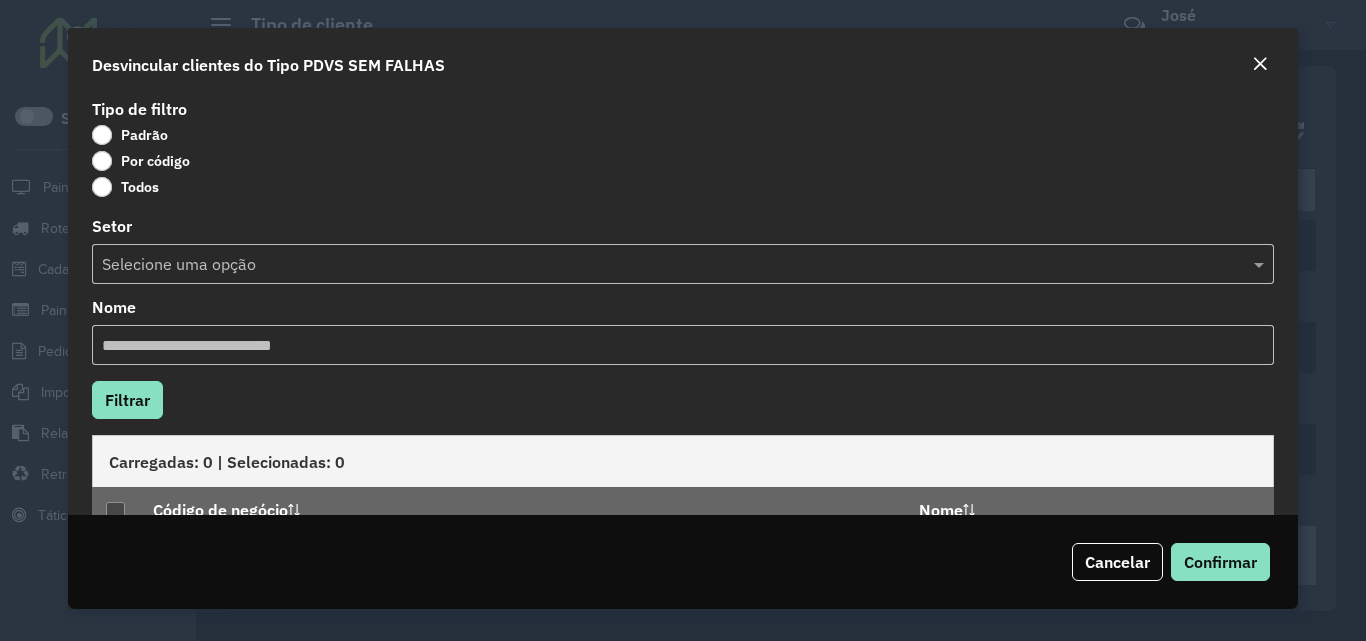 click on "Por código" 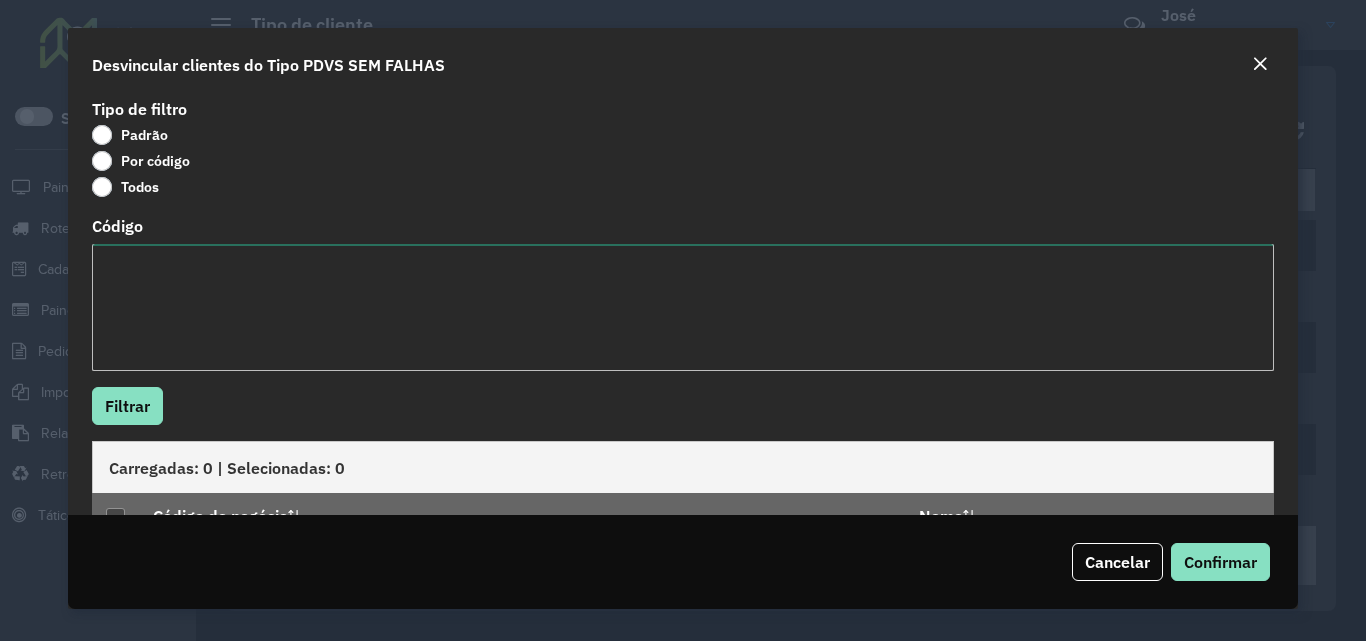 click on "Código" at bounding box center (682, 307) 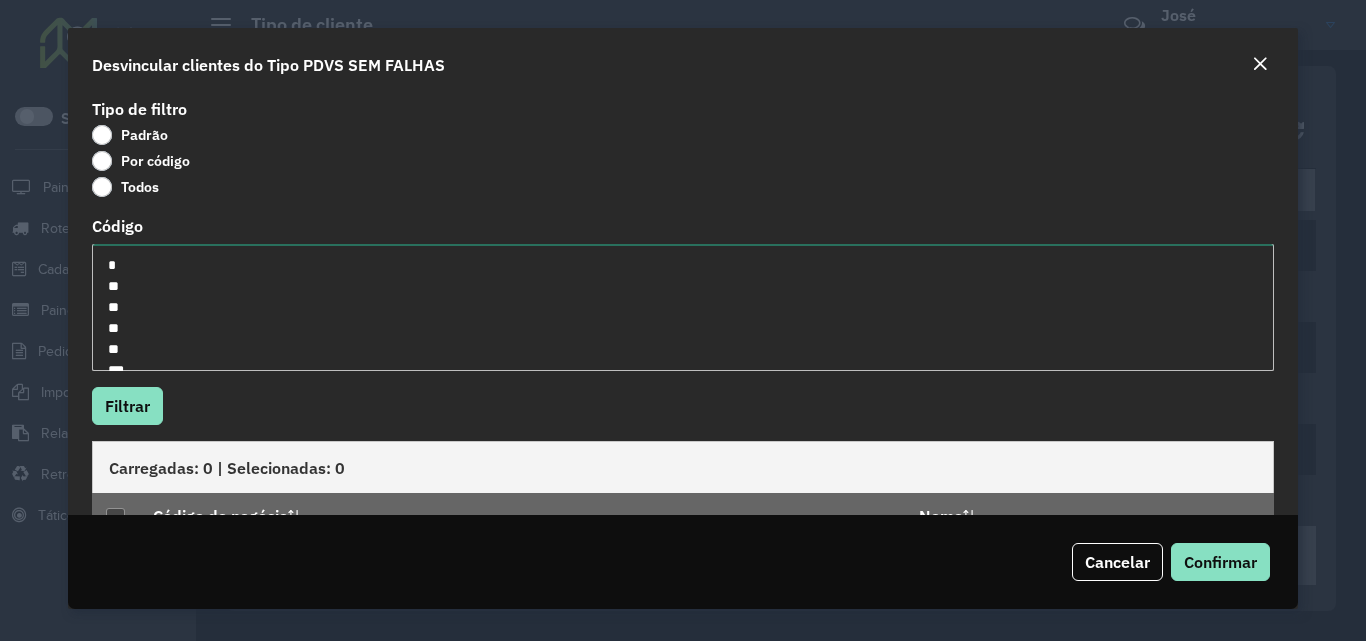 scroll, scrollTop: 33944, scrollLeft: 0, axis: vertical 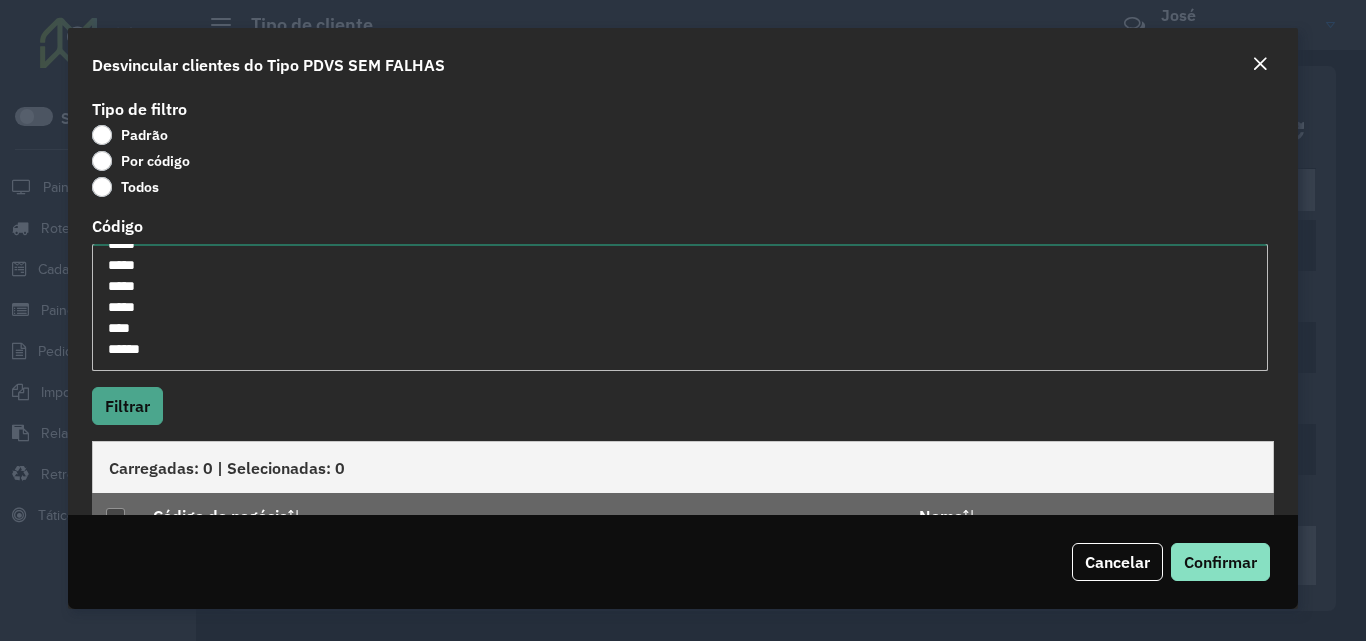 type on "*
**
**
**
**
***
***
***
***
***
***
***
***
***
***
***
***
***
***
***
***
***
****
****
****
****
****
****
****
****
****
****
****
****
****
****
****
****
****
****
****
****
****
****
****
****
****
****
****
****
****
****
****
****
****
****
****
****
****
****
****
****
****
****
****
****
****
****
****
****
****
****
****
****
****
****
****
****
****
****
****
****
****
****
****
****
****
****
****
****
****
****
****
****
****
****
****
****
****
****
****
****
****
****
****
****
****
****
****
****
****
****
****
****
****
****
****
****
****
****
****
****
****
****
****
****
****
****
****
****
****
****
****
****
****
****
****
****
****
****
****
****
****
****
****
****
****
****
****
****
****
****
****
****
****
****
****
****
****
****
****
****
****
****
****
****
****
****
****
****
****
****
****
****
****
****
****
****
****
****
****
****
****
****
****
****
****
****
****
****
****
*****
*****
*****
*****
*****
*****
*****
*****
*****
*****
*****
*****
*****
*****
*****
****..." 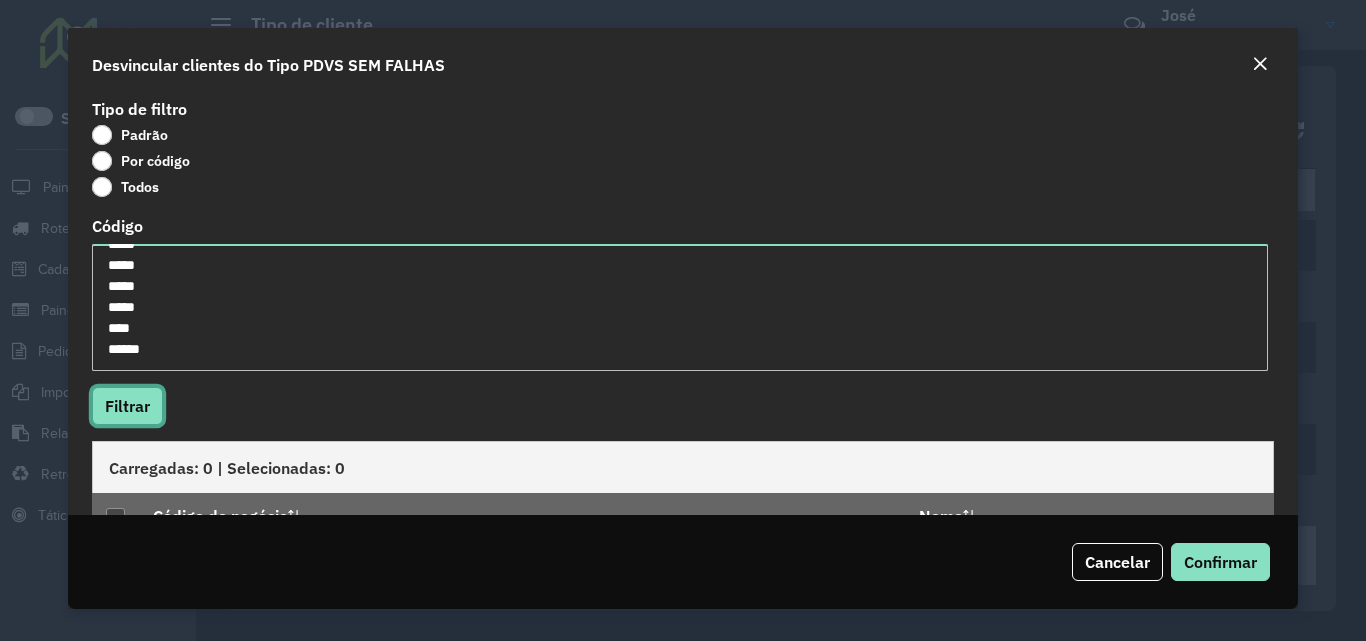 click on "Filtrar" 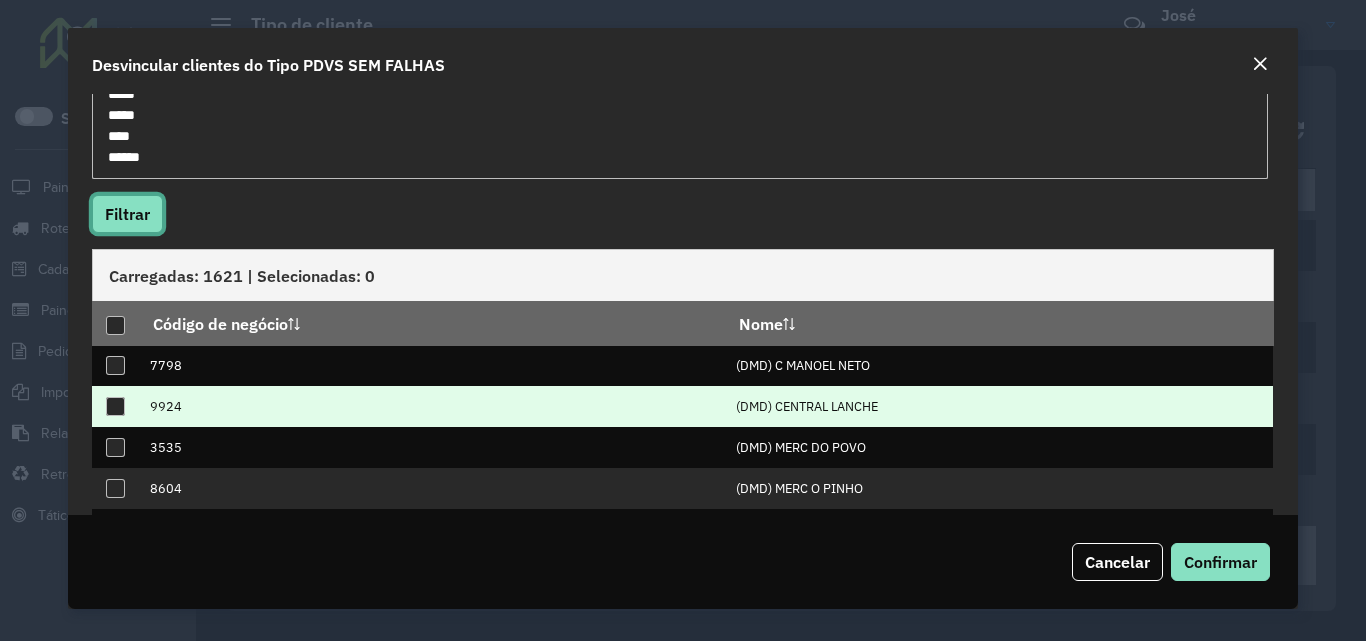 scroll, scrollTop: 200, scrollLeft: 0, axis: vertical 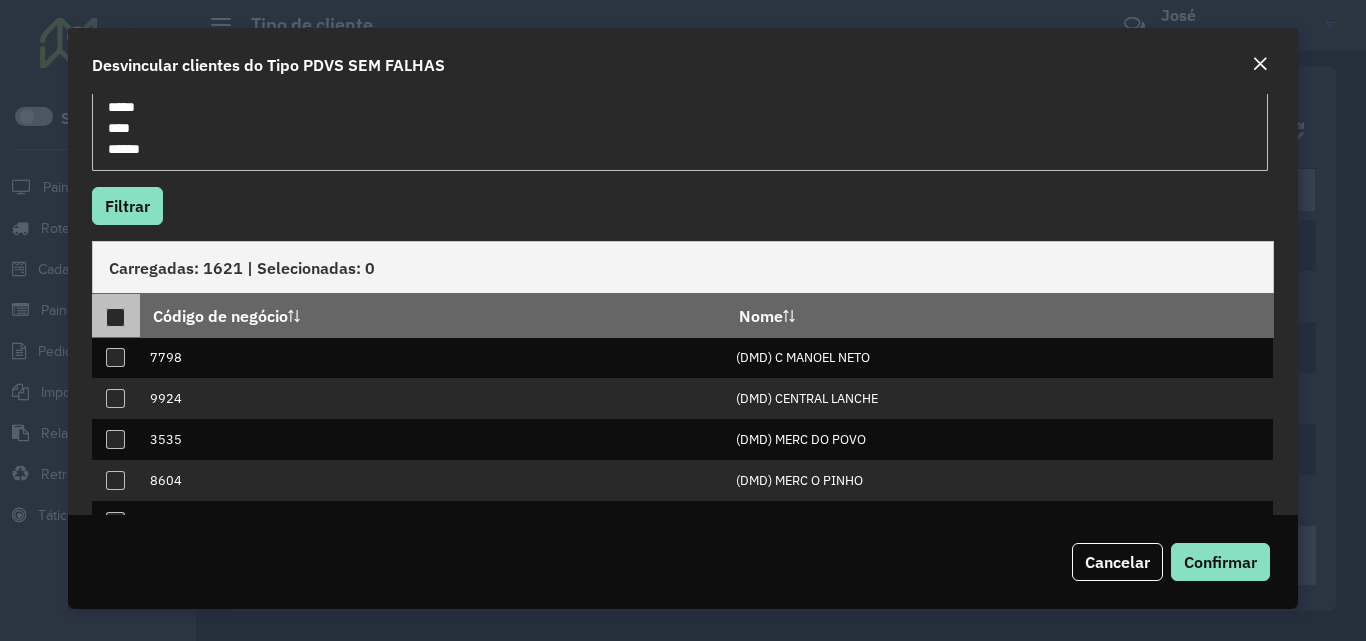 click at bounding box center [115, 317] 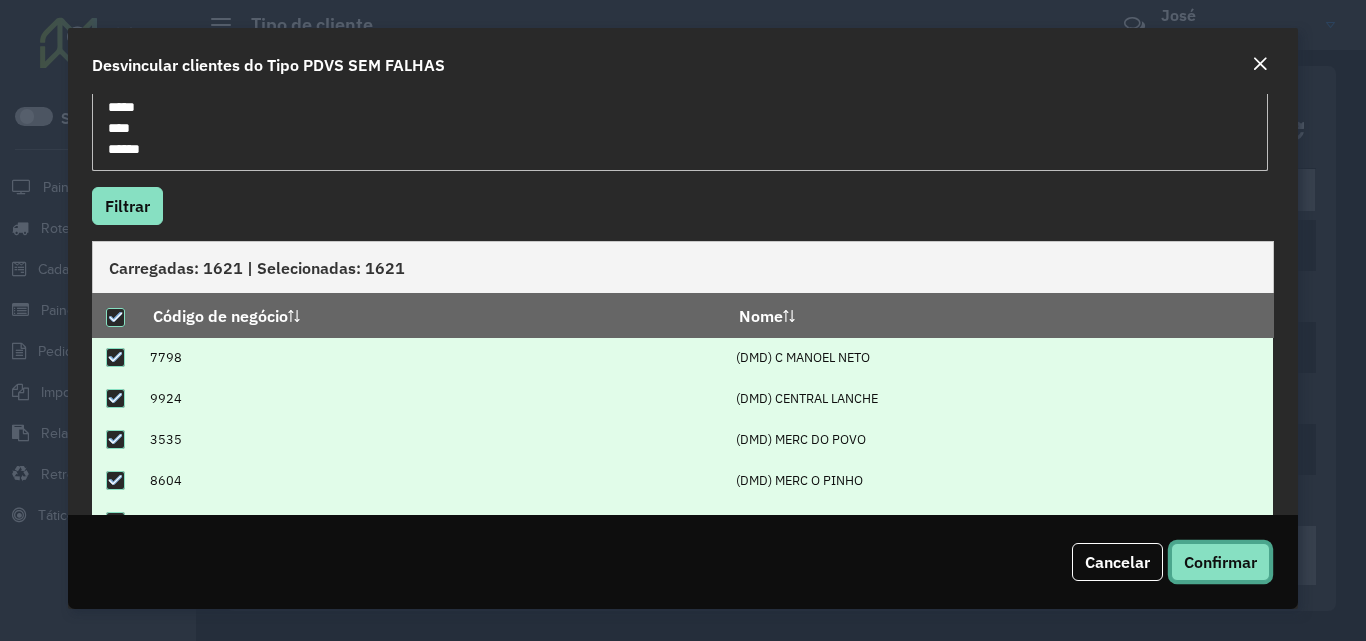 click on "Confirmar" 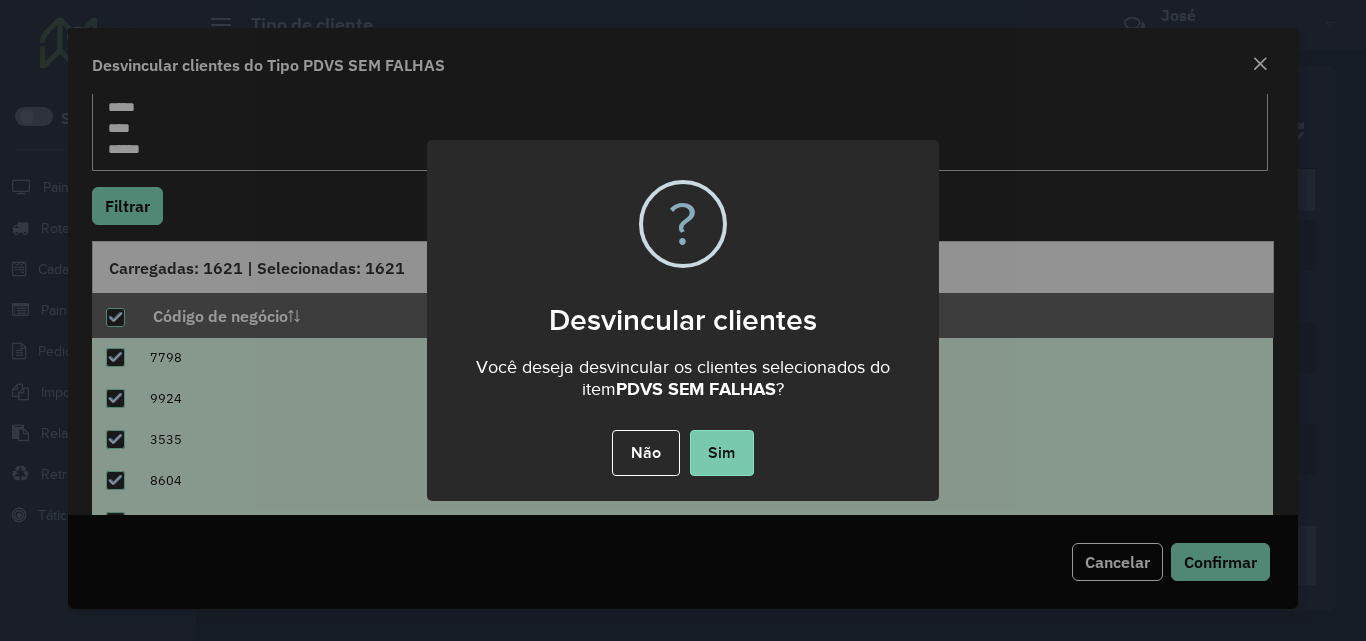click on "Sim" at bounding box center [722, 453] 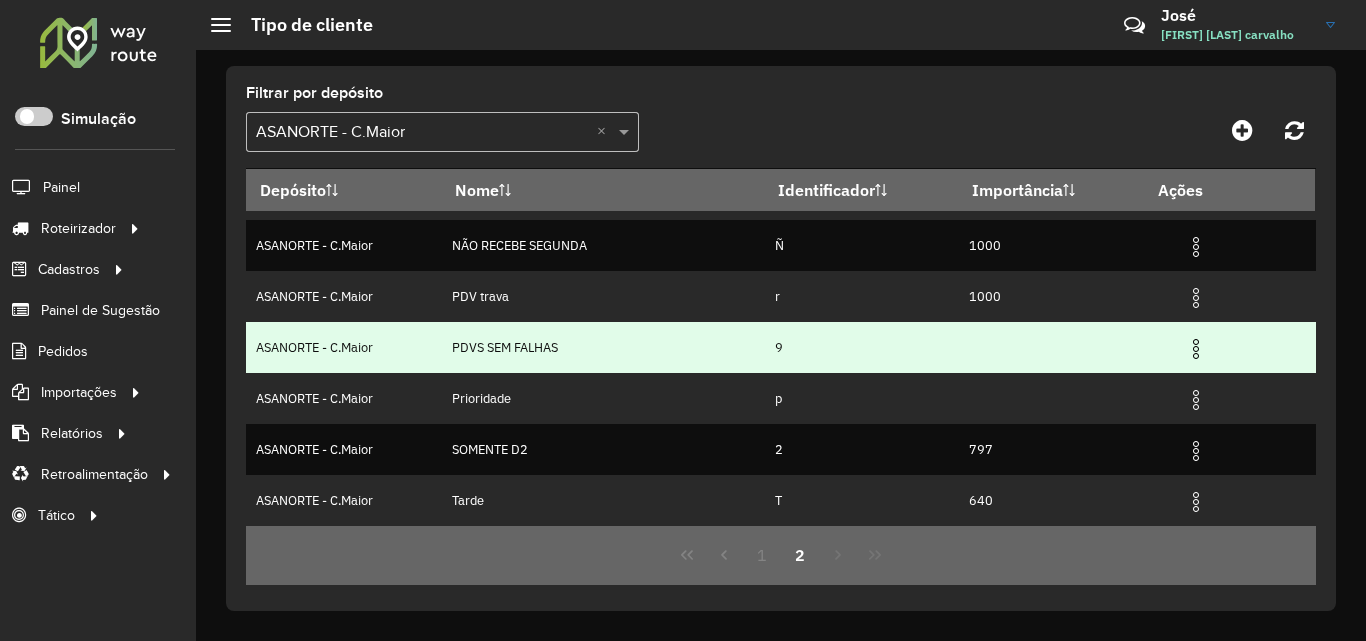 click at bounding box center (1196, 349) 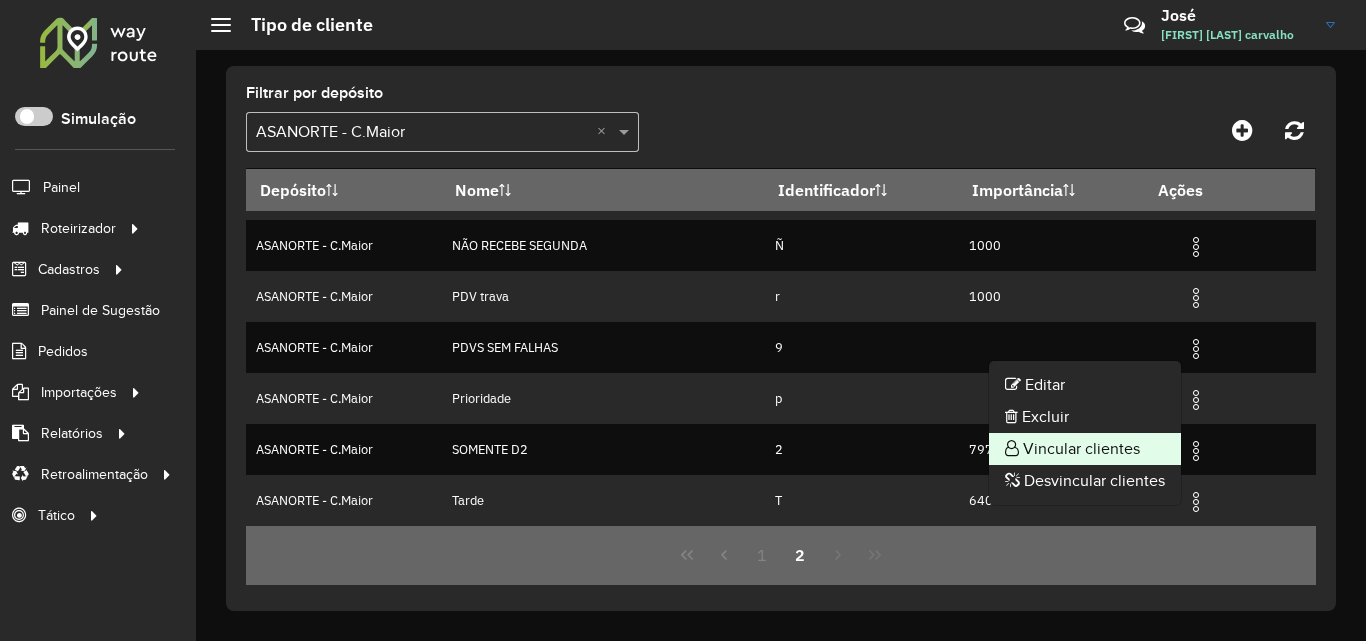 click on "Vincular clientes" 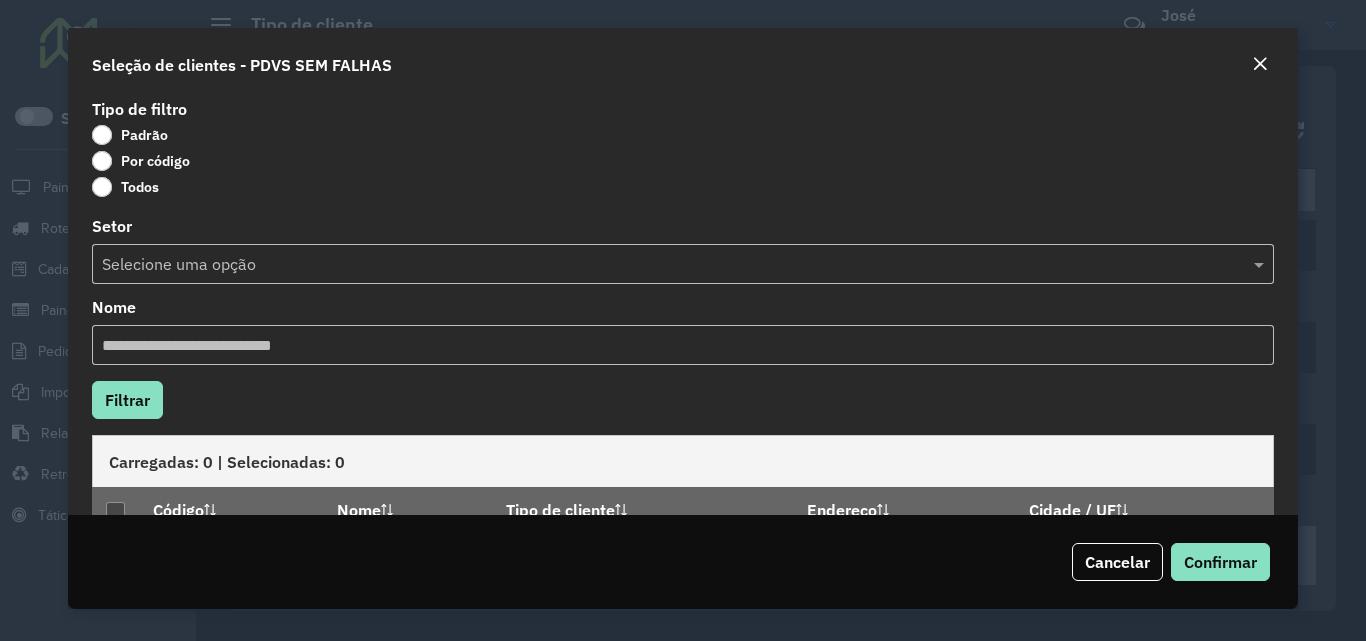 click on "Por código" 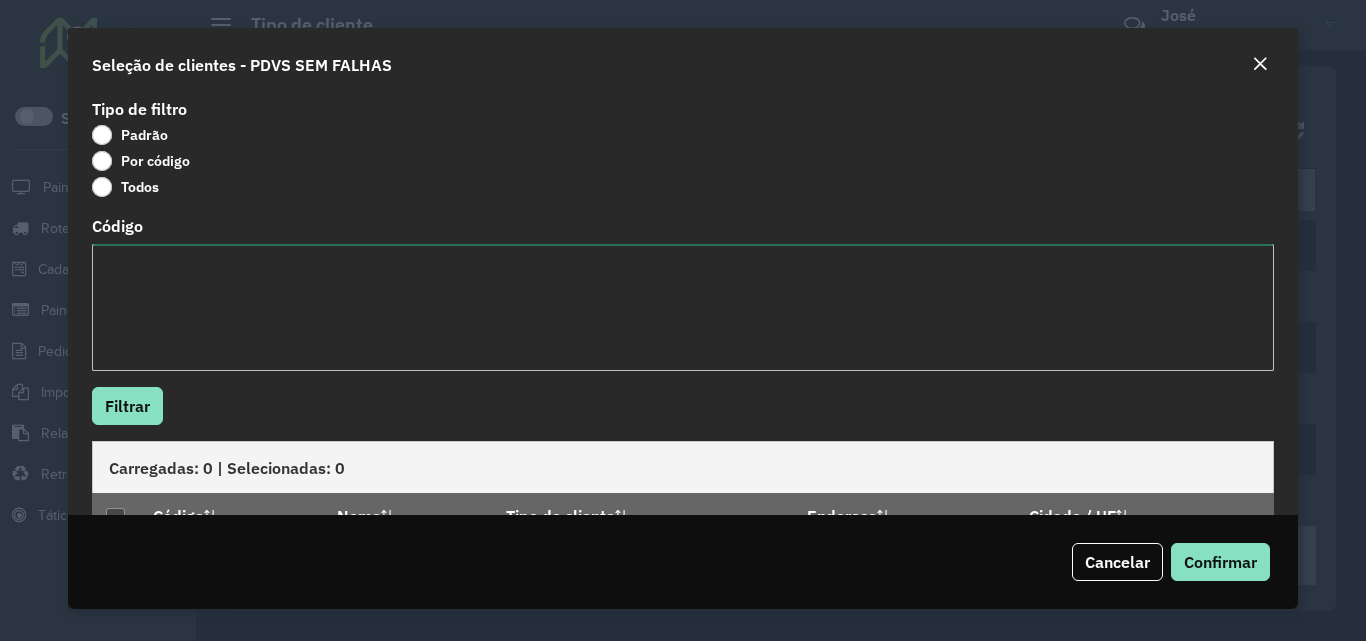 click on "Código" at bounding box center (682, 307) 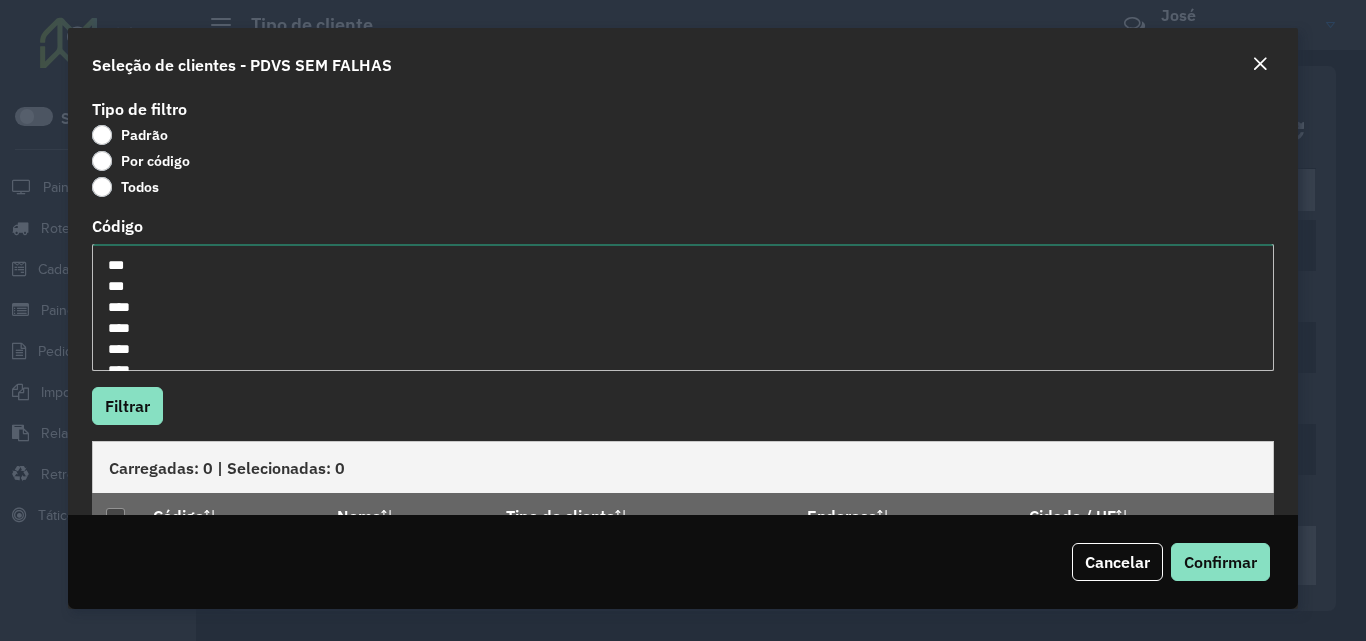 scroll, scrollTop: 19958, scrollLeft: 0, axis: vertical 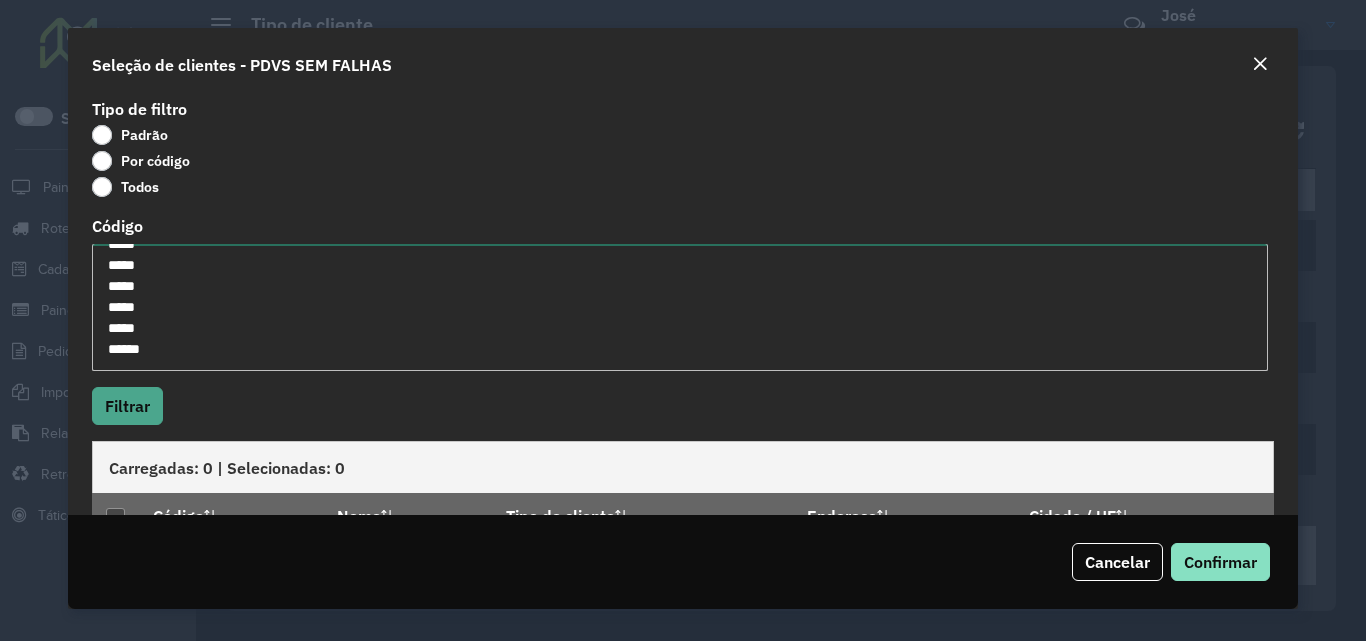 type on "***
***
****
****
****
****
****
****
****
****
****
****
****
****
****
****
****
****
****
****
****
****
****
****
****
****
****
****
****
****
****
****
****
****
****
****
****
****
****
****
****
****
****
****
****
****
****
****
****
****
****
****
*****
*****
*****
*****
*****
*****
*****
*****
*****
*****
*****
*****
*****
*****
*****
*****
*****
*****
*****
*****
*****
*****
*****
*****
*****
*****
*****
*****
*****
*****
*****
*****
*****
*****
*****
*****
*****
*****
*****
*****
*****
*****
*****
*****
*****
*****
*****
*****
*****
*****
*****
*****
*****
*****
*****
*****
*****
*****
*****
*****
*****
*****
*****
*****
*****
*****
*****
*****
*****
*****
*****
*****
*****
*****
*****
*****
*****
*****
*****
*****
*****
*****
*****
*****
*****
*****
*****
*****
*****
*****
*****
*****
*****
*****
*****
*****
*****
*****
*****
*****
*****
*****
*****
*****
*****
*****
*****
*****
*****
*****
*****
*****
*****
*****
*****
*****
*****
*****
*****
*****
*****
*****
*****
*****
*****
*****
*****
*..." 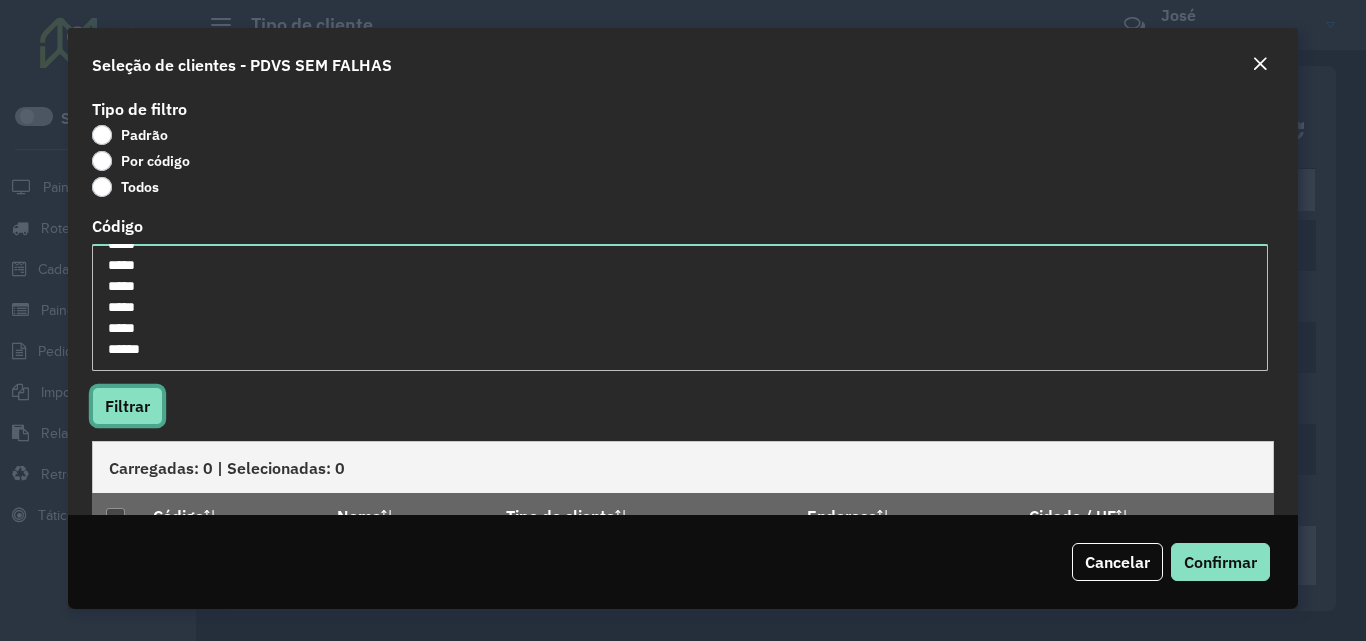 click on "Filtrar" 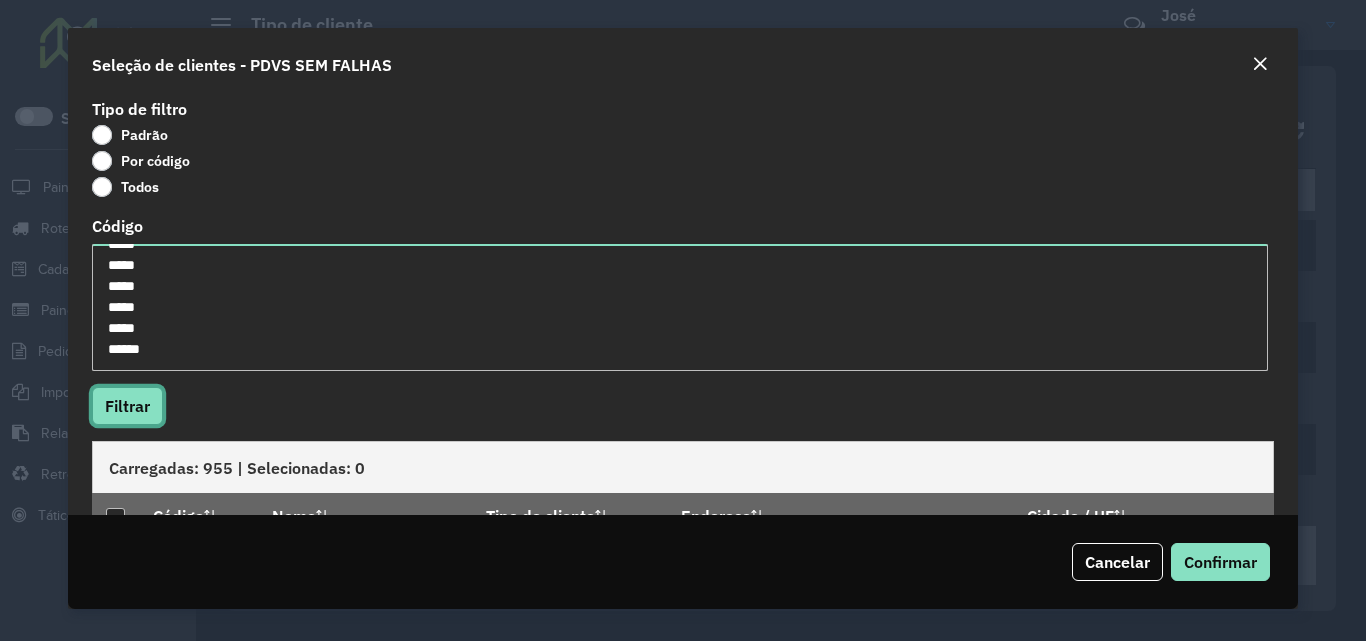 scroll, scrollTop: 100, scrollLeft: 0, axis: vertical 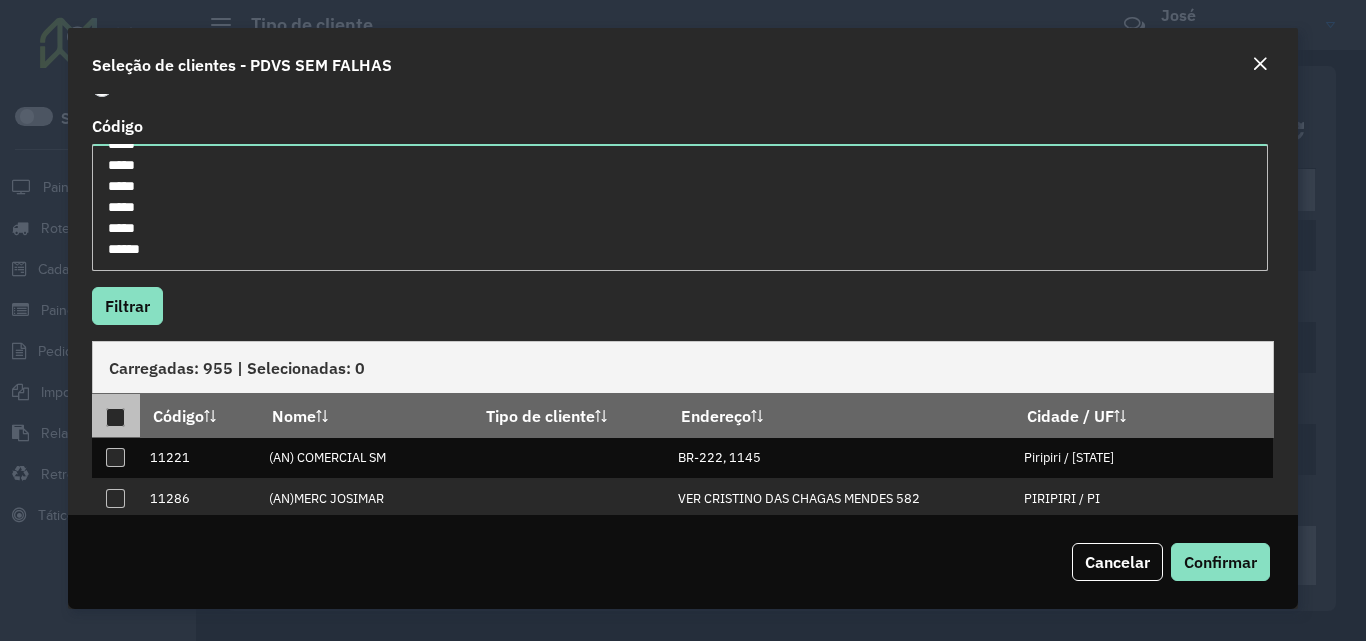 click at bounding box center (115, 417) 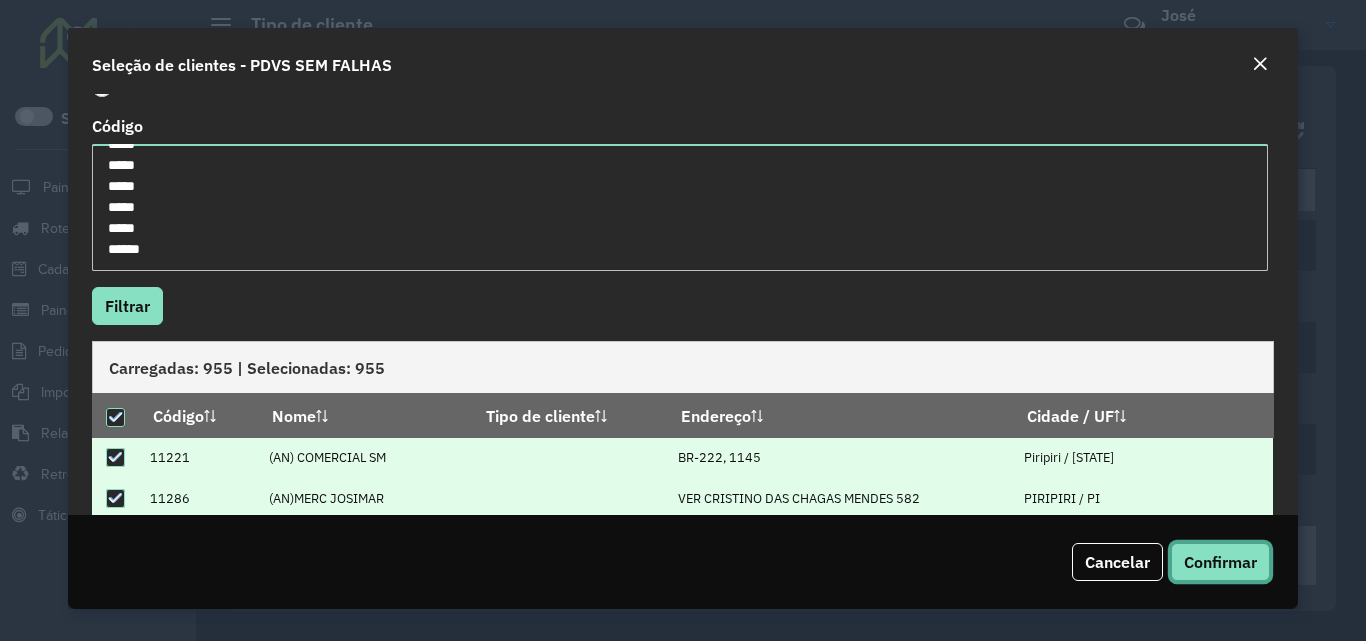 click on "Confirmar" 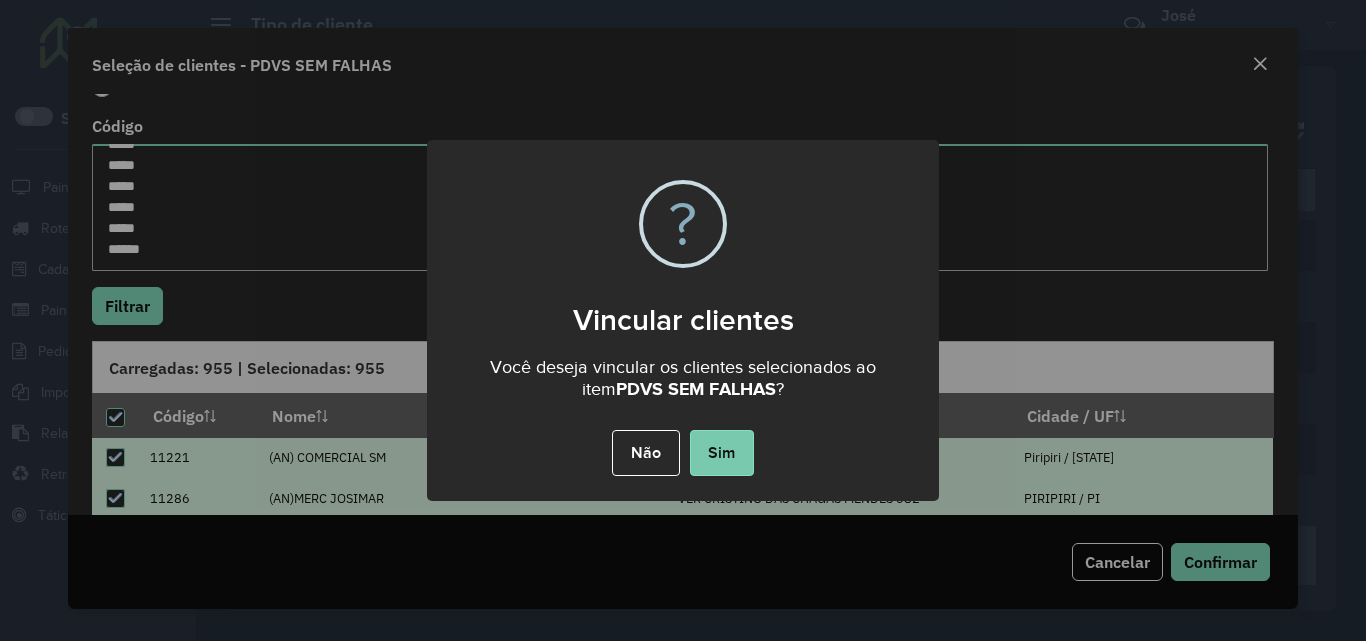 click on "Sim" at bounding box center [722, 453] 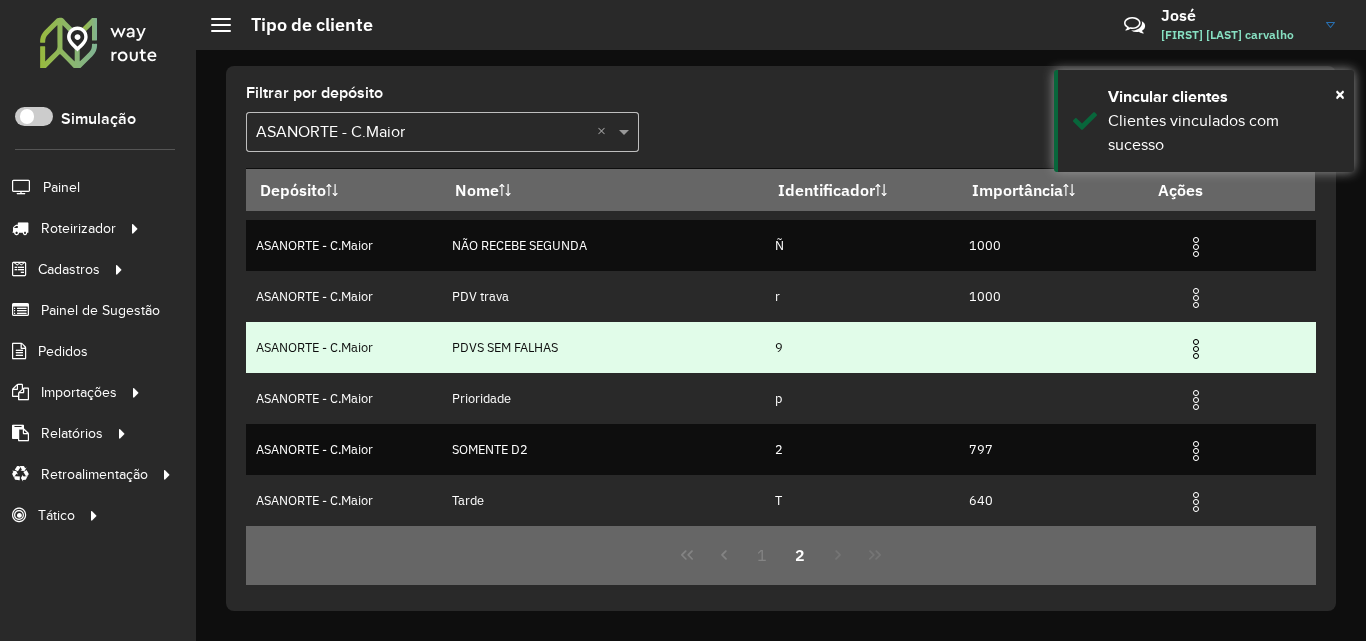 click at bounding box center [1196, 349] 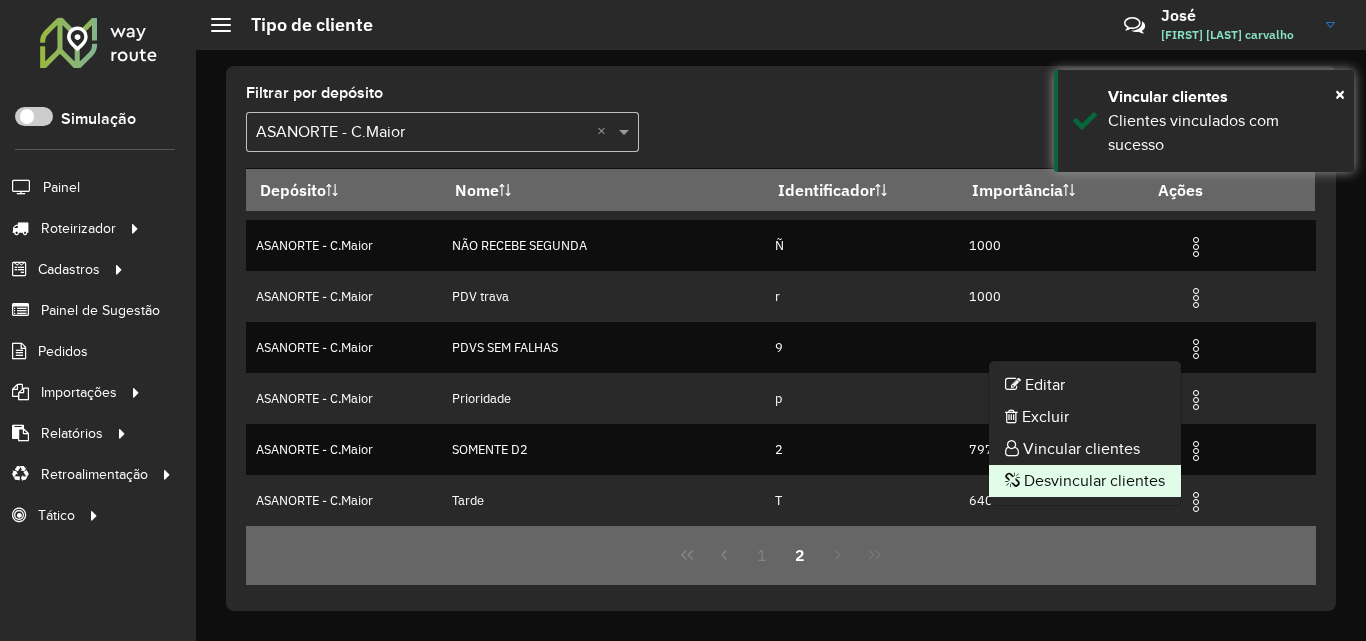 click on "Desvincular clientes" 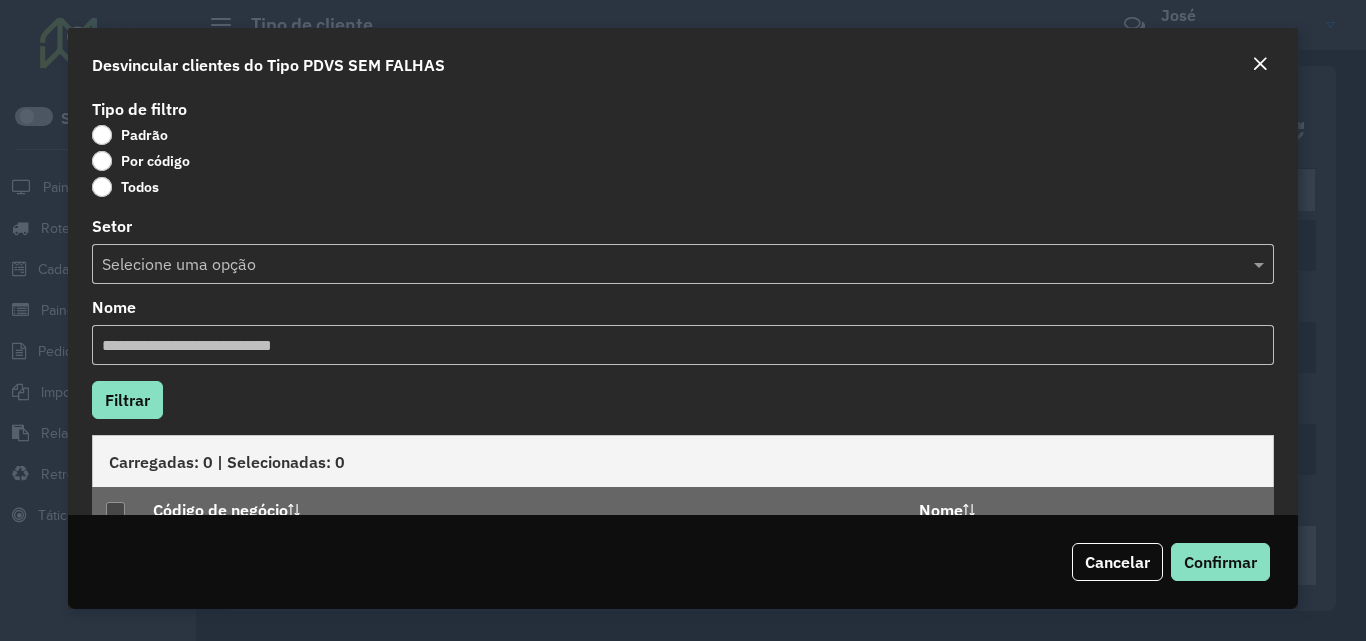 click on "Por código" 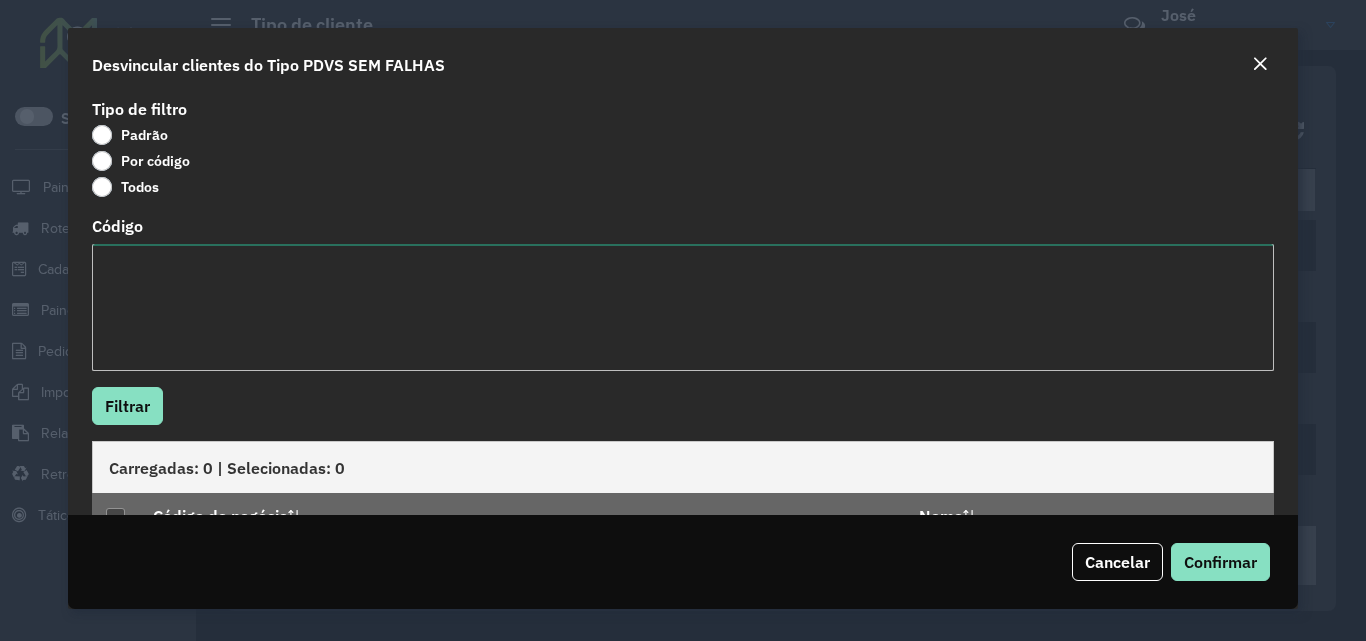 click on "Código" at bounding box center [682, 307] 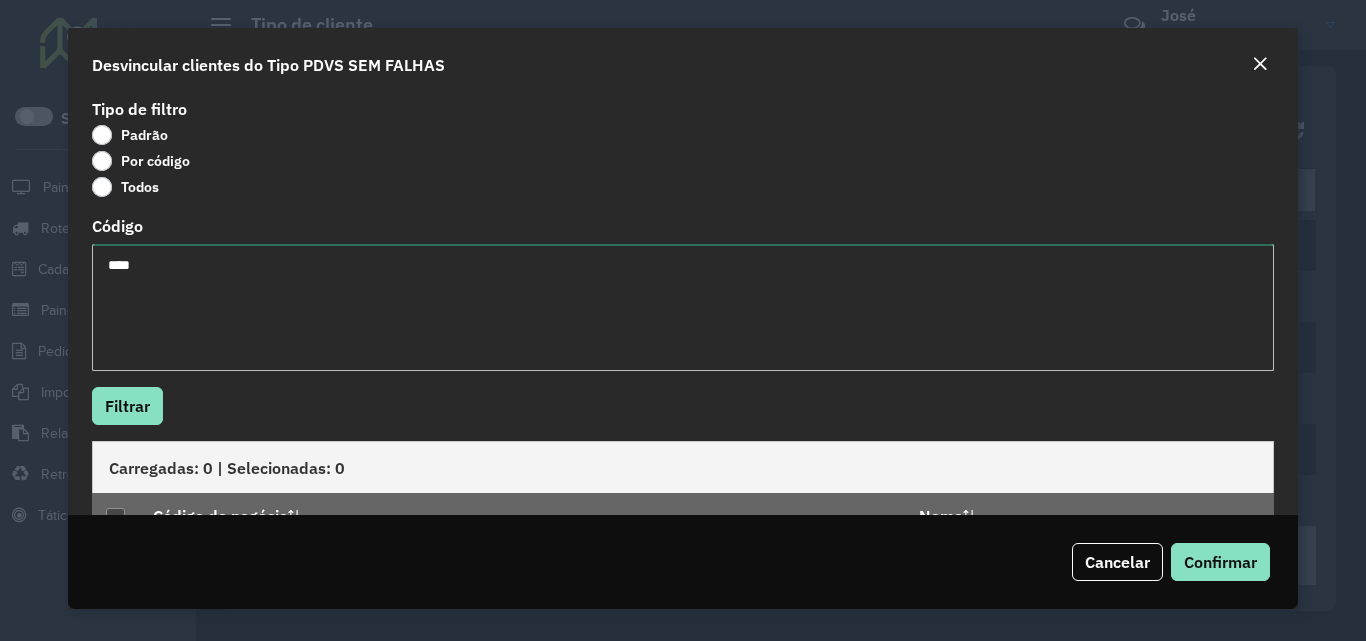 click on "***" at bounding box center (682, 307) 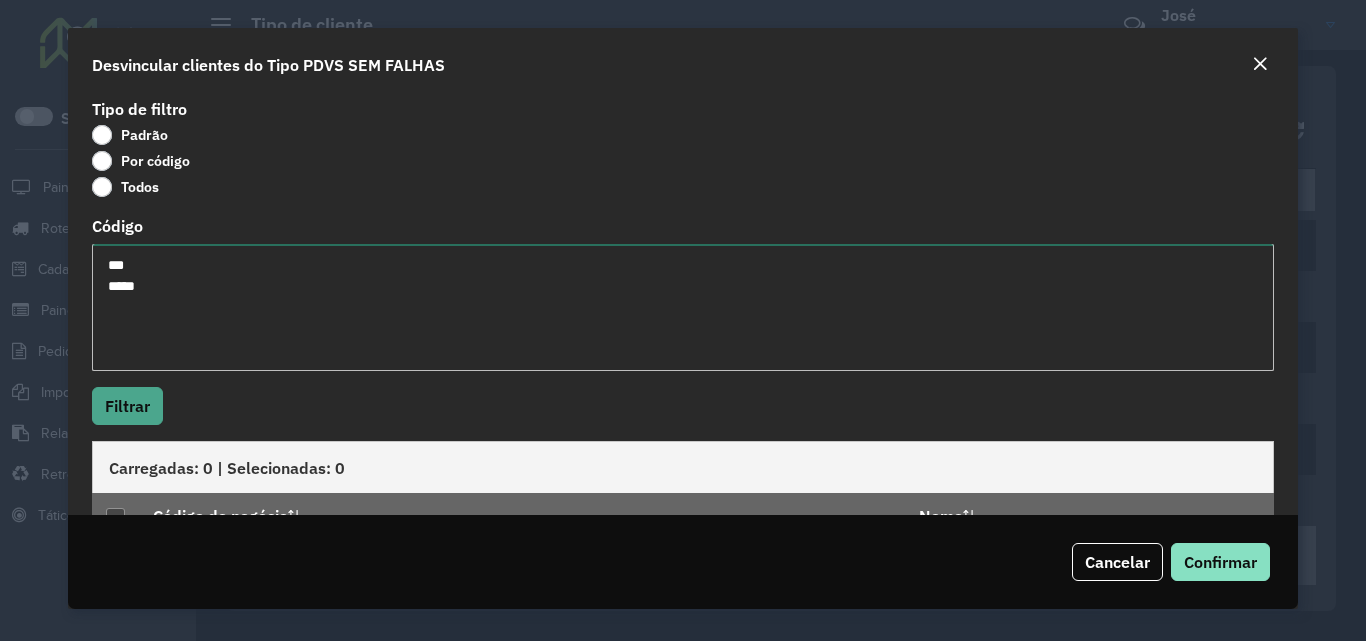 type on "***
*****" 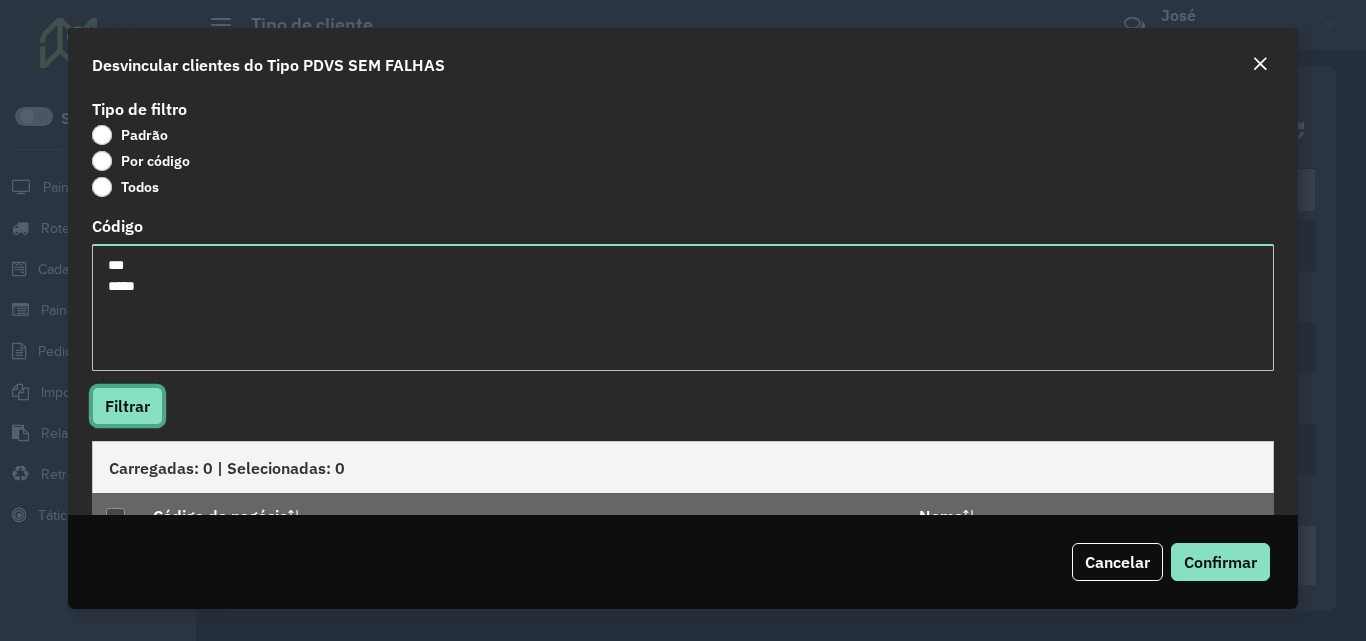 click on "Filtrar" 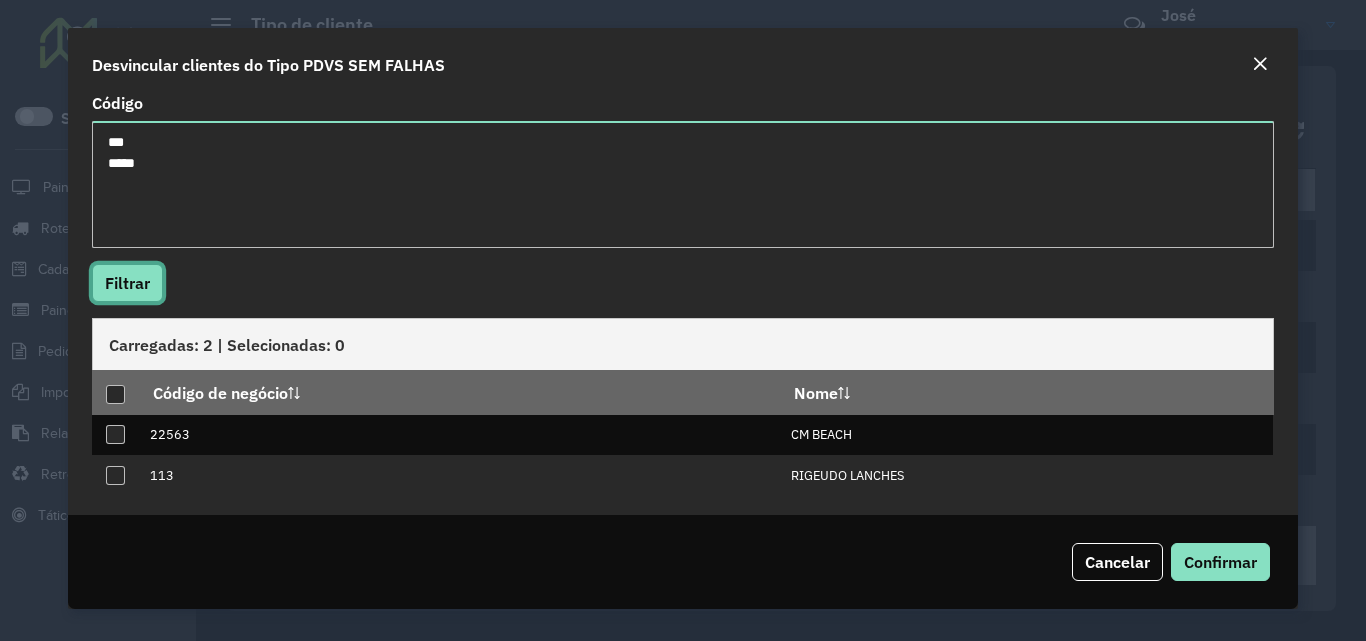 scroll, scrollTop: 129, scrollLeft: 0, axis: vertical 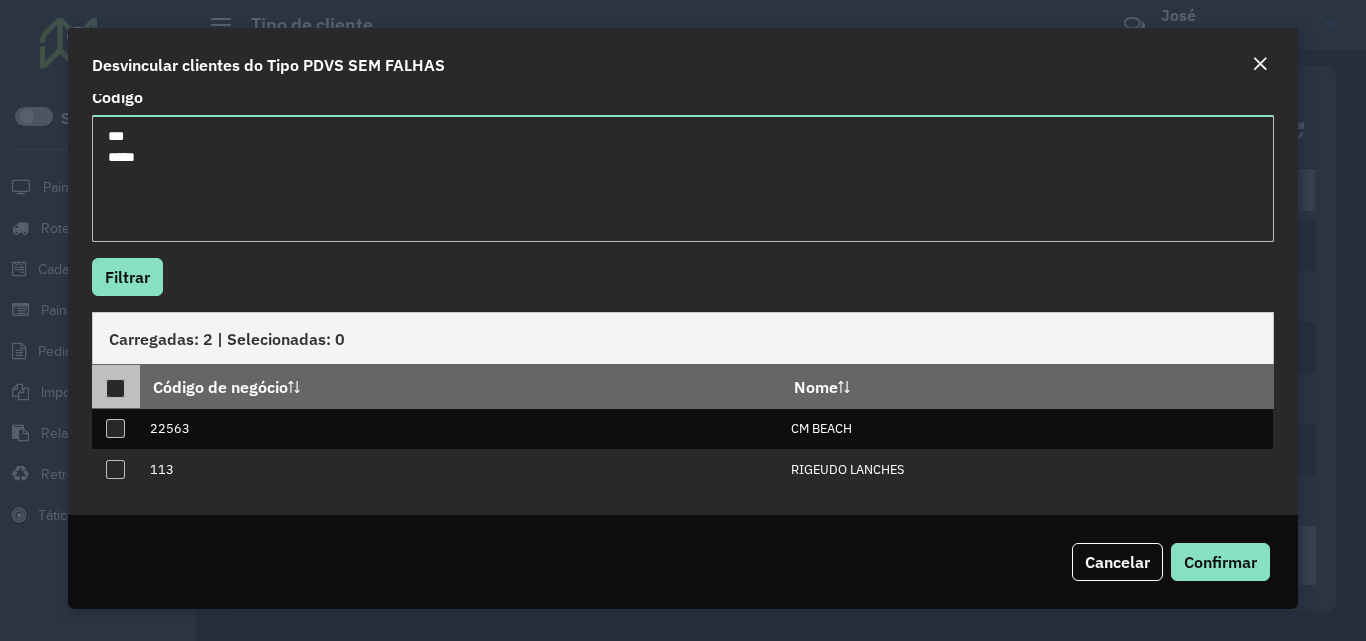 click at bounding box center [115, 388] 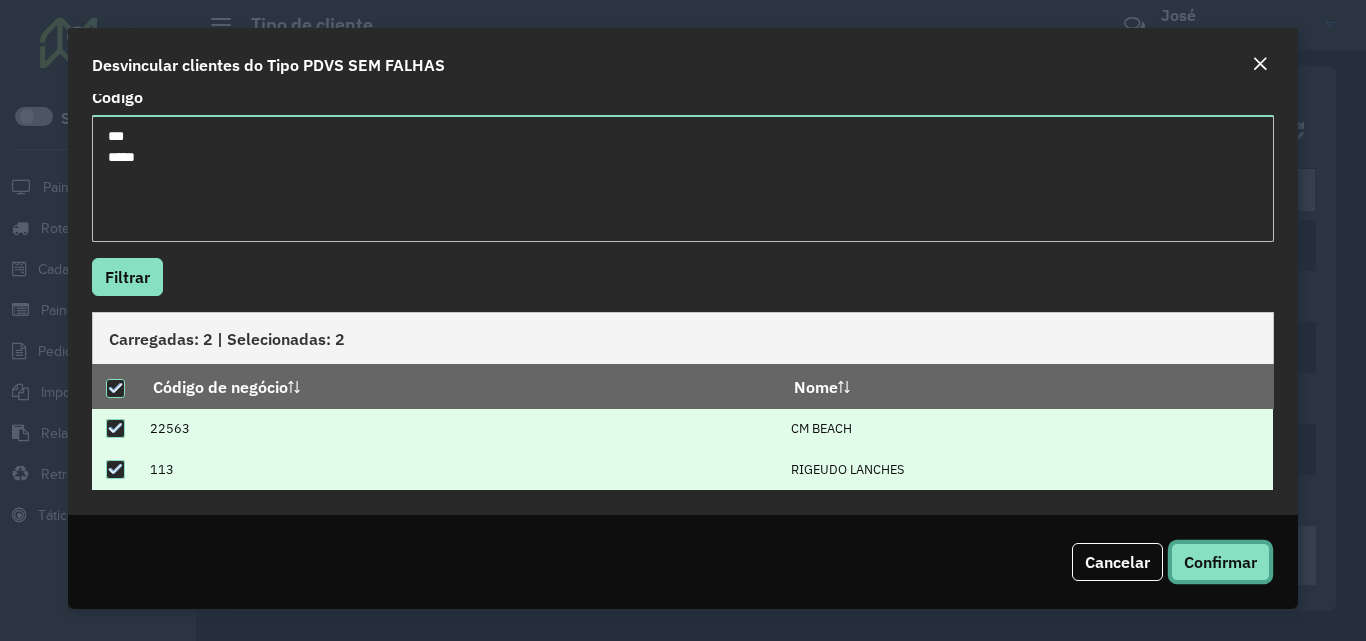 click on "Confirmar" 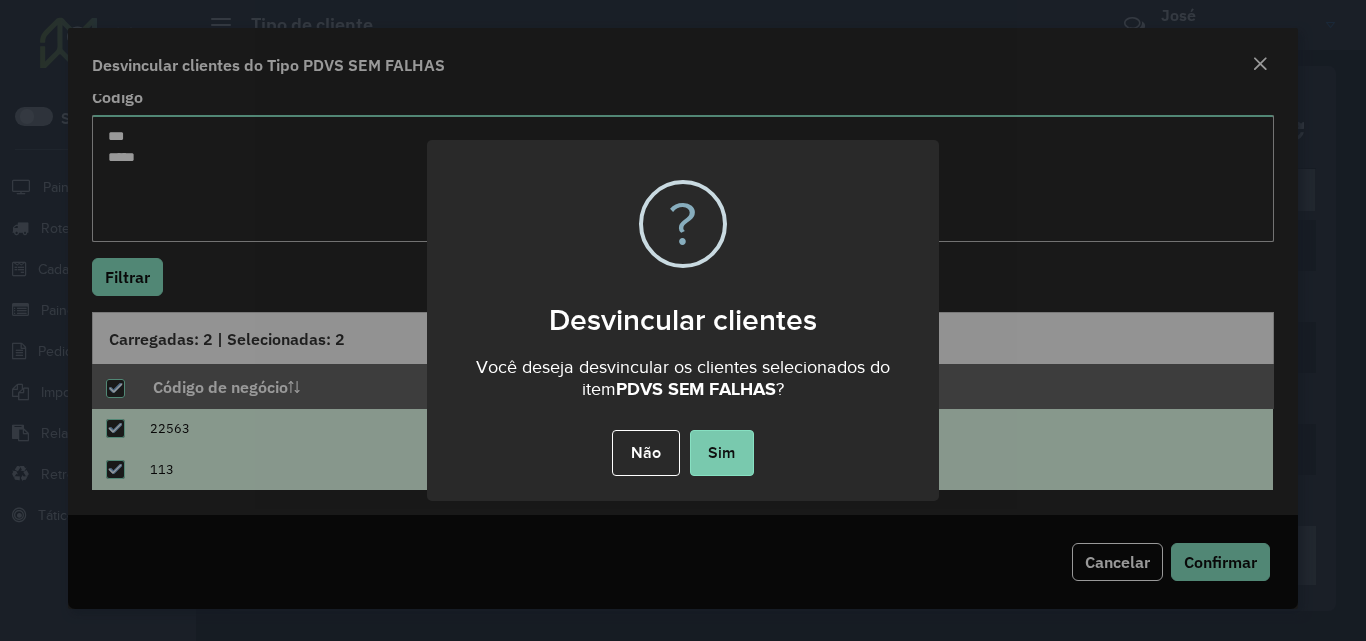 click on "Sim" at bounding box center [722, 453] 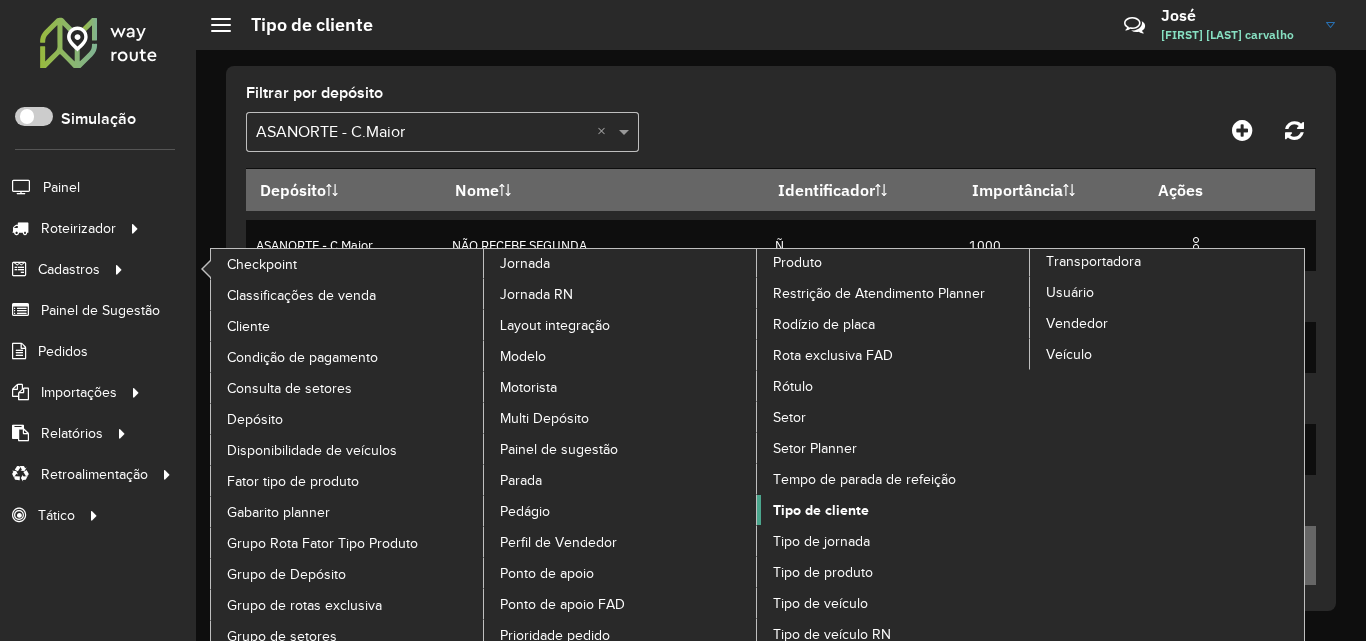 click on "Tipo de cliente" 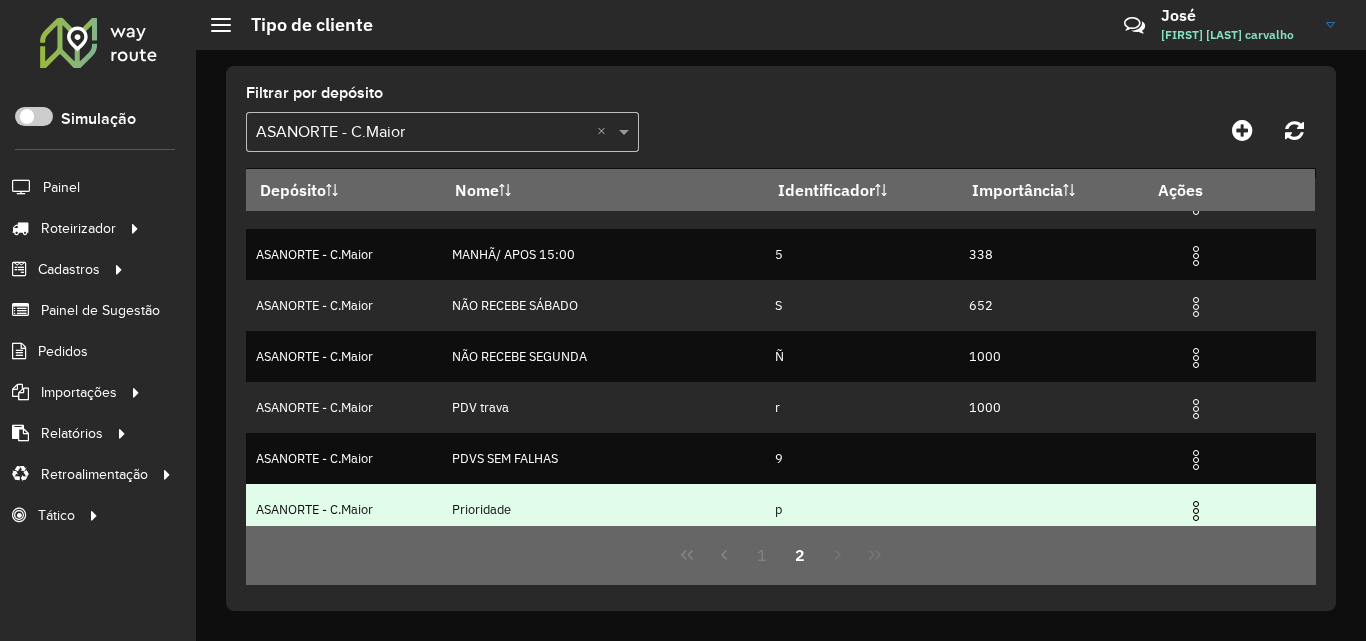 scroll, scrollTop: 0, scrollLeft: 0, axis: both 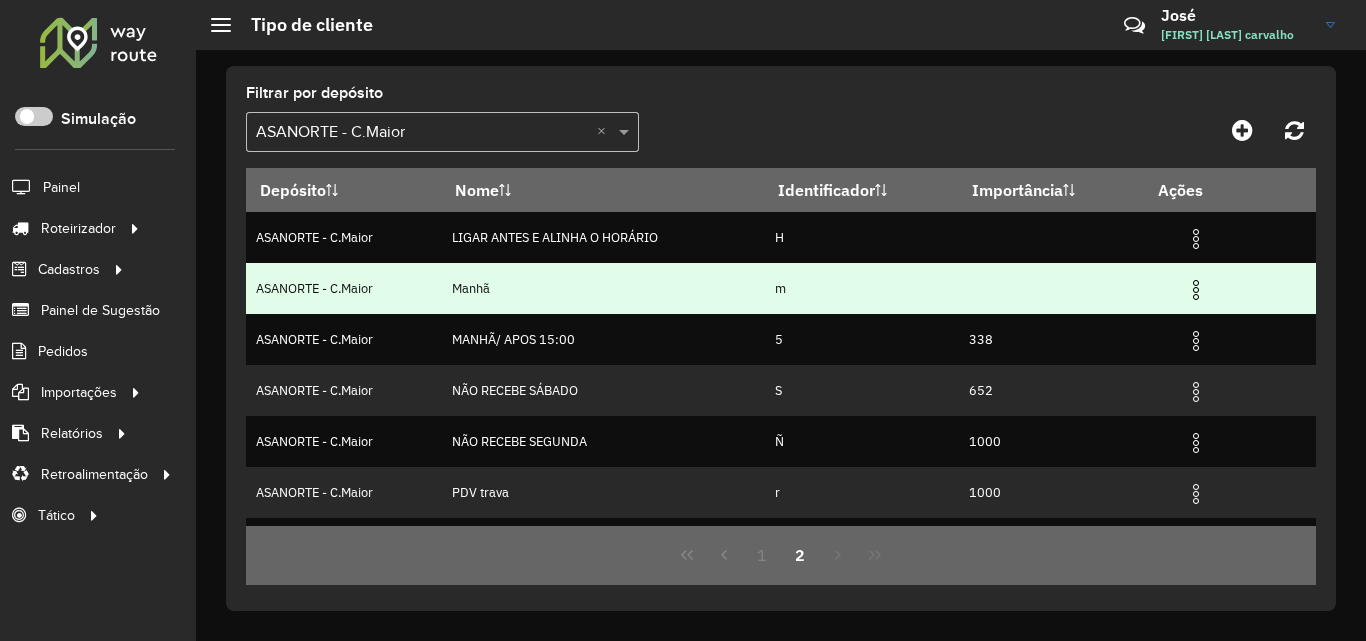 click at bounding box center (1196, 290) 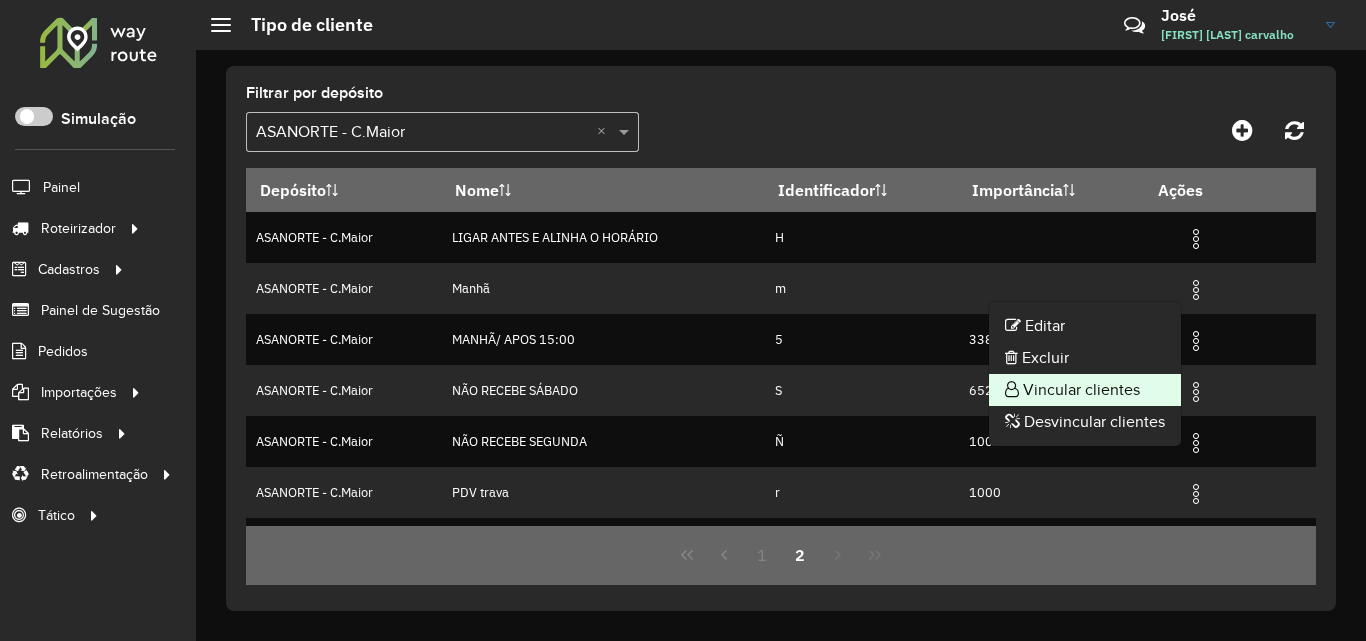 click on "Vincular clientes" 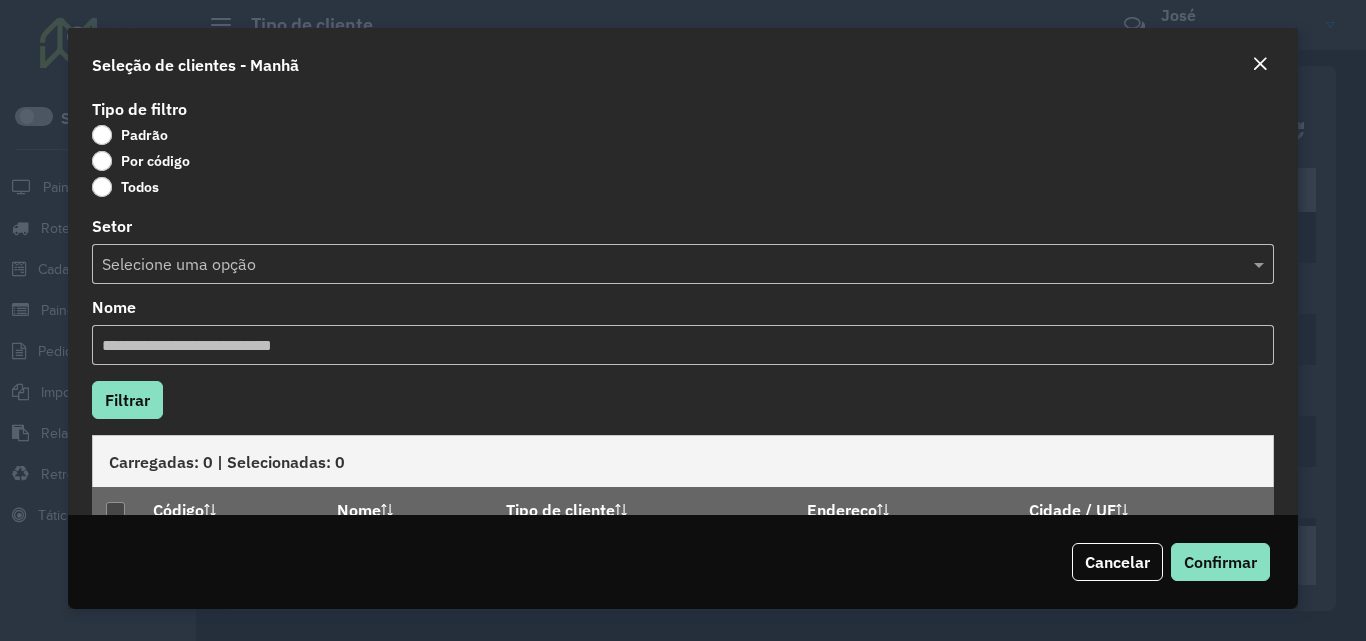 click on "Por código" 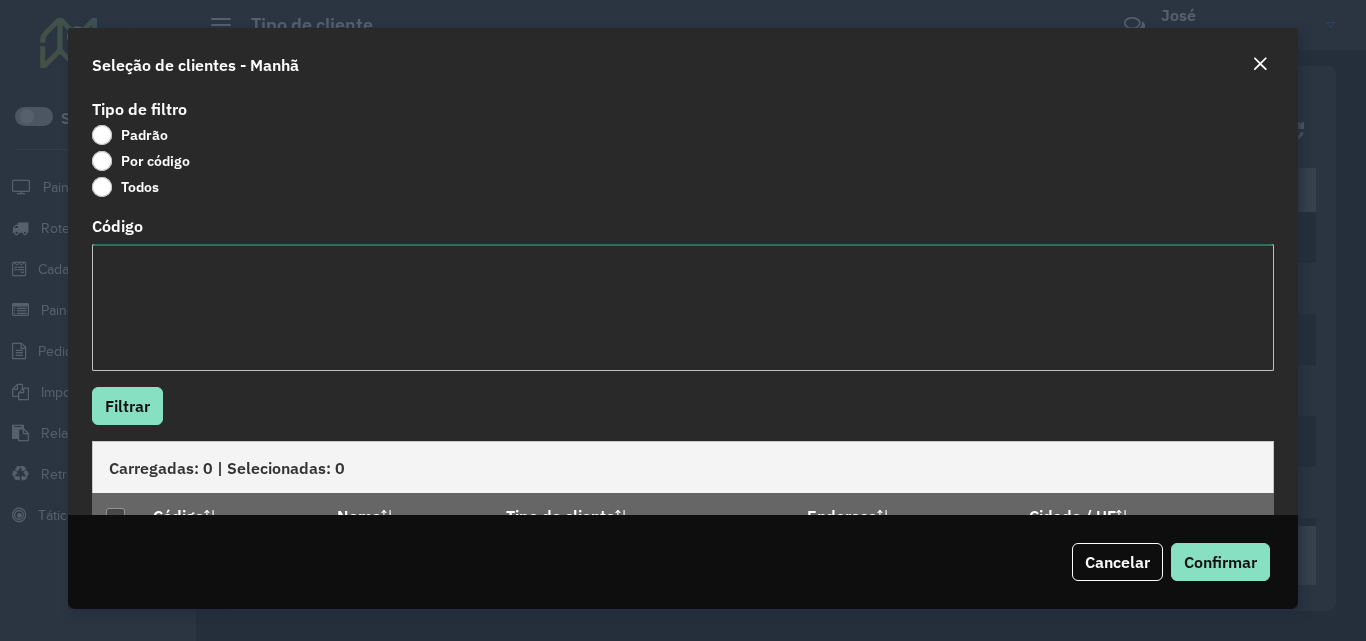 click on "Código" at bounding box center (682, 307) 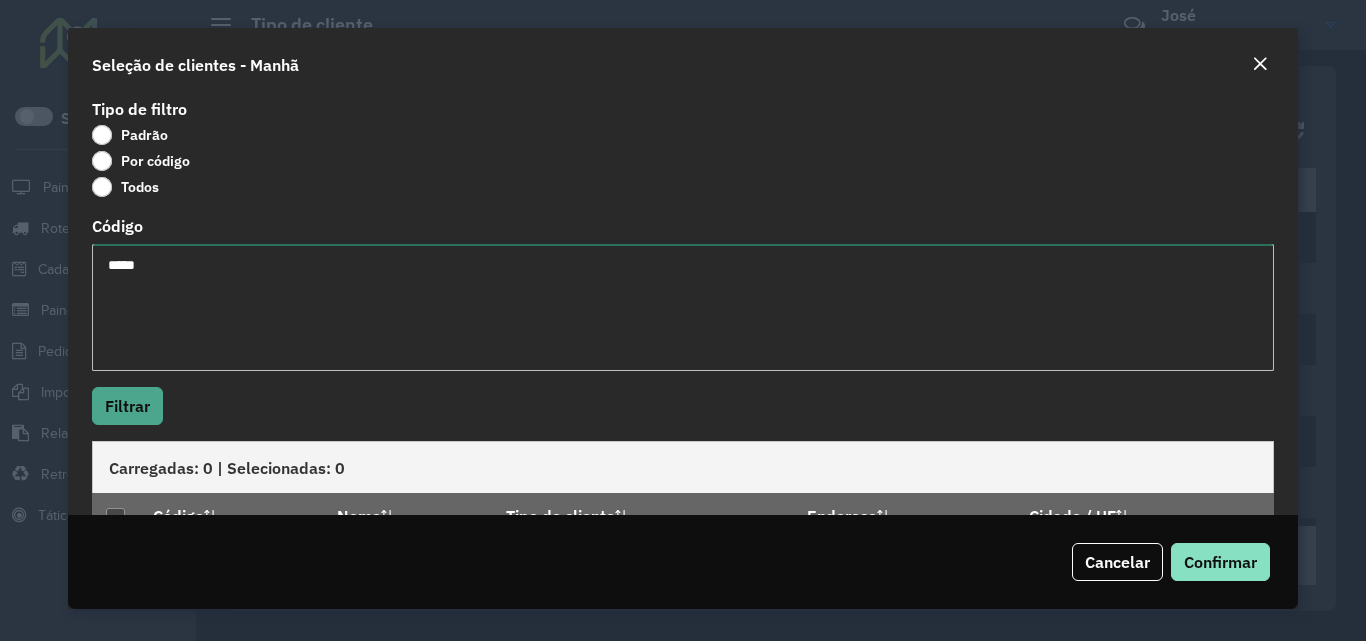 type on "*****" 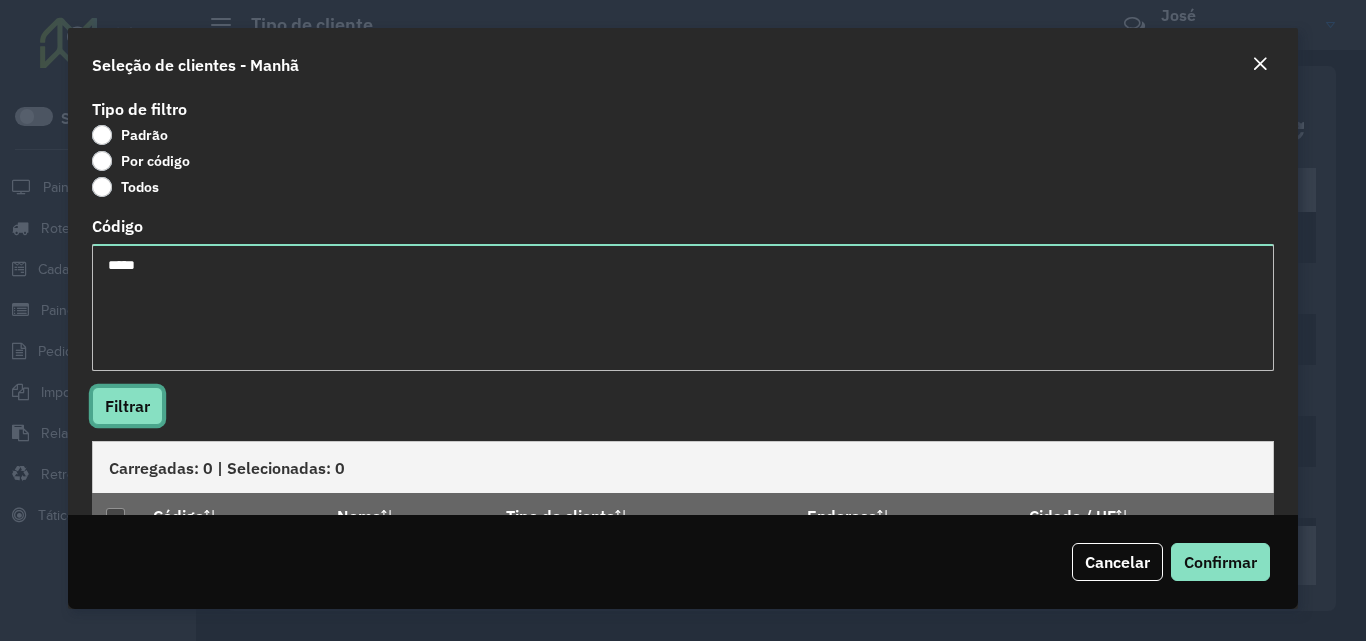 click on "Filtrar" 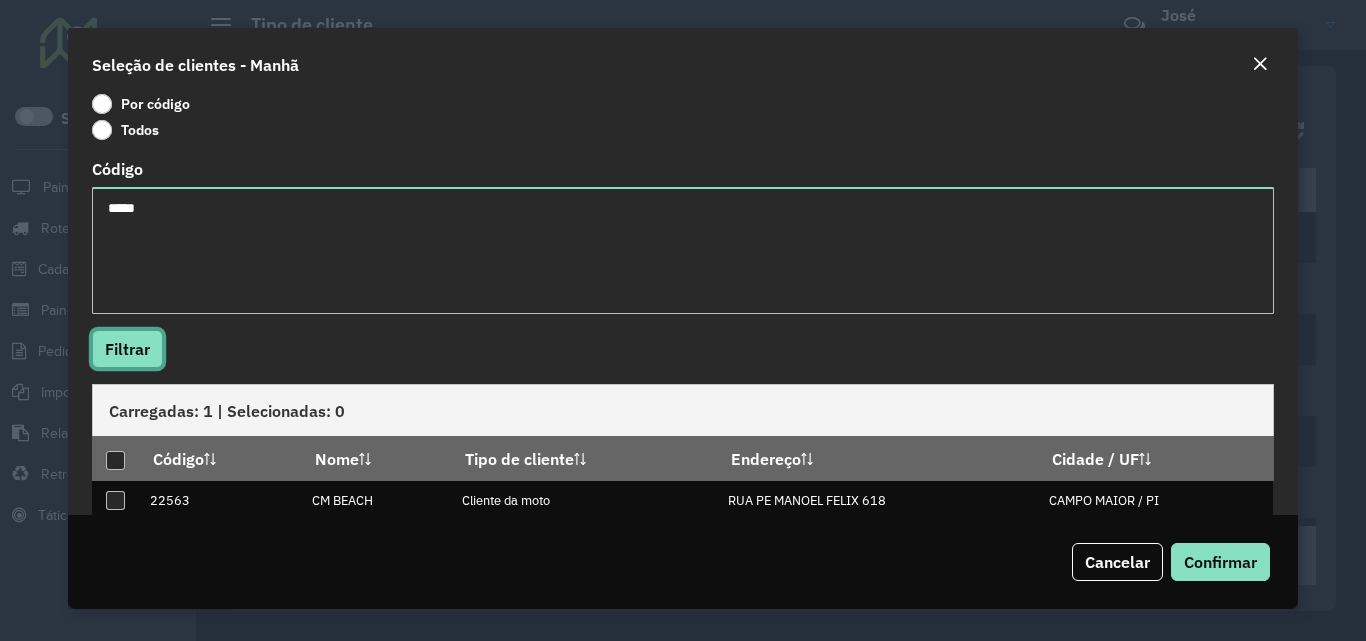 scroll, scrollTop: 88, scrollLeft: 0, axis: vertical 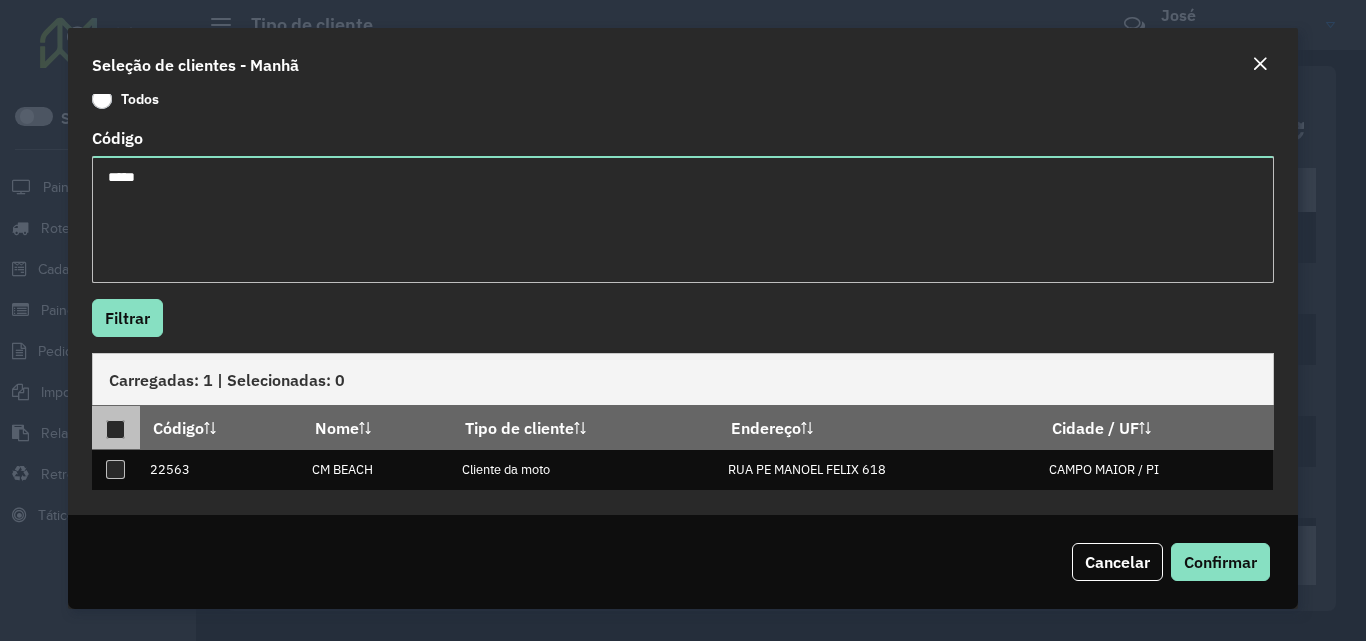 click at bounding box center [115, 427] 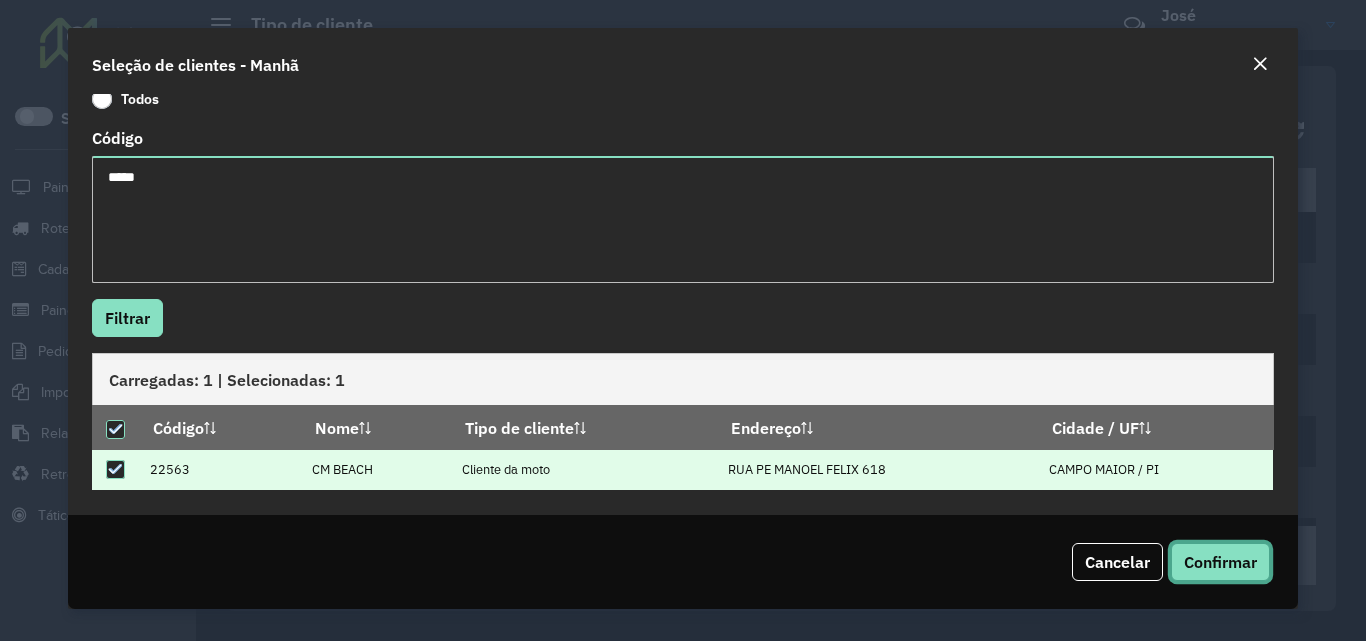 click on "Confirmar" 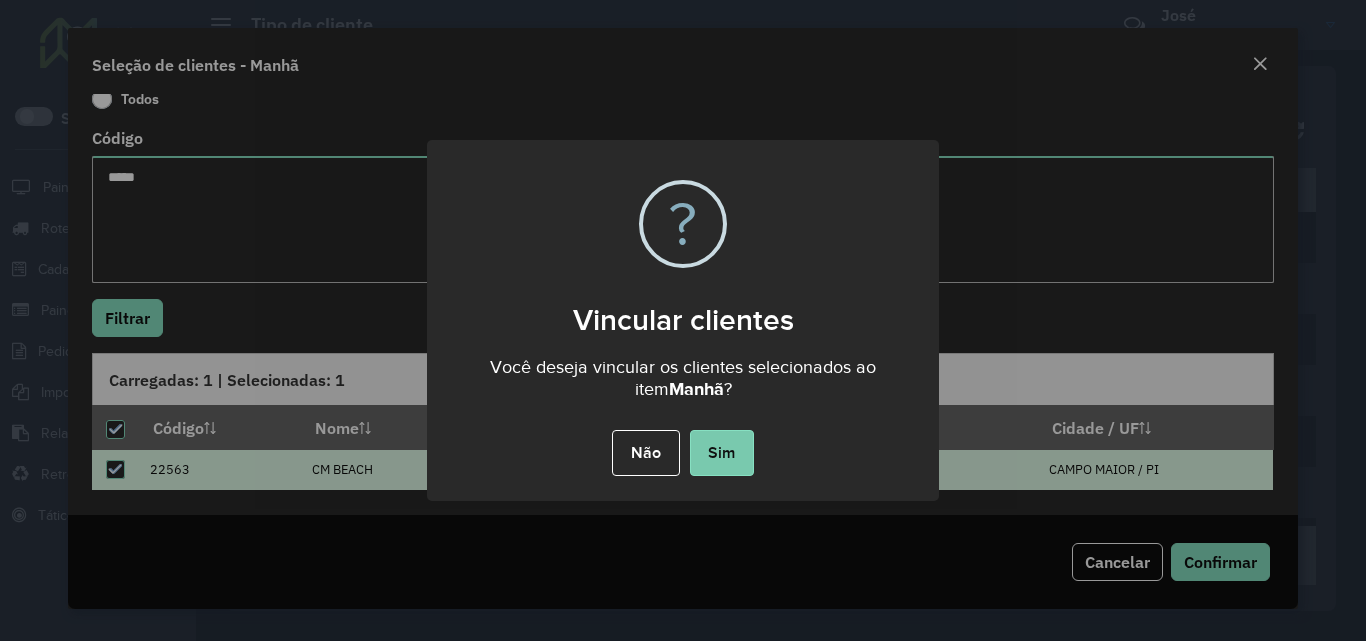 click on "Sim" at bounding box center (722, 453) 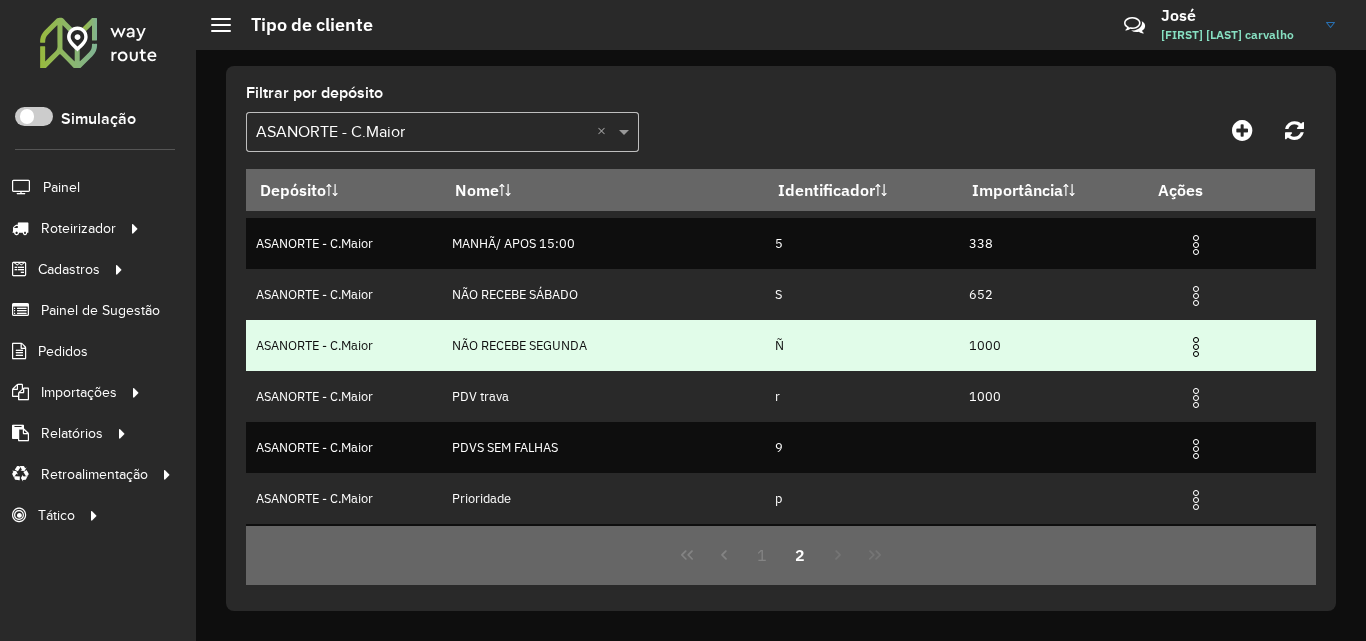 scroll, scrollTop: 0, scrollLeft: 0, axis: both 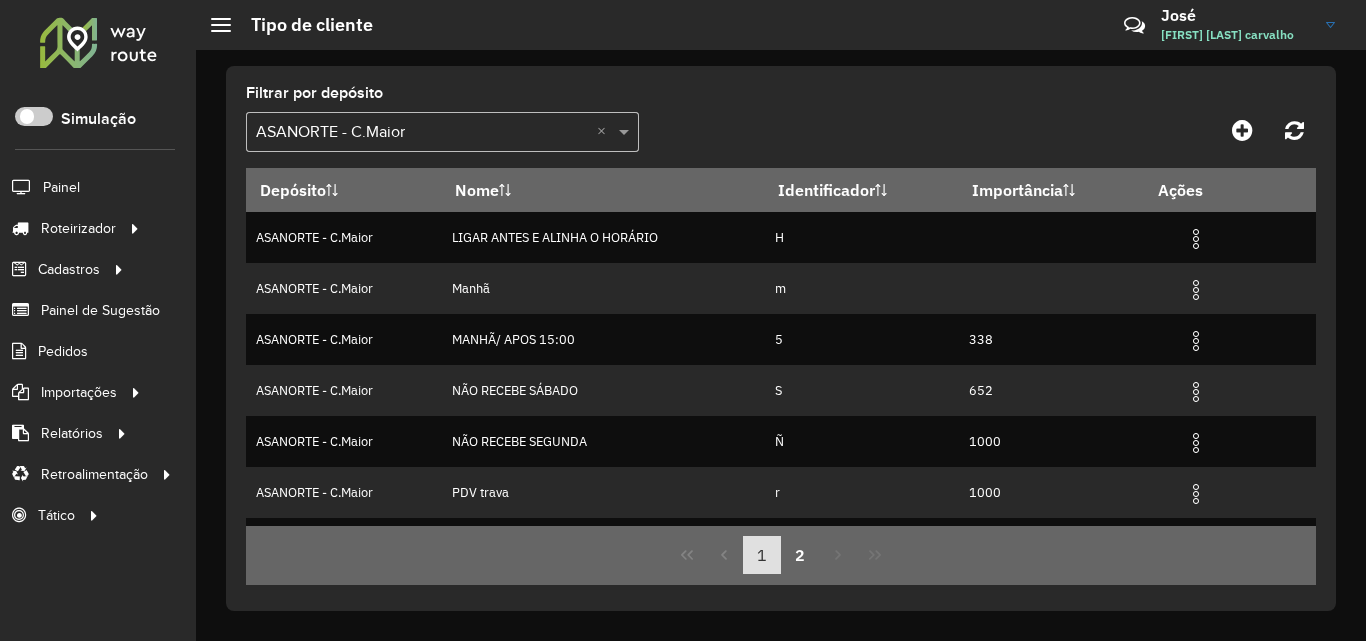 click on "1" at bounding box center (762, 555) 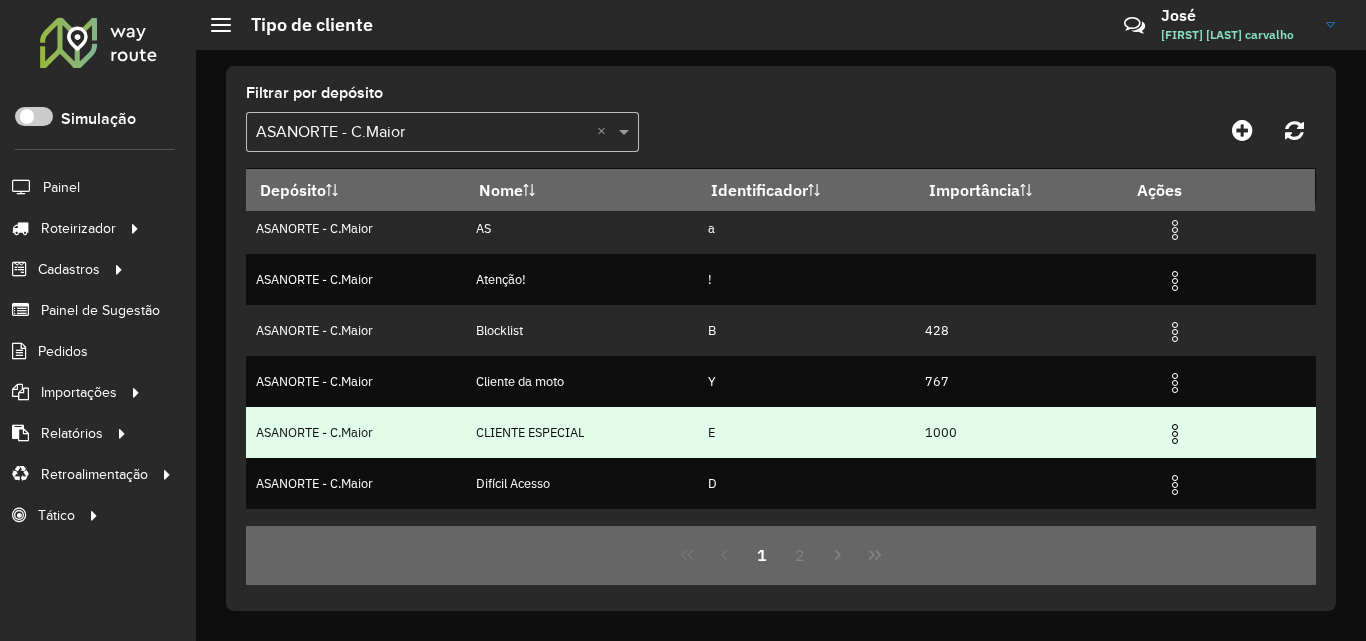 scroll, scrollTop: 298, scrollLeft: 0, axis: vertical 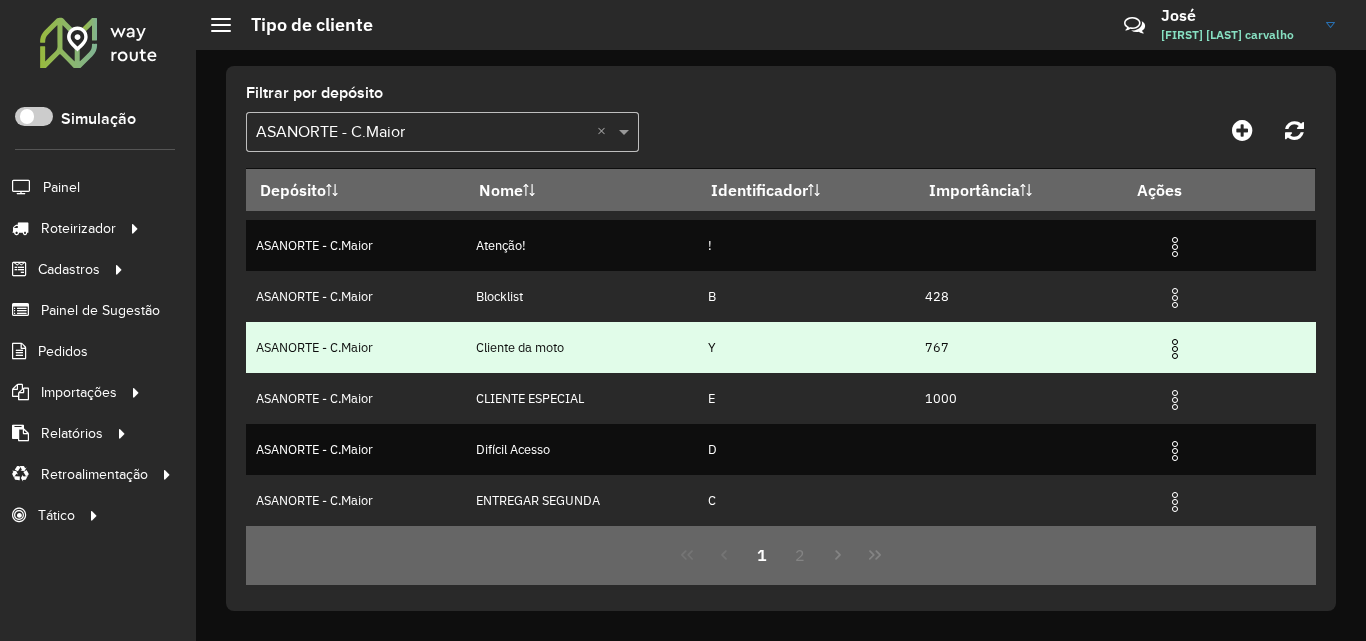 click at bounding box center (1175, 349) 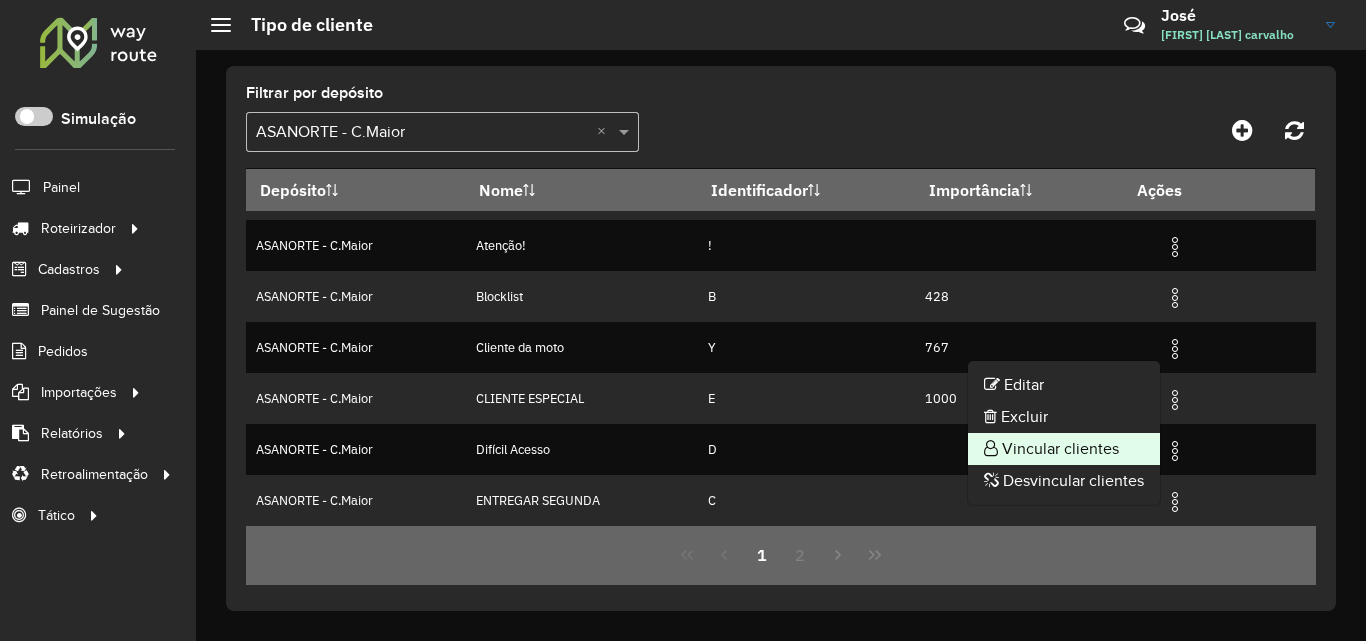 click on "Vincular clientes" 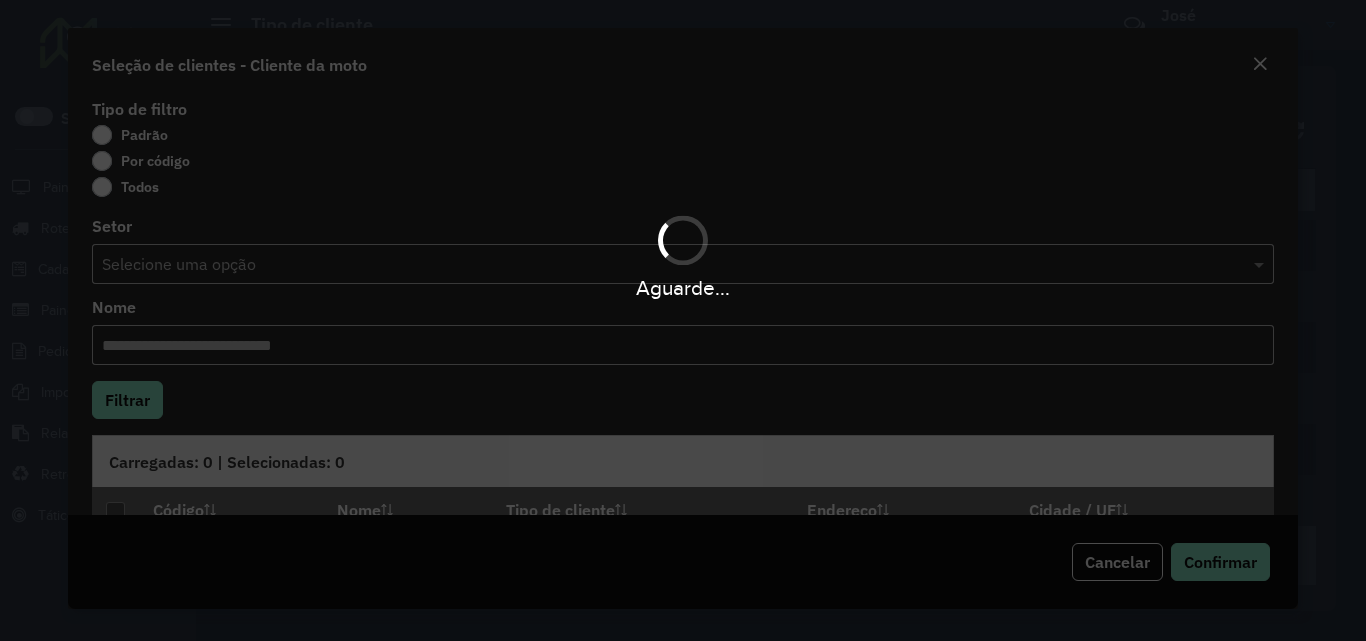 click on "Aguarde...  Pop-up bloqueado!  Seu navegador bloqueou automáticamente a abertura de uma nova janela.   Acesse as configurações e adicione o endereço do sistema a lista de permissão.   Fechar  Roteirizador AmbevTech Simulação Painel Roteirizador Entregas Vendas Cadastros Checkpoint Classificações de venda Cliente Condição de pagamento Consulta de setores Depósito Disponibilidade de veículos Fator tipo de produto Gabarito planner Grupo Rota Fator Tipo Produto Grupo de Depósito Grupo de rotas exclusiva Grupo de setores Jornada Jornada RN Layout integração Modelo Motorista Multi Depósito Painel de sugestão Parada Pedágio Perfil de Vendedor Ponto de apoio Ponto de apoio FAD Prioridade pedido Produto Restrição de Atendimento Planner Rodízio de placa Rota exclusiva FAD Rótulo Setor Setor Planner Tempo de parada de refeição Tipo de cliente Tipo de jornada Tipo de produto Tipo de veículo Tipo de veículo RN Transportadora Usuário Vendedor Veículo Painel de Sugestão Pedidos Clientes" at bounding box center (683, 320) 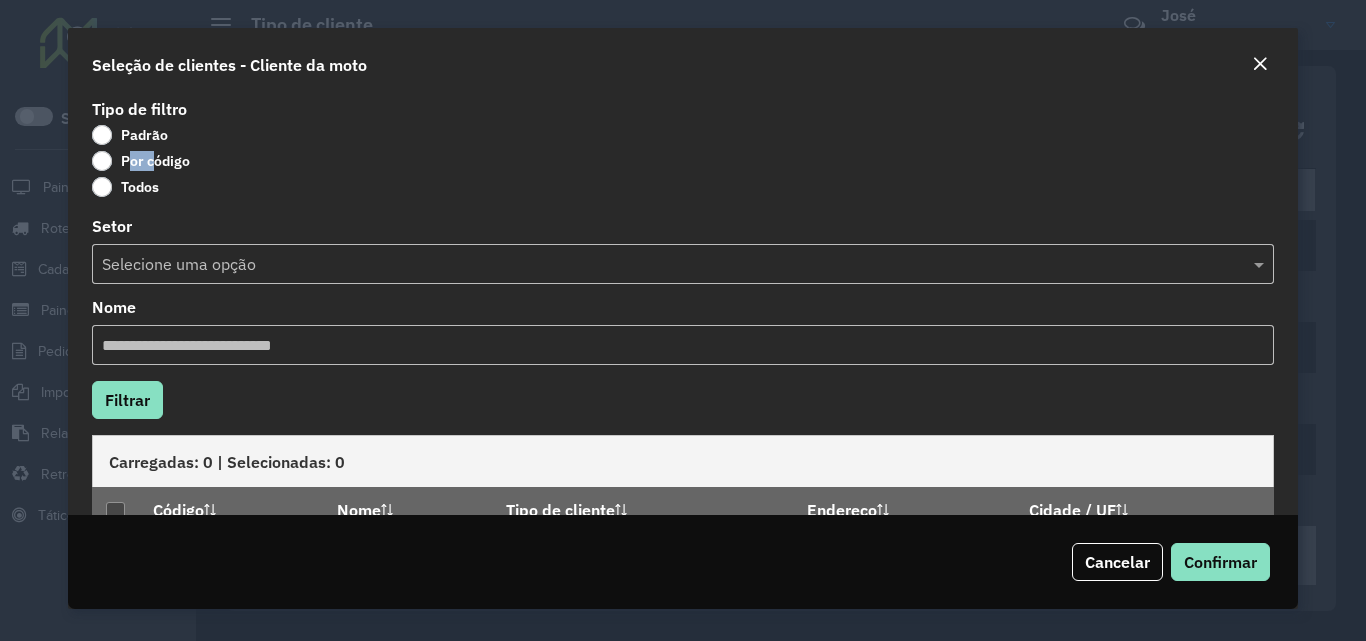 click on "Por código" 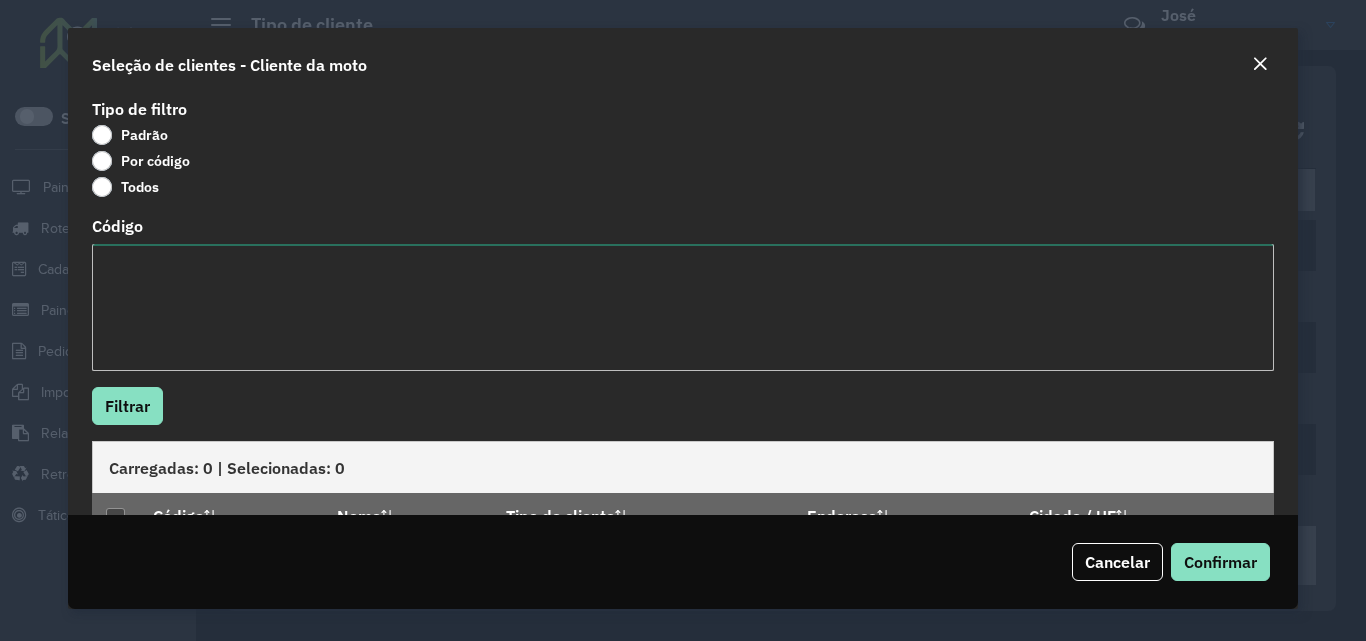 click on "Código" at bounding box center [682, 307] 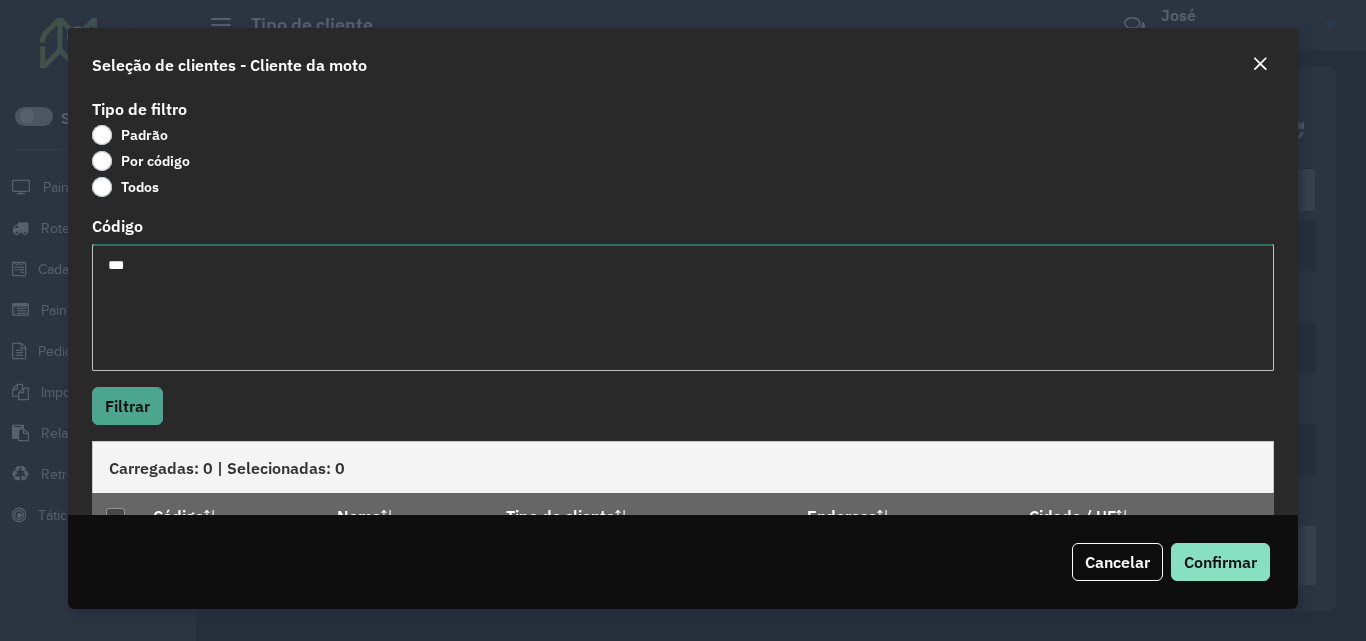 type on "***" 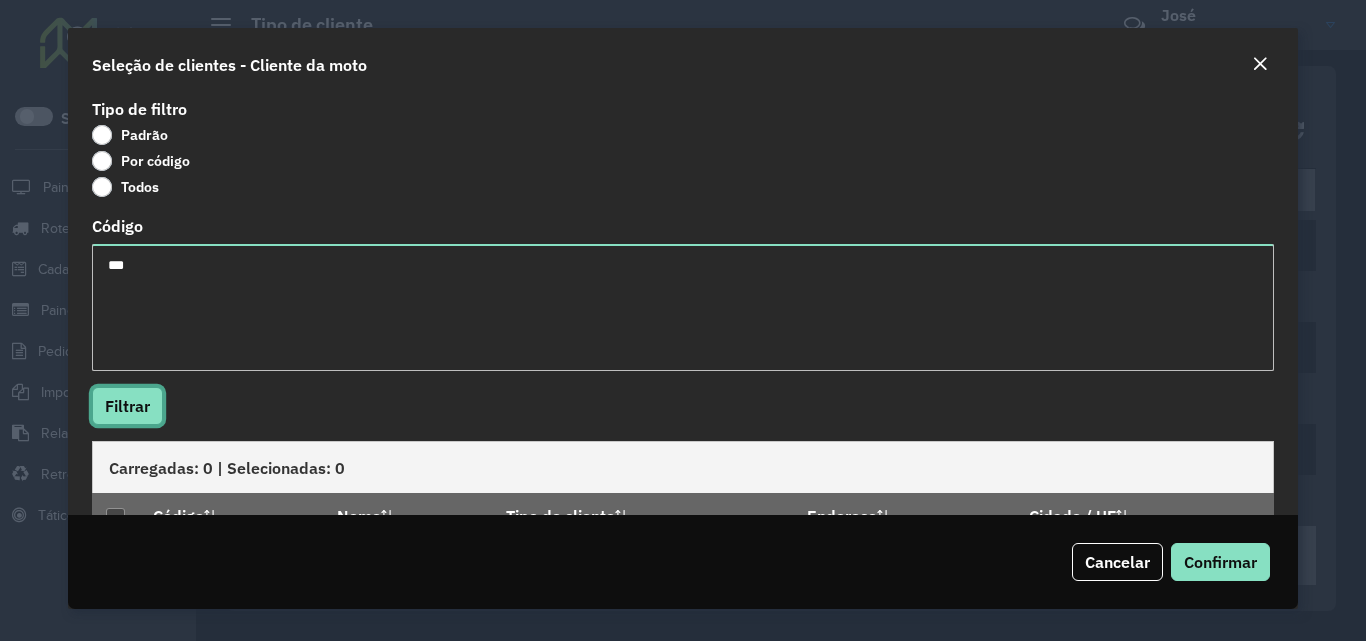 click on "Filtrar" 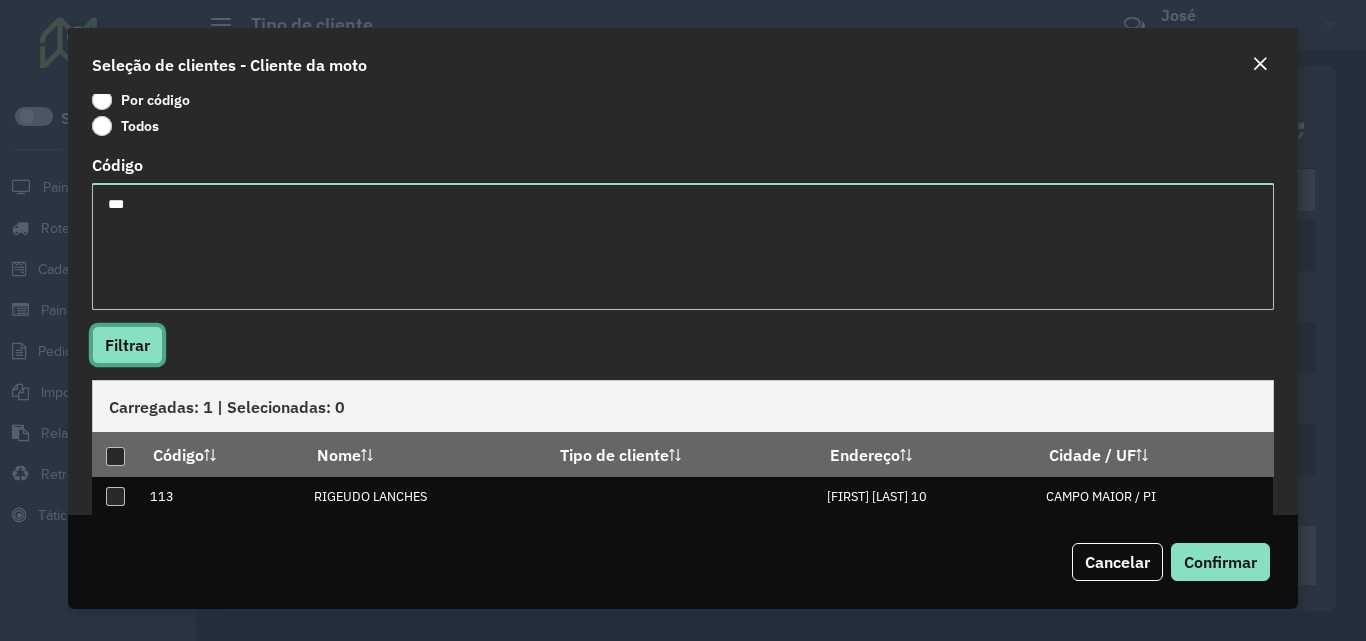 scroll, scrollTop: 88, scrollLeft: 0, axis: vertical 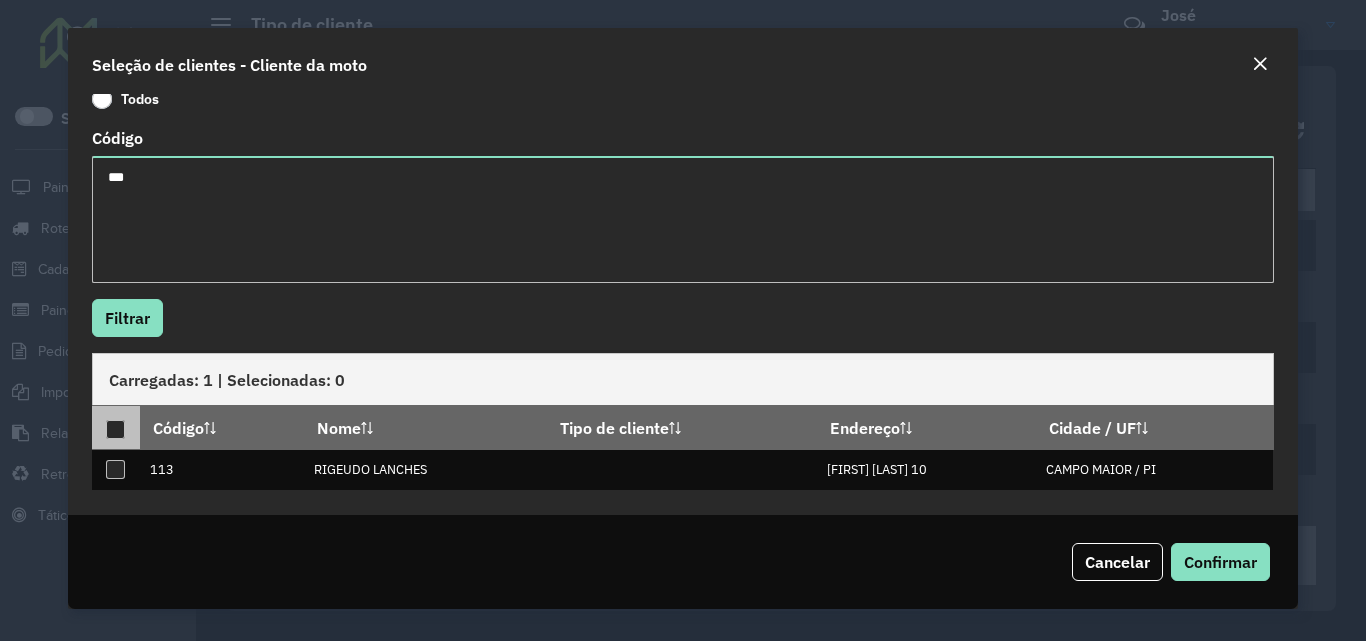 click at bounding box center (115, 429) 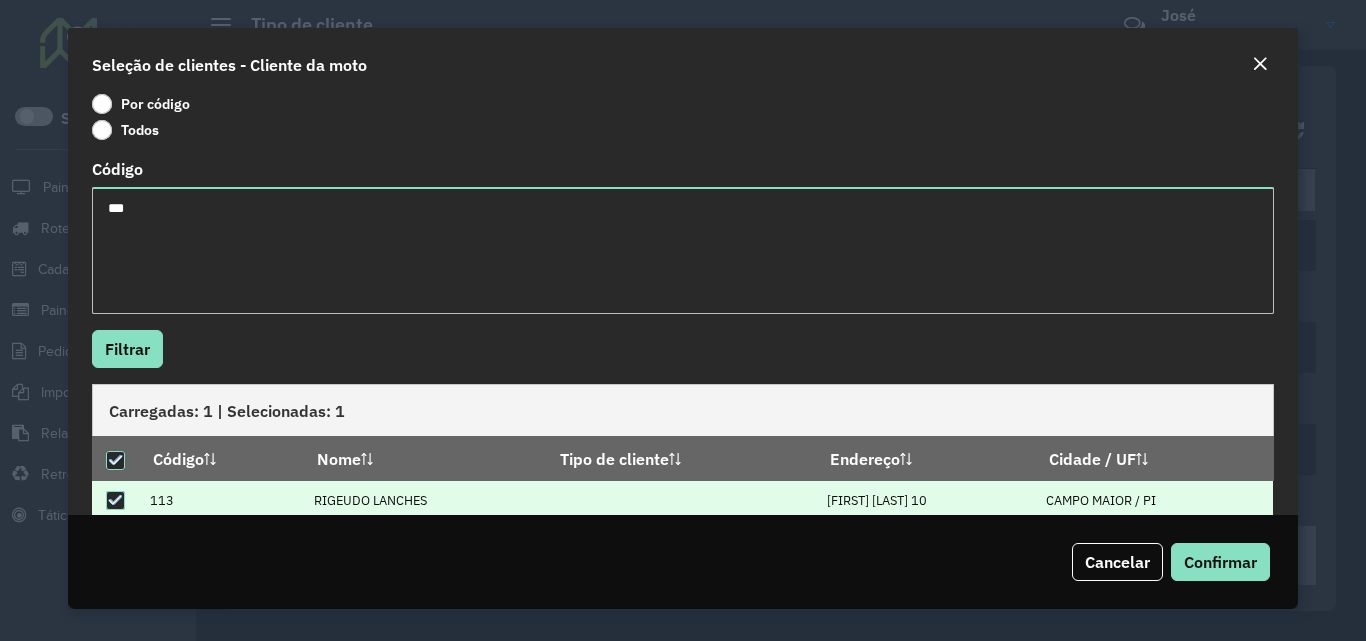 scroll, scrollTop: 88, scrollLeft: 0, axis: vertical 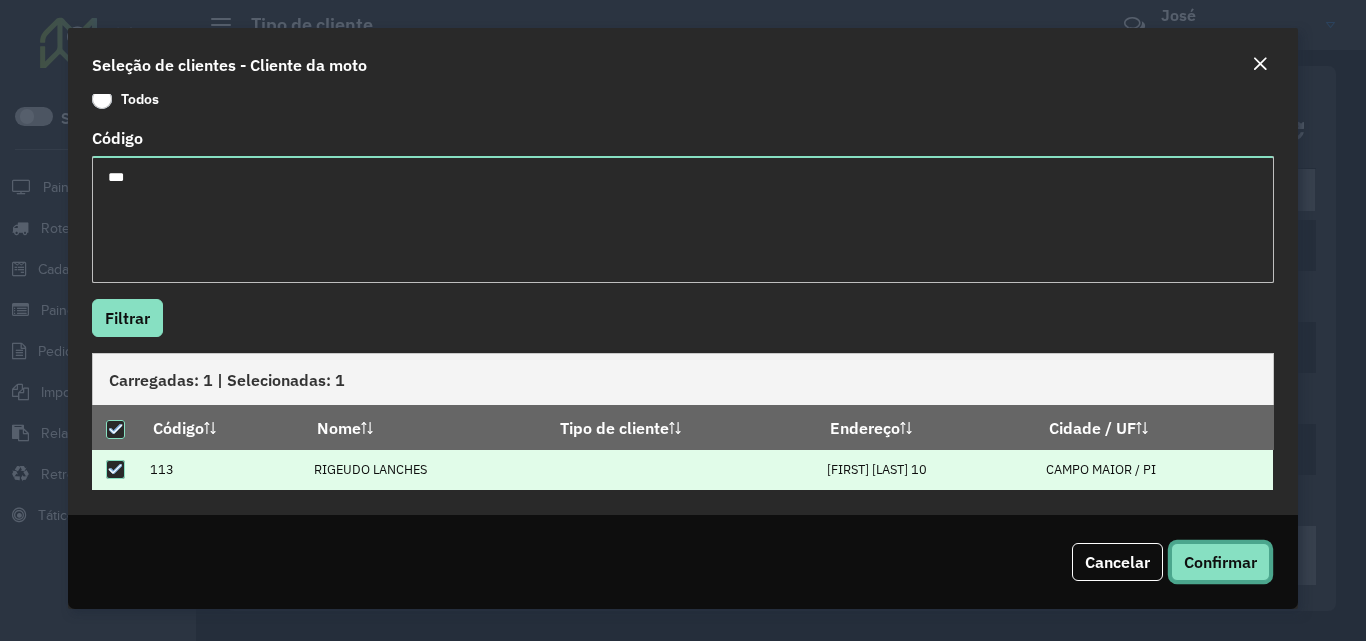 click on "Confirmar" 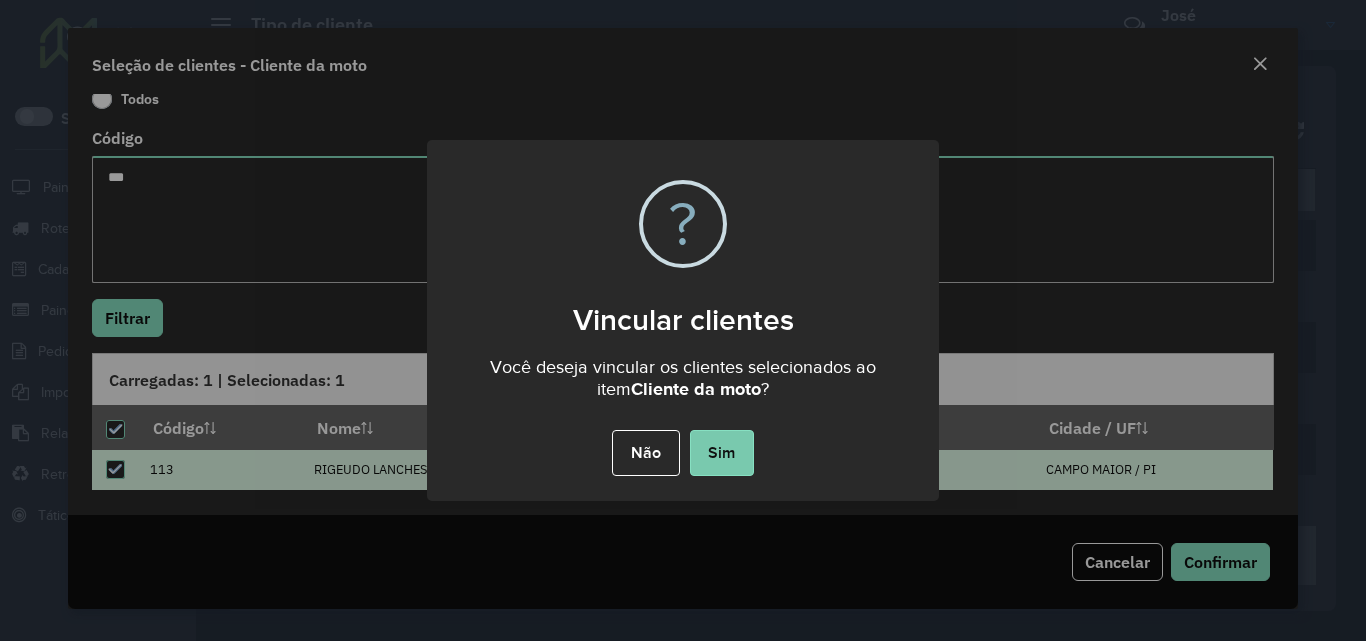 click on "Sim" at bounding box center [722, 453] 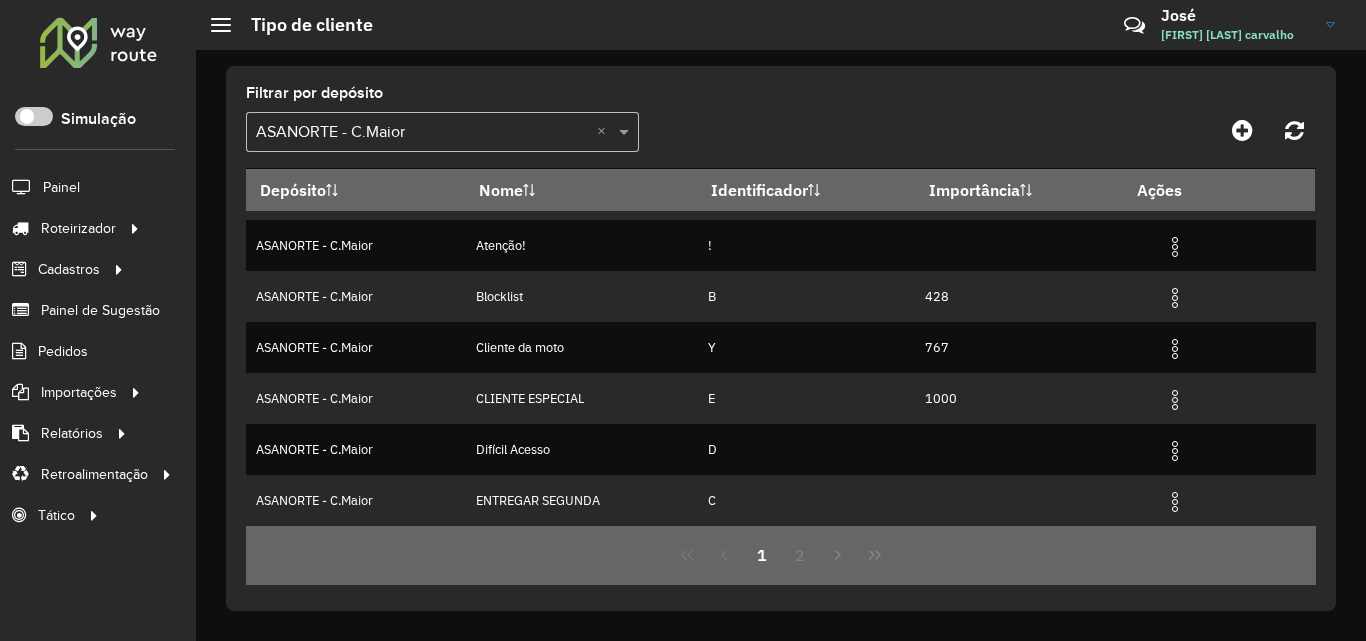 click 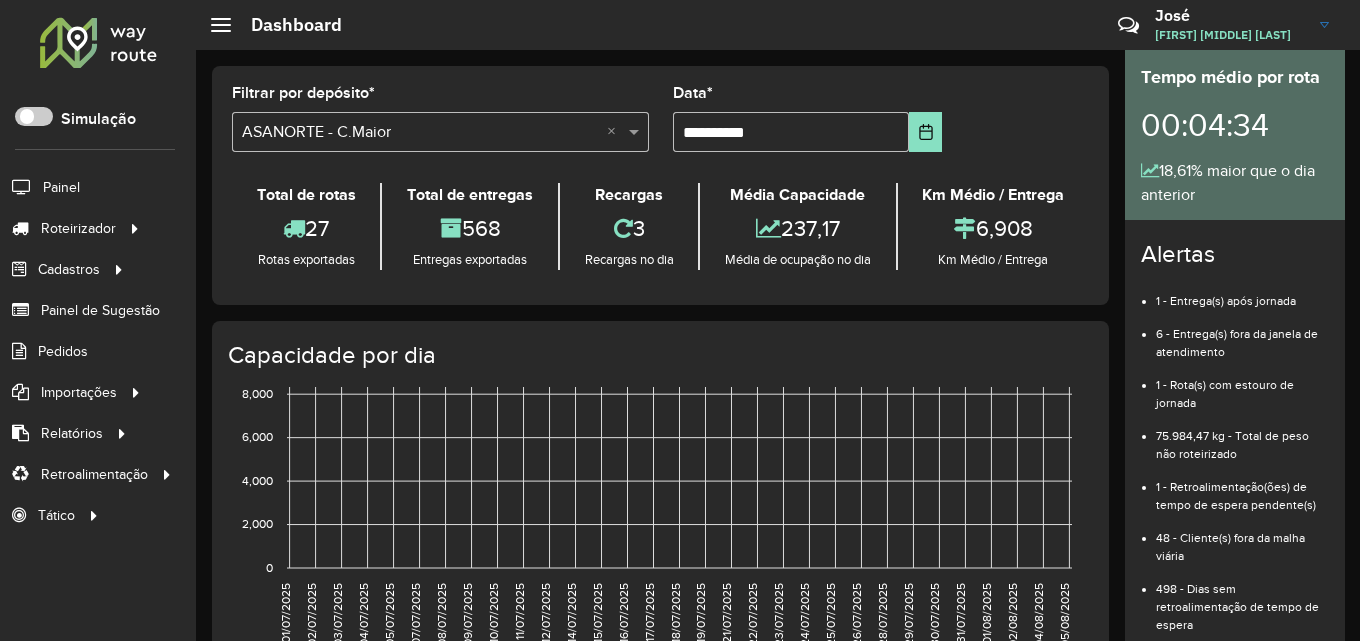 scroll, scrollTop: 0, scrollLeft: 0, axis: both 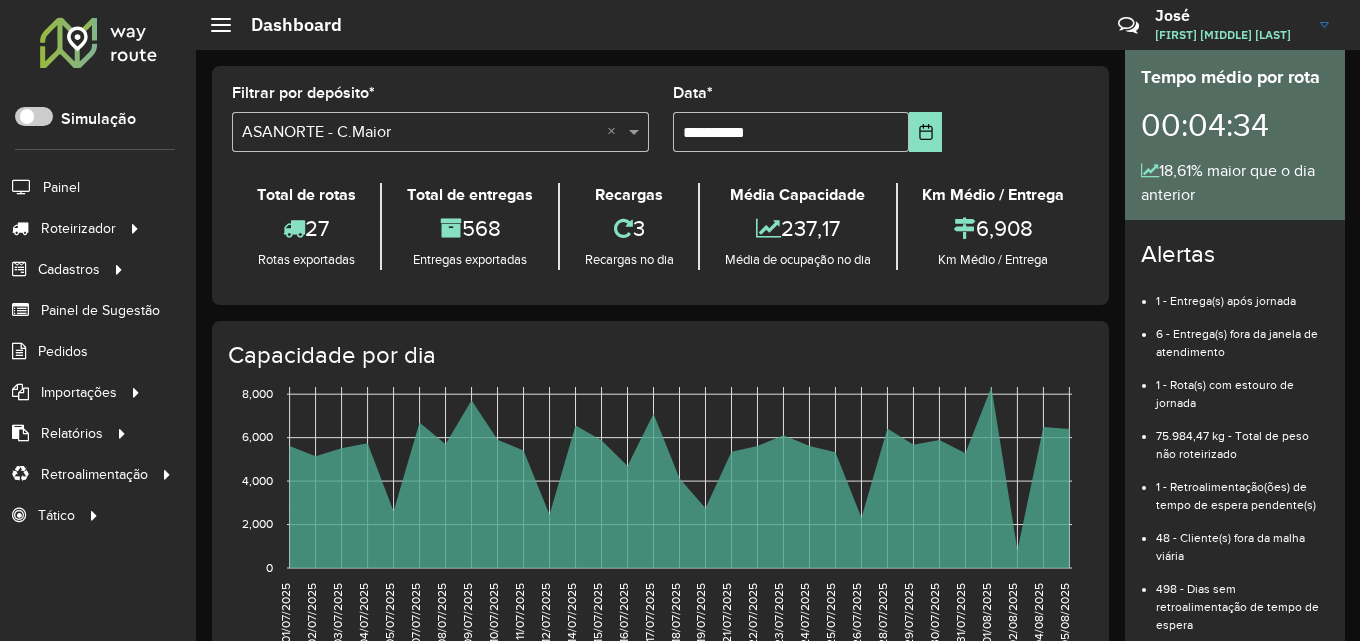 click 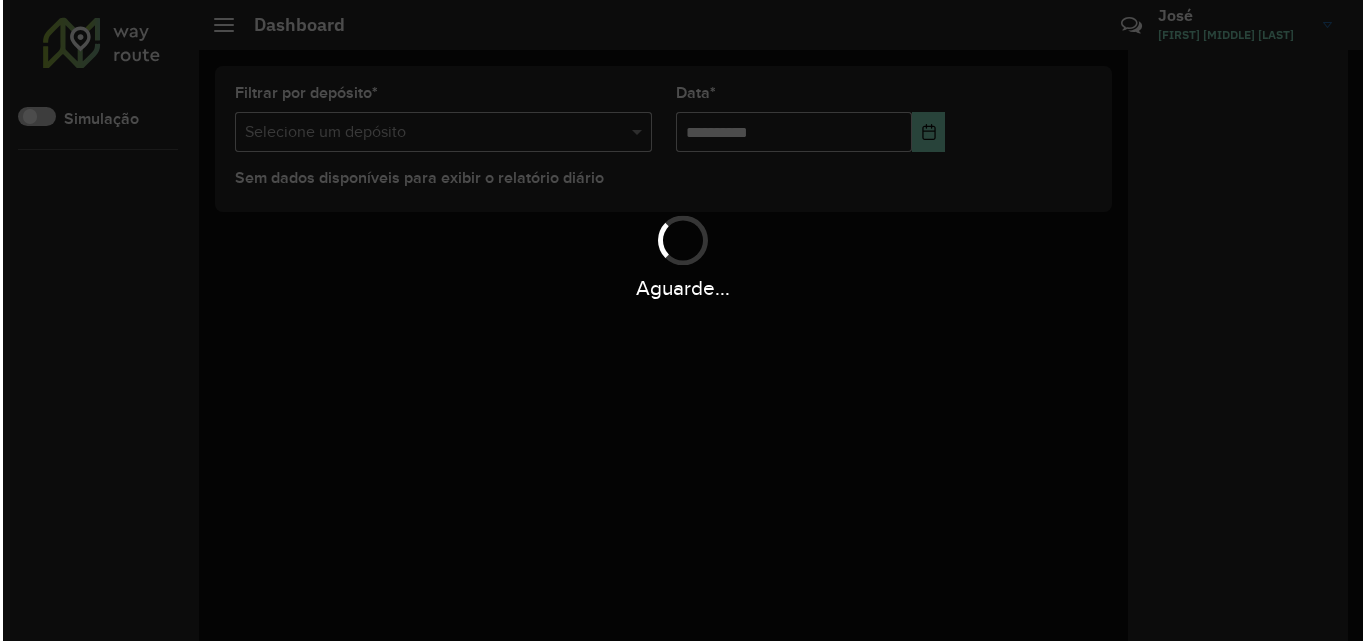 scroll, scrollTop: 0, scrollLeft: 0, axis: both 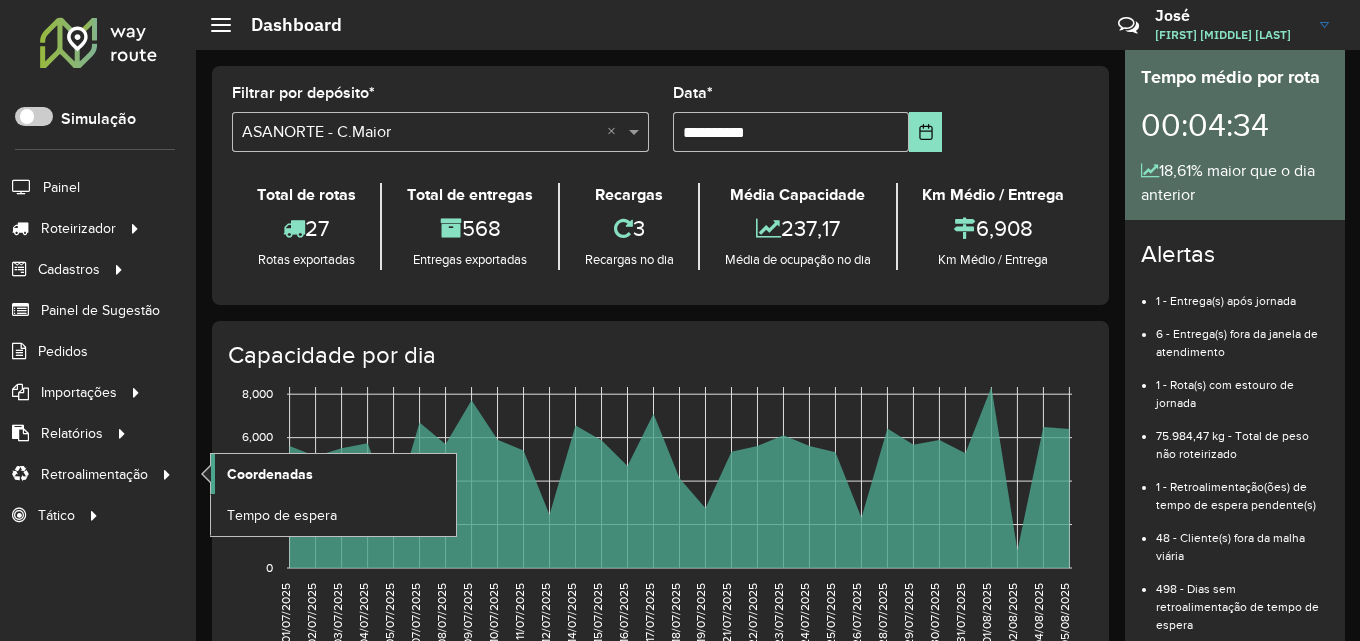 click on "Coordenadas" 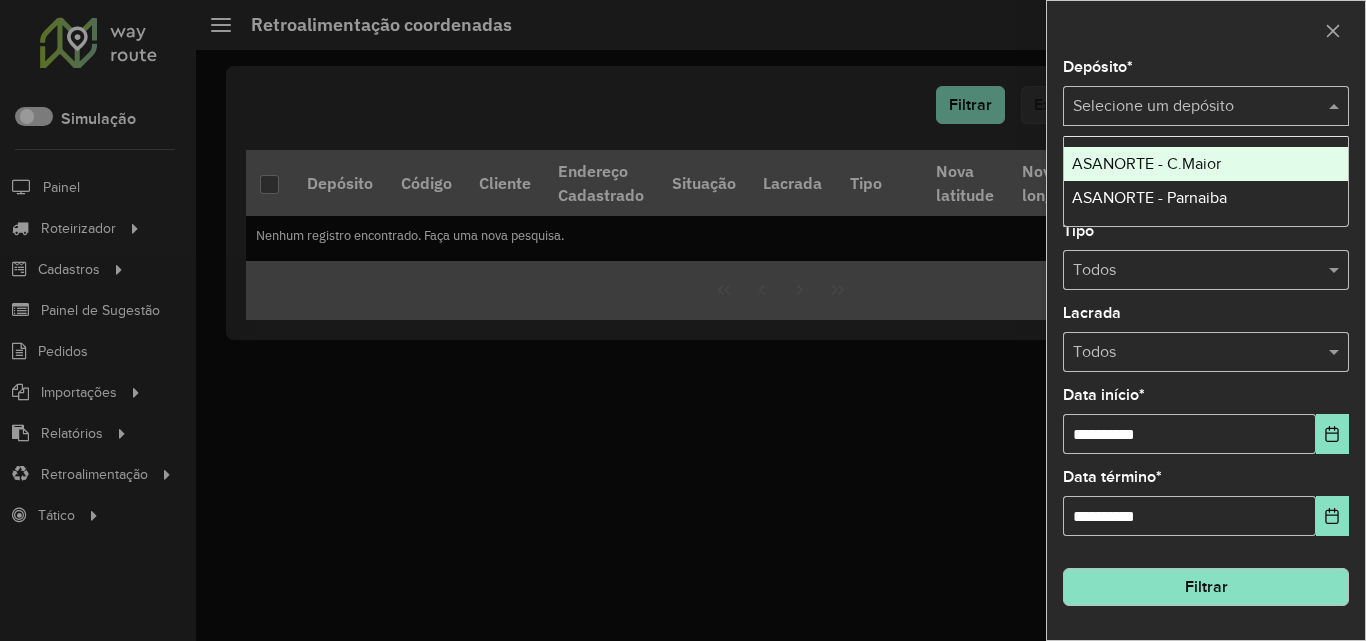 click on "Selecione um depósito" at bounding box center [1206, 106] 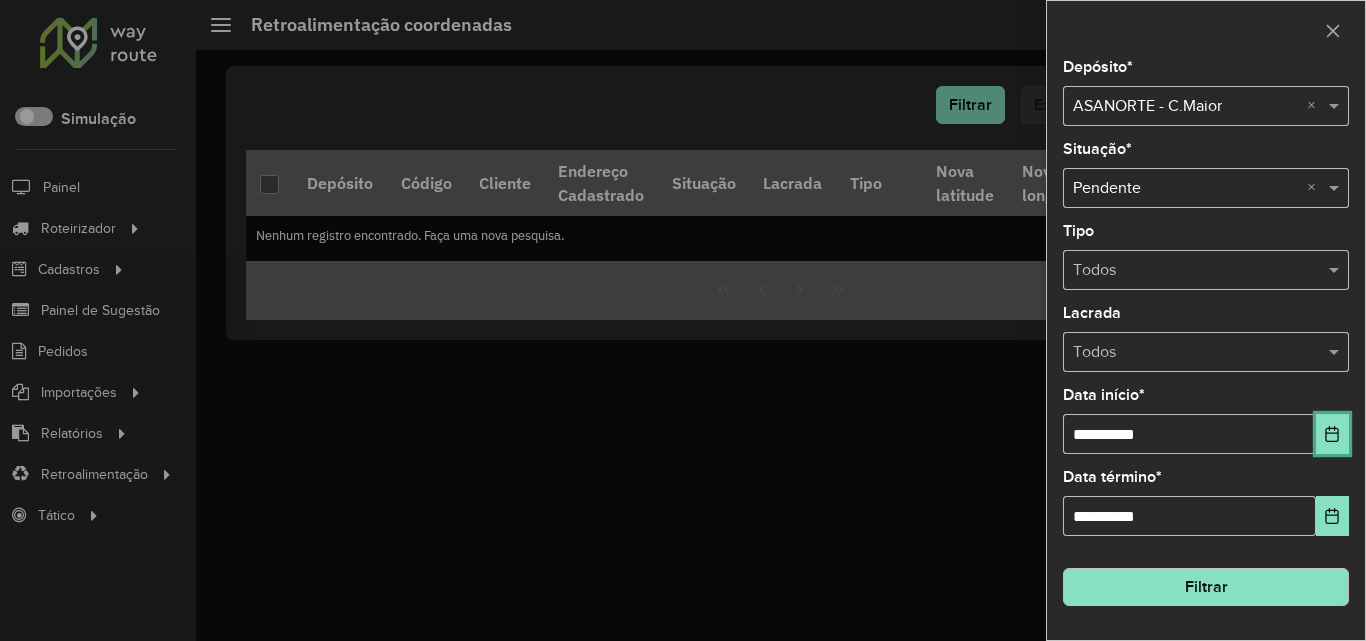 click 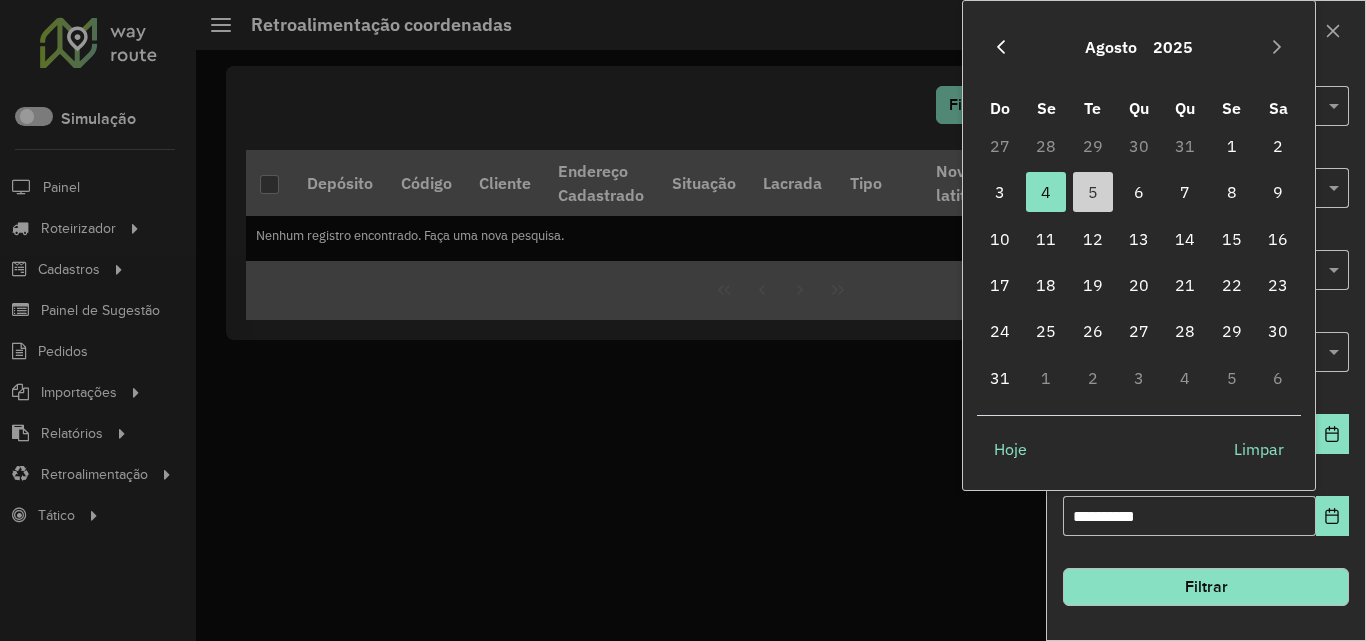 click 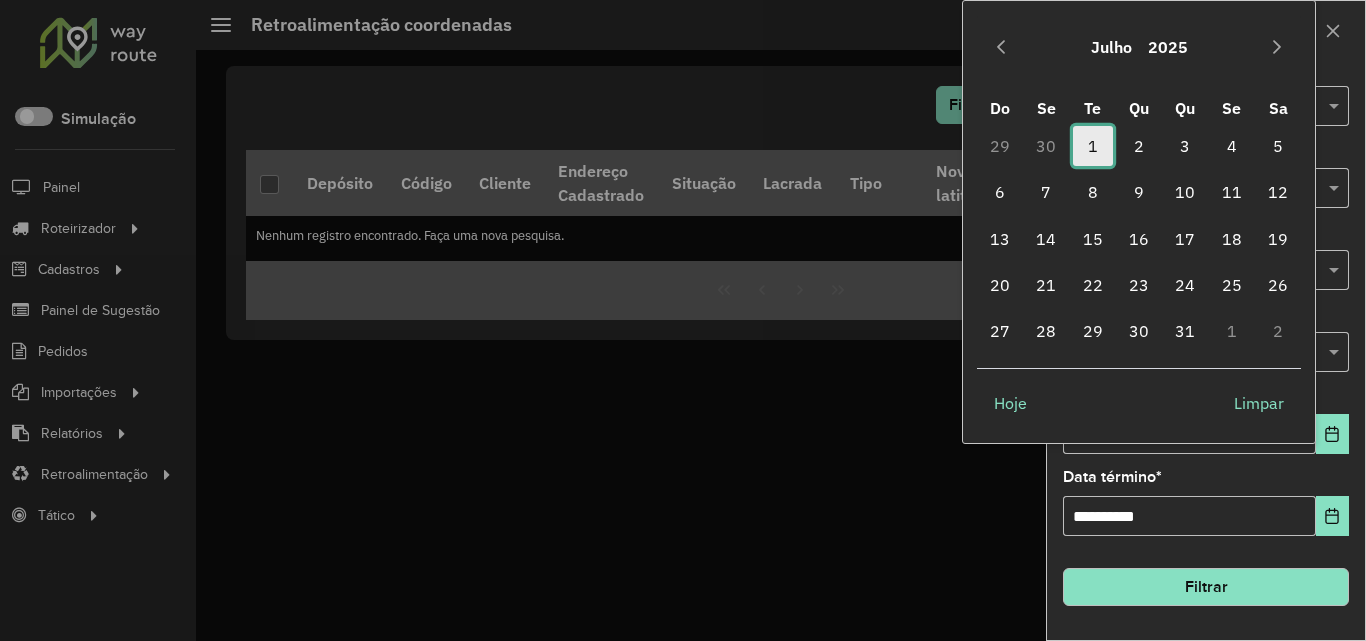 click on "1" at bounding box center [1093, 146] 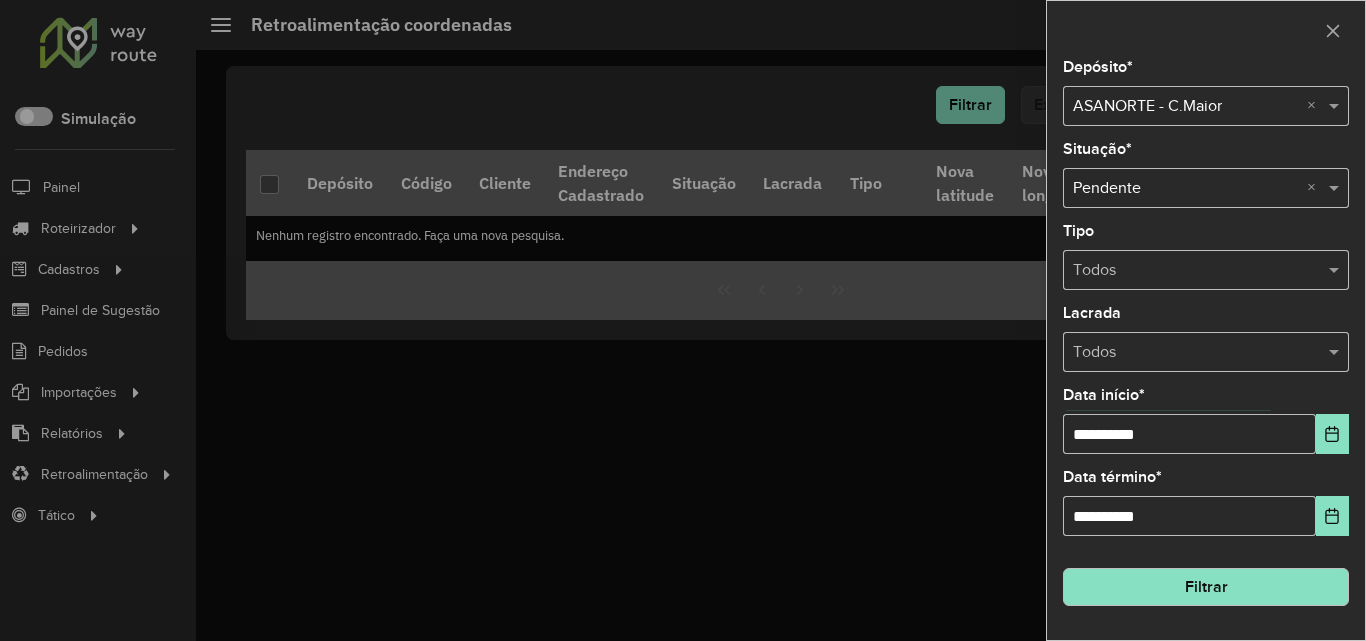 click on "**********" 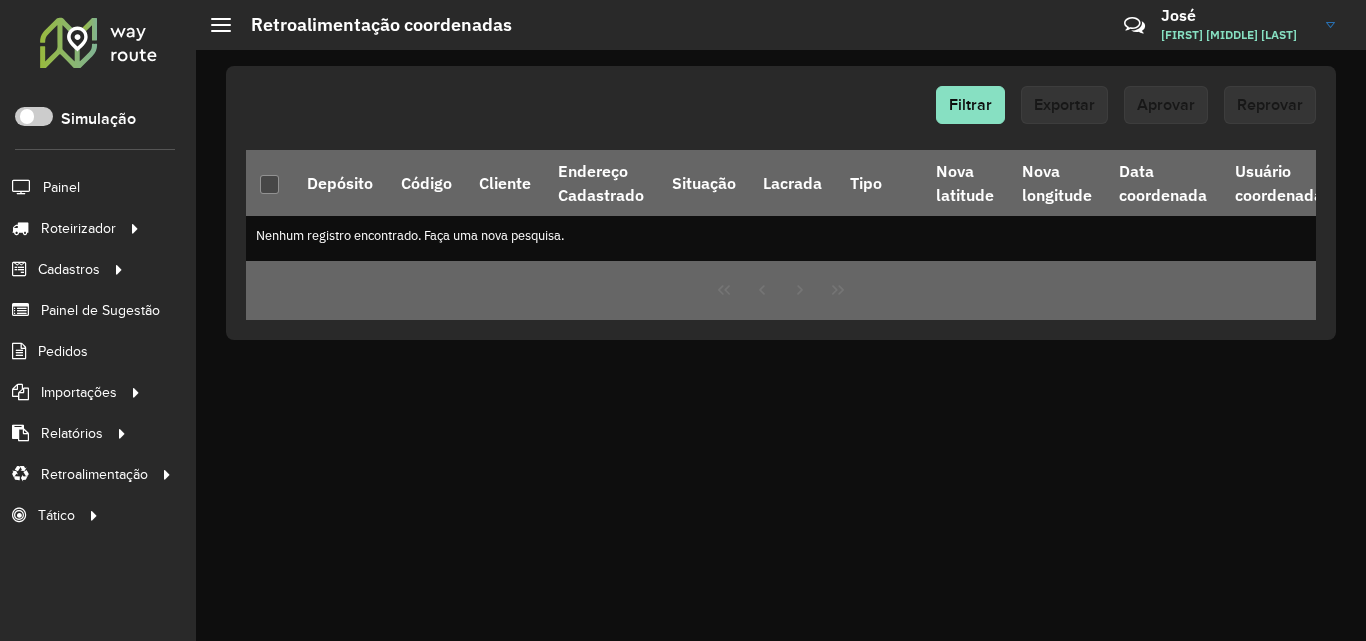 click 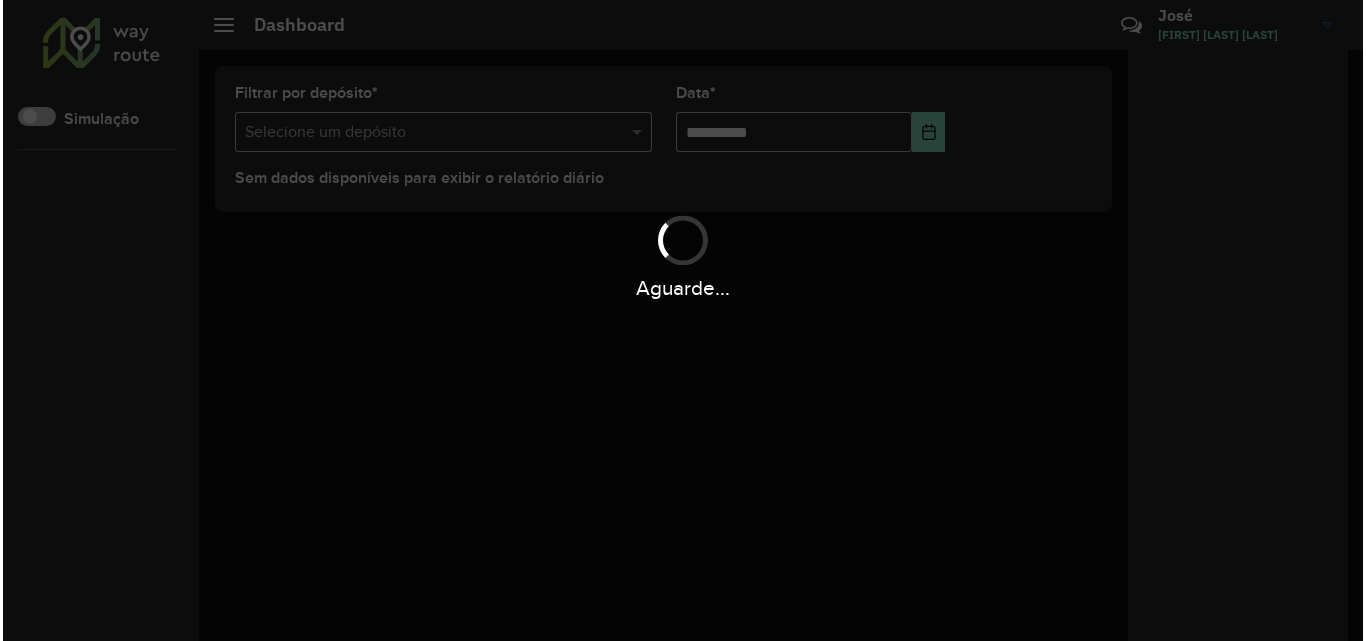 scroll, scrollTop: 0, scrollLeft: 0, axis: both 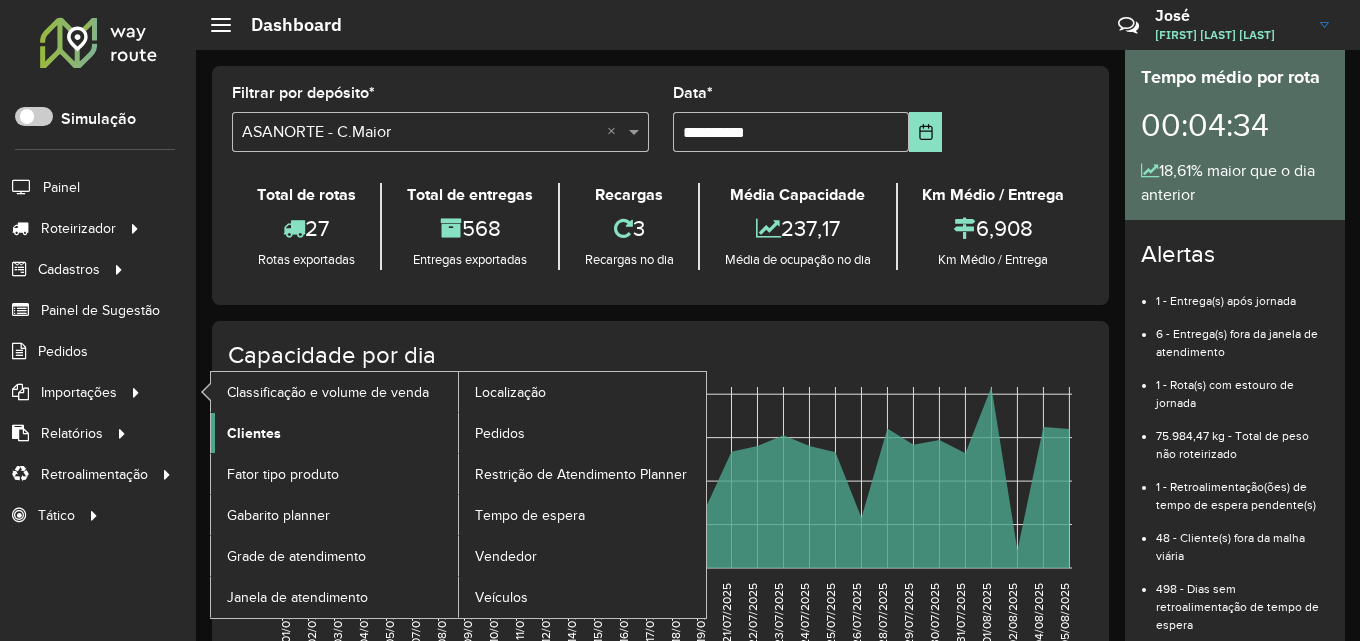 click on "Clientes" 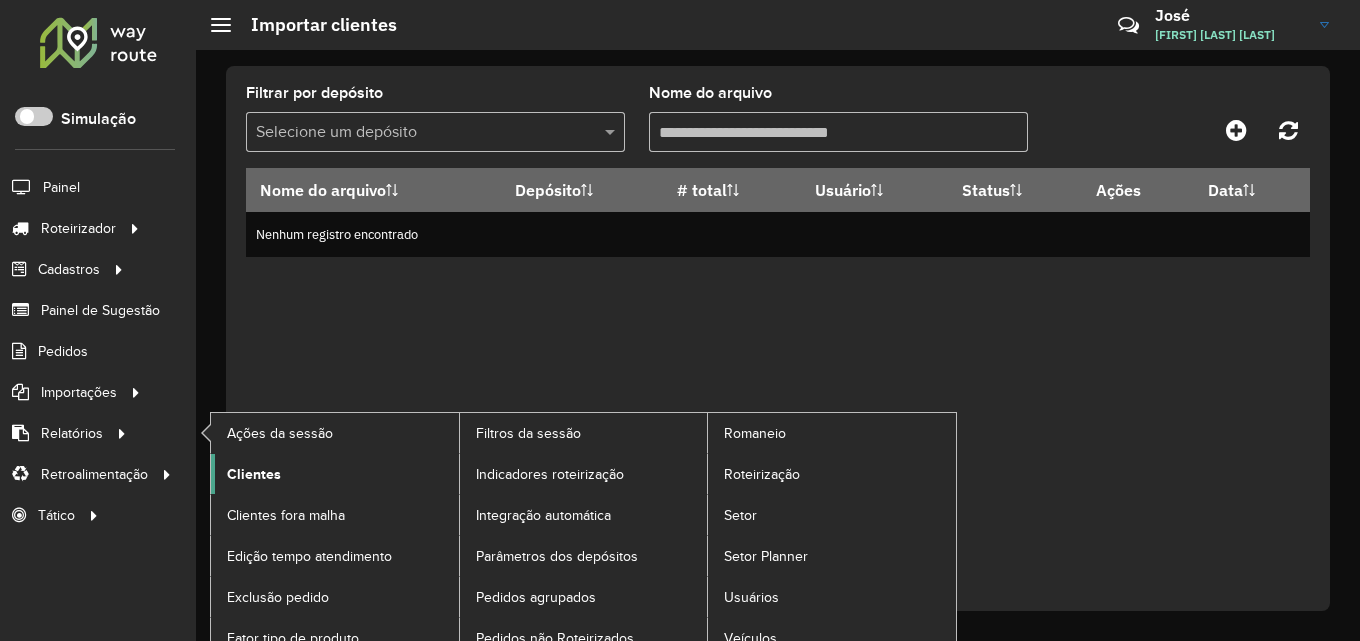 click on "Clientes" 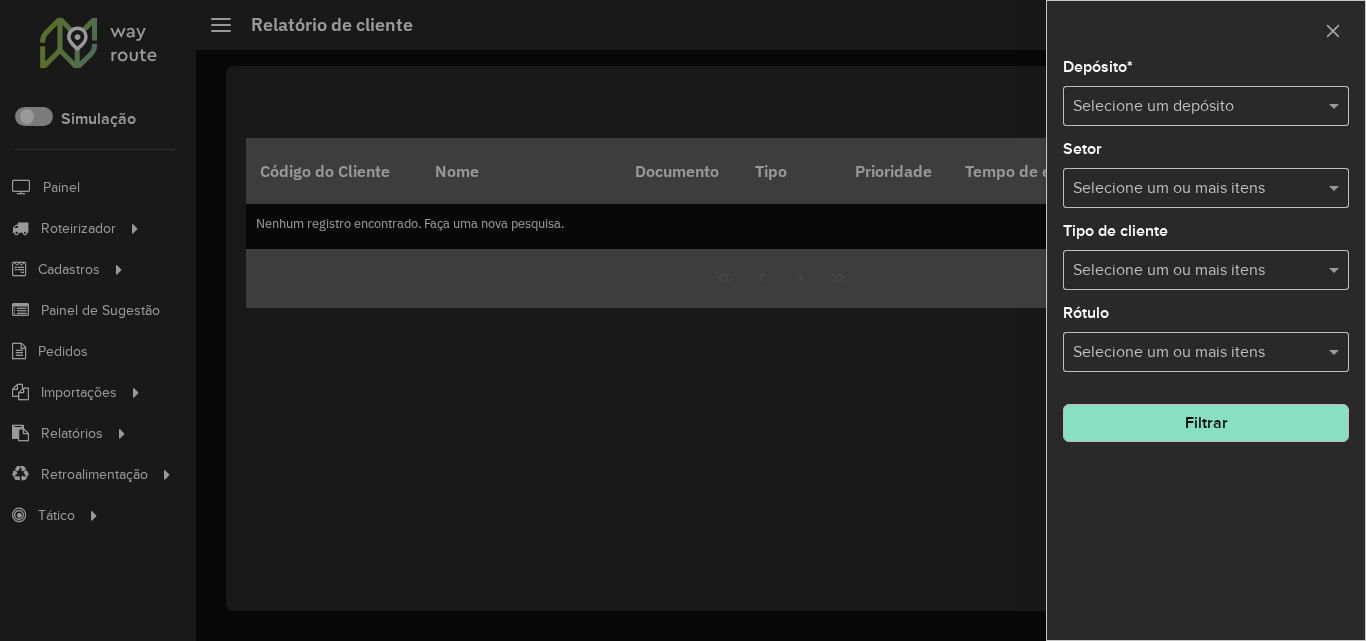 click at bounding box center [1186, 107] 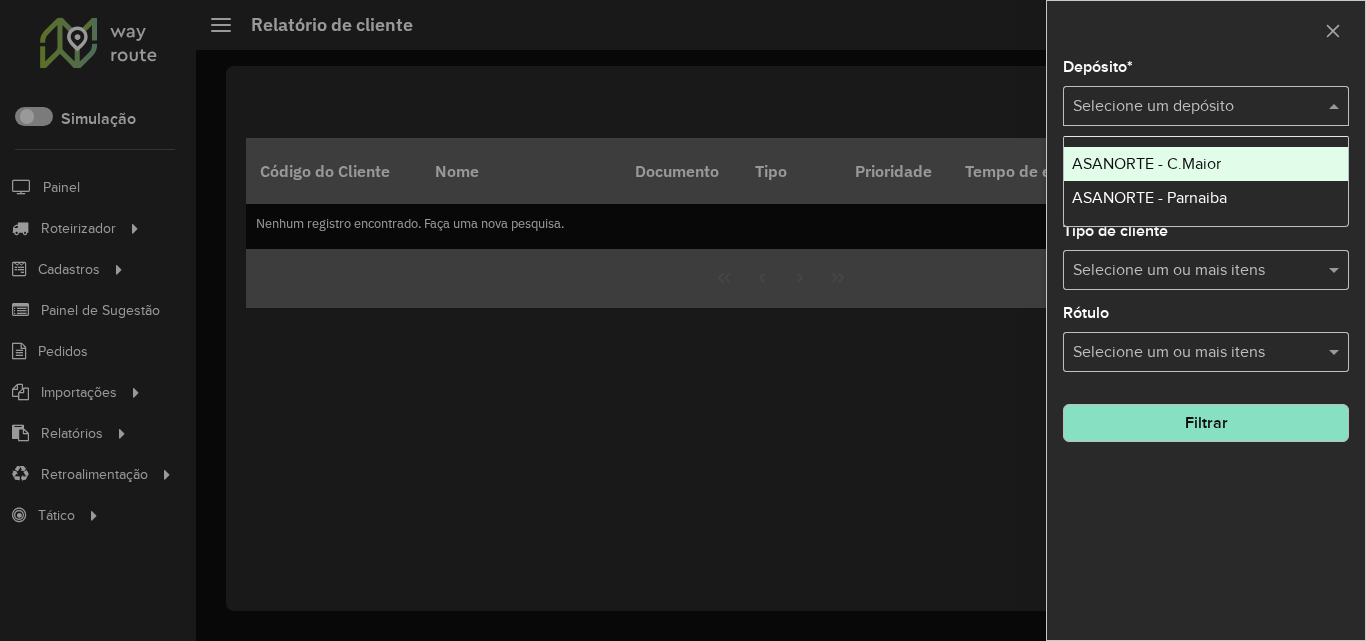 click on "ASANORTE - C.Maior" at bounding box center [1206, 164] 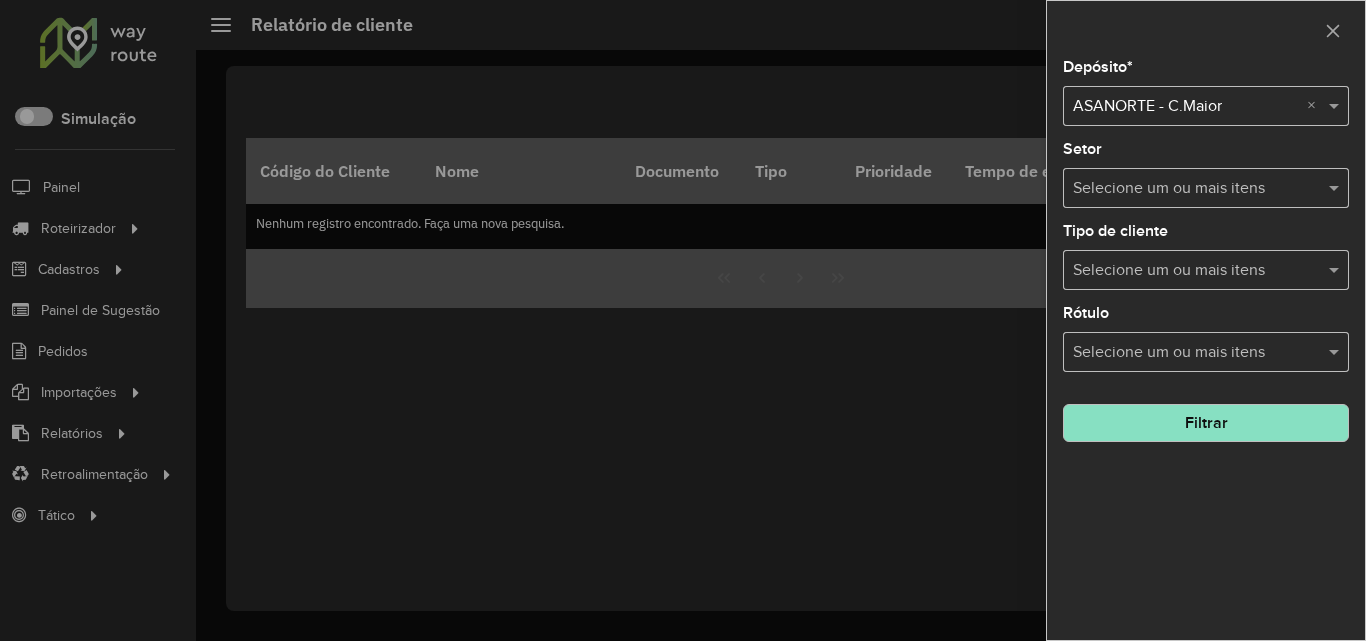 click on "Filtrar" 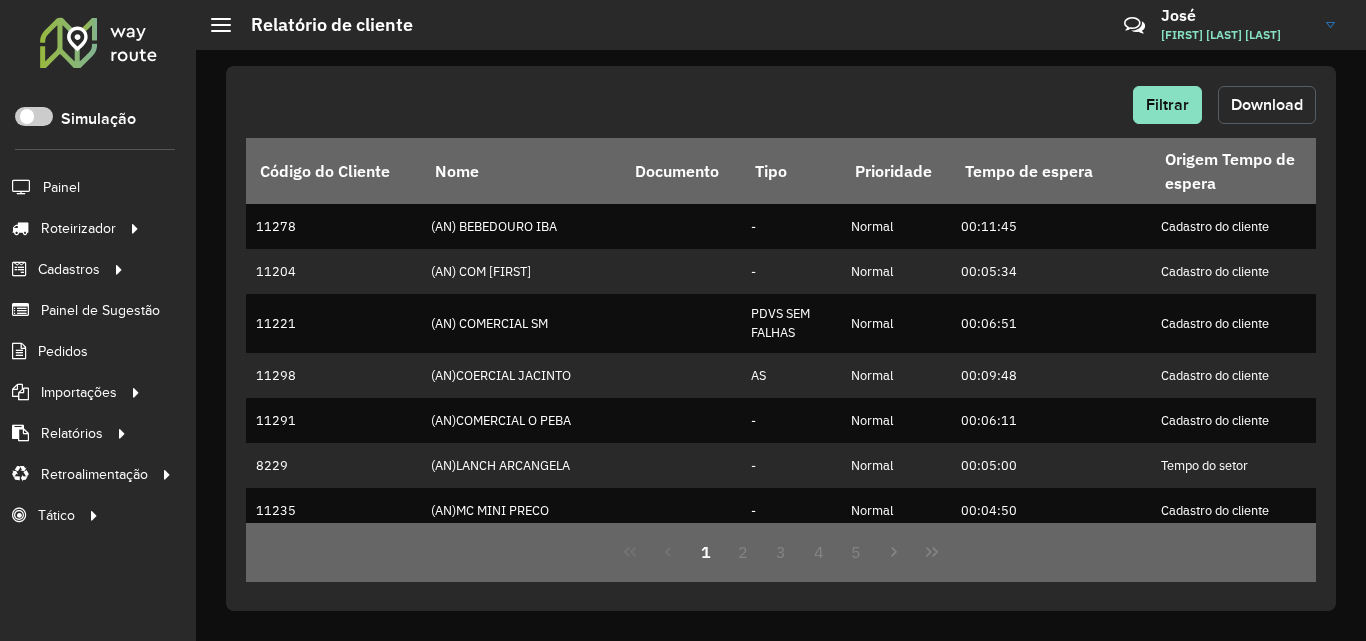 click on "Download" 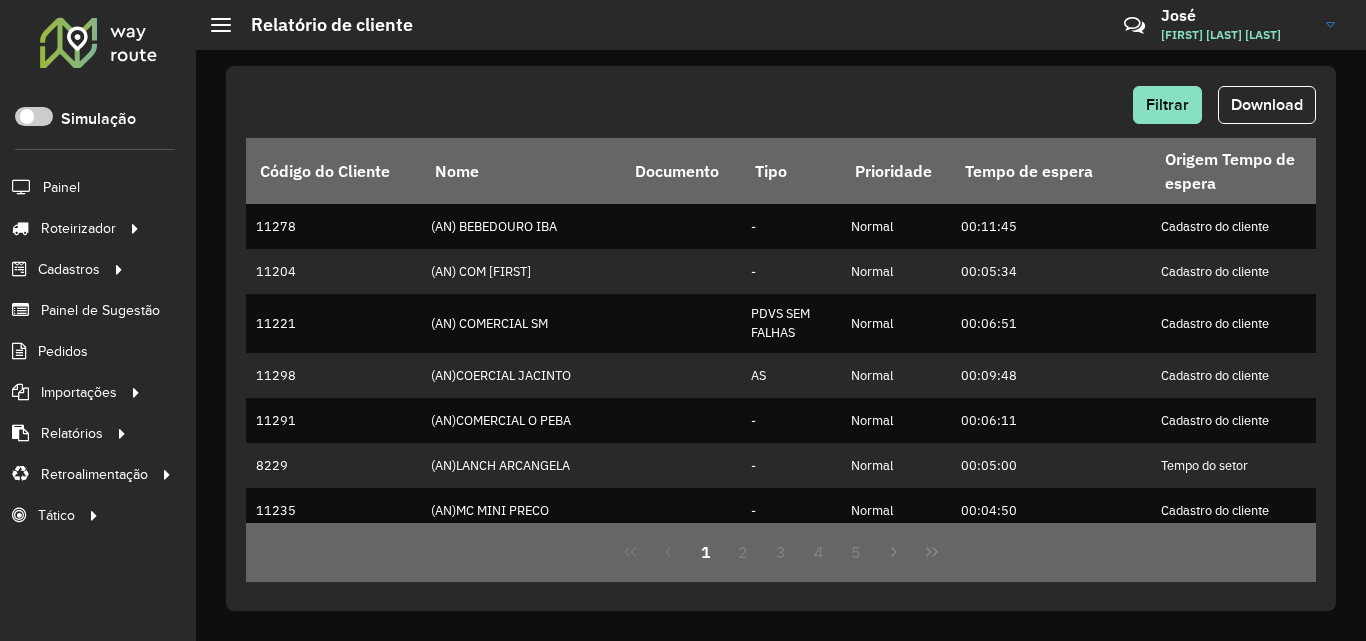 click 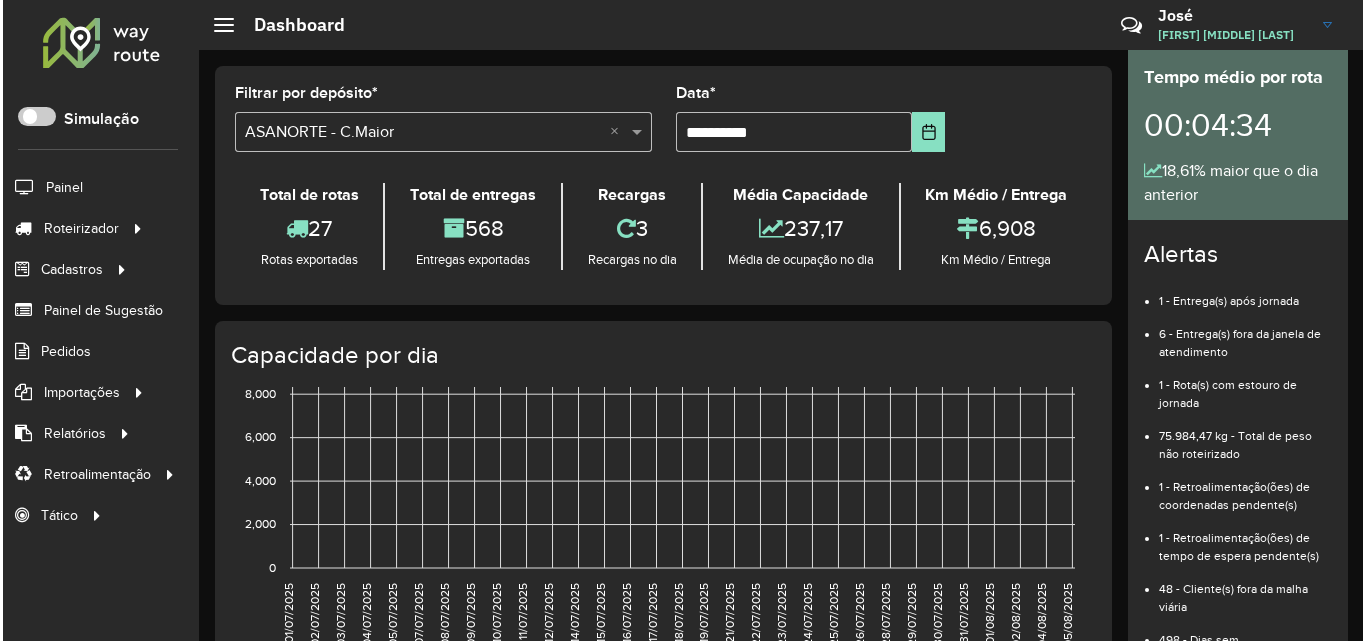 scroll, scrollTop: 0, scrollLeft: 0, axis: both 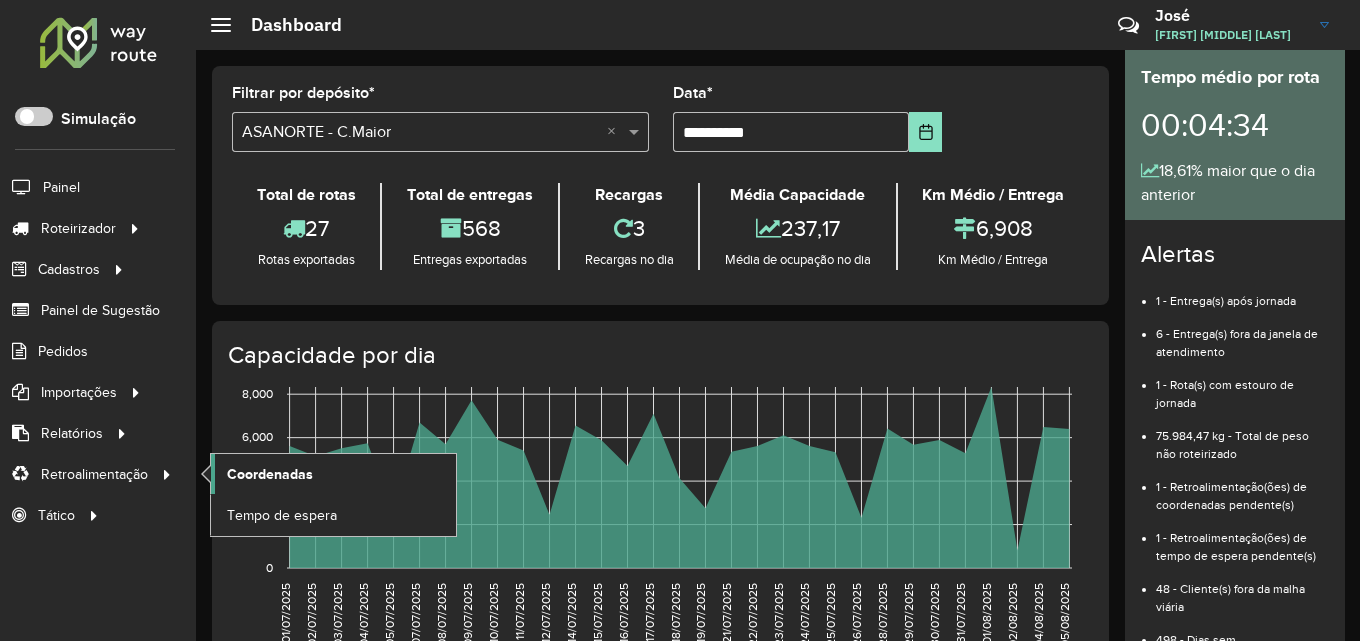 click on "Coordenadas" 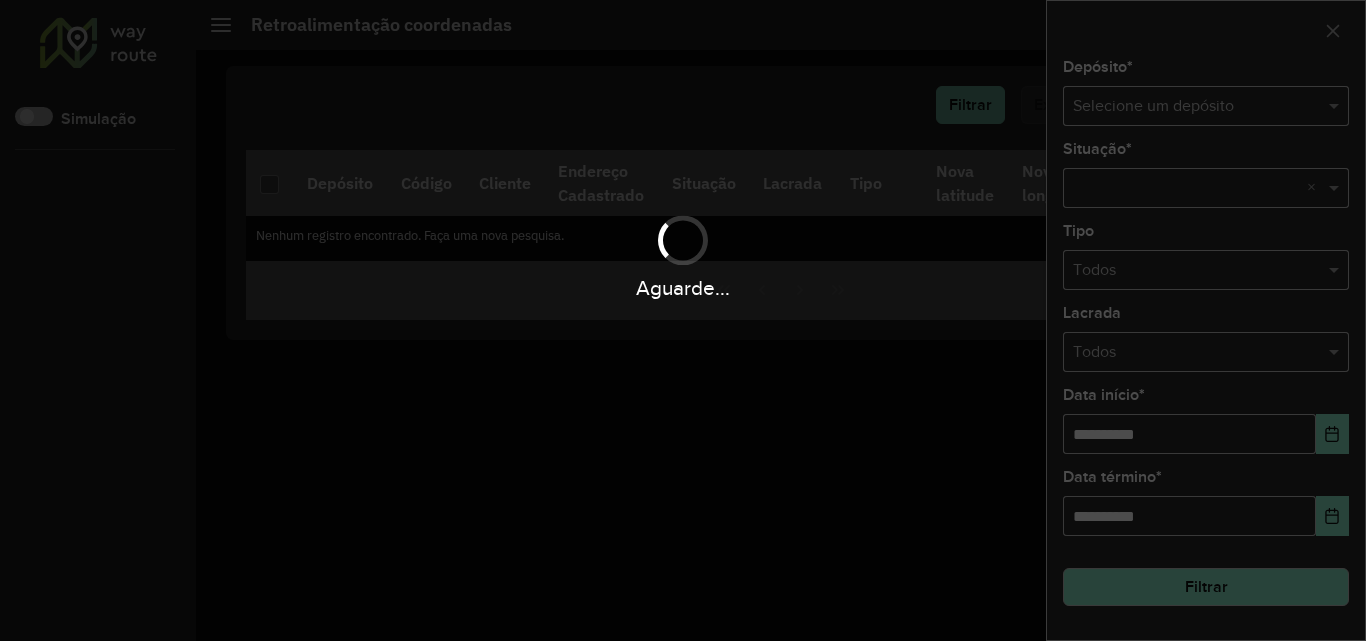 click on "Aguarde..." at bounding box center [683, 320] 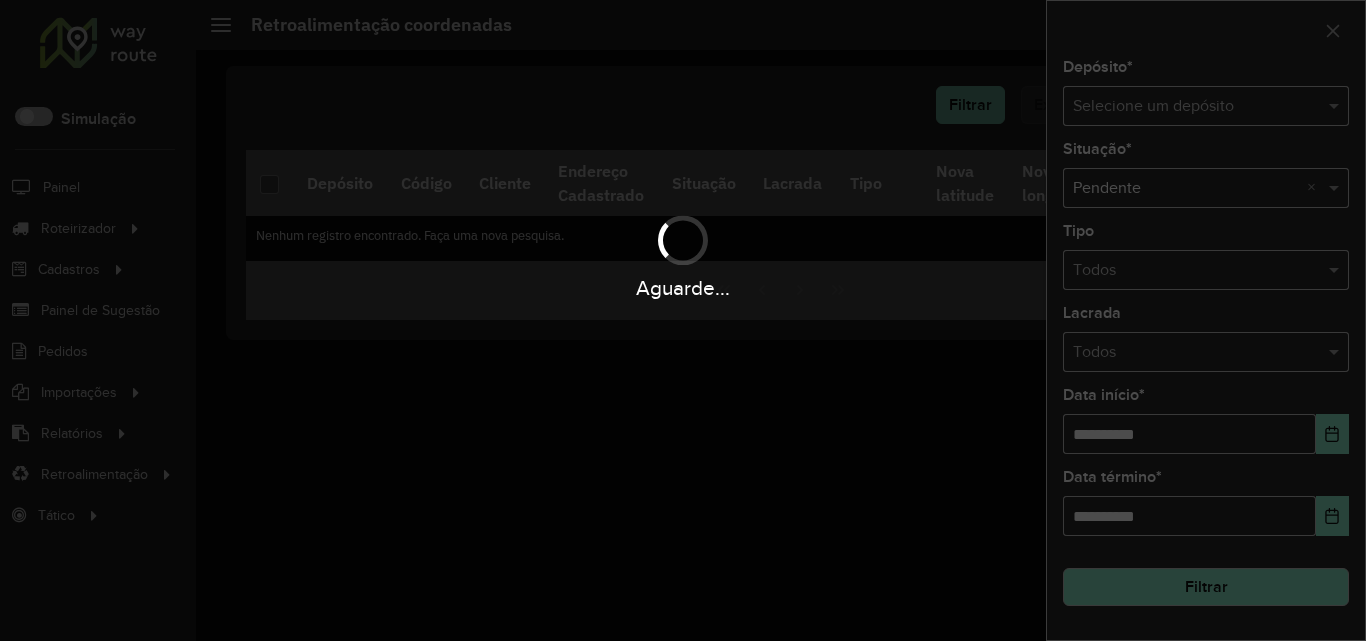 click on "Aguarde..." at bounding box center [683, 320] 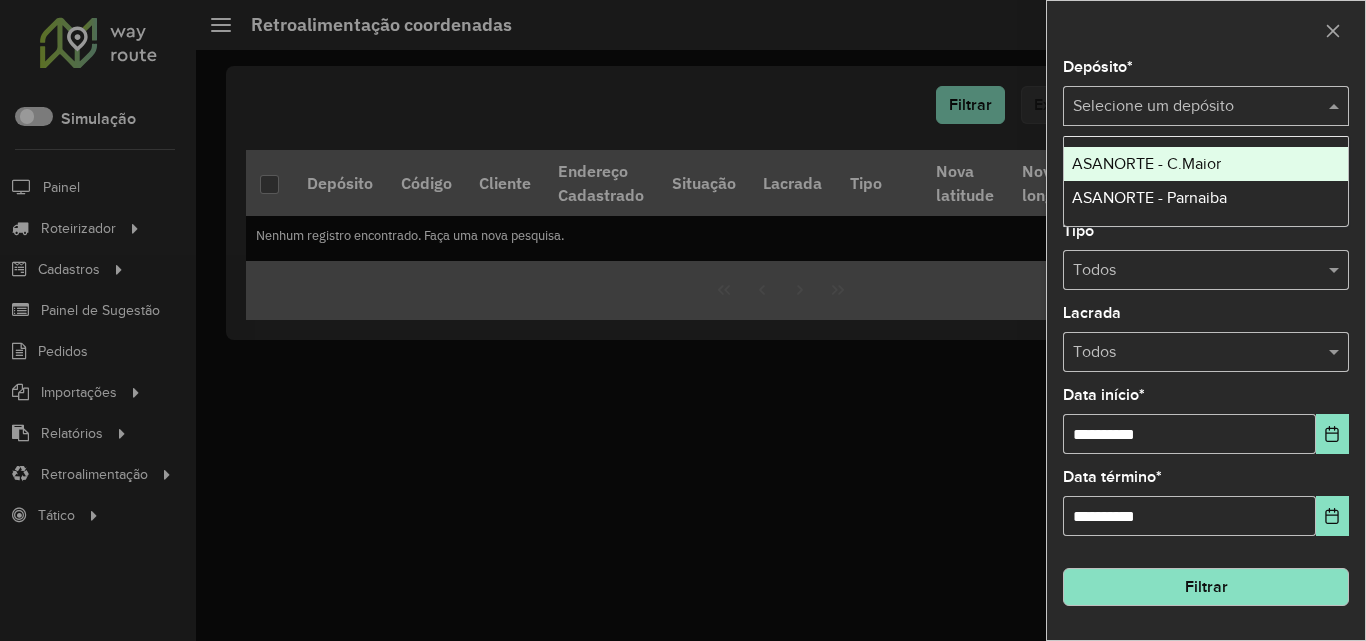 click at bounding box center (1186, 107) 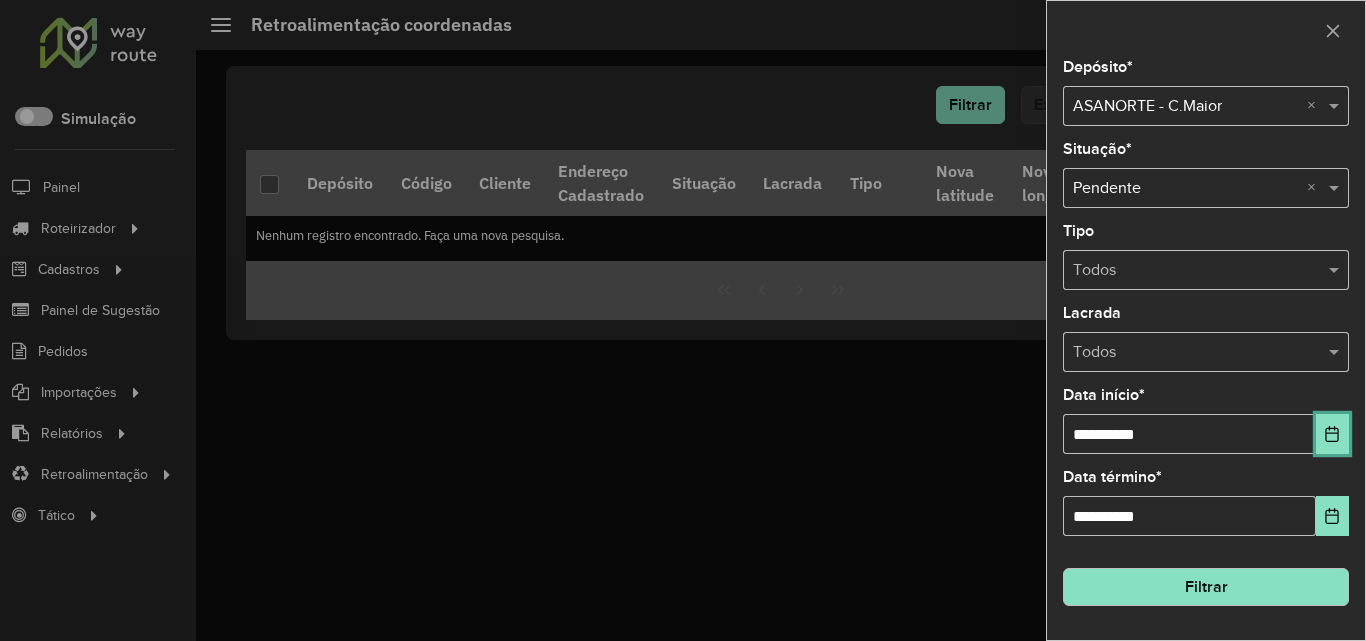 click at bounding box center [1332, 434] 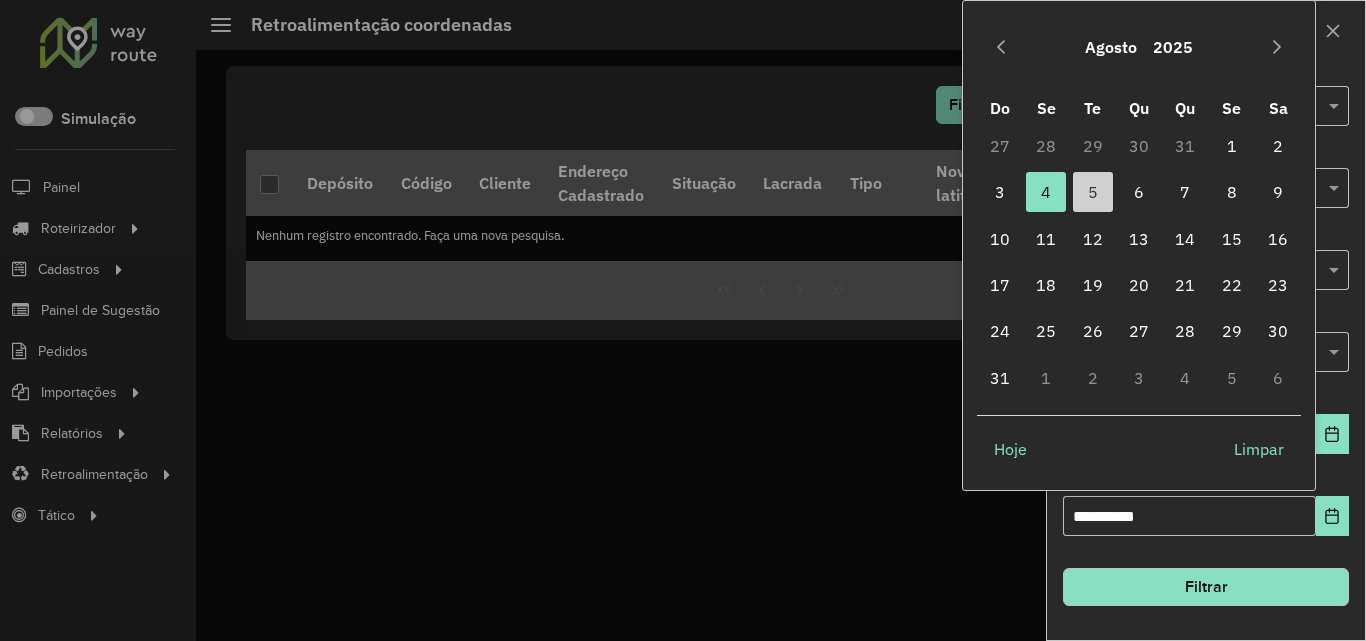 click on "Agosto   2025" at bounding box center [1139, 47] 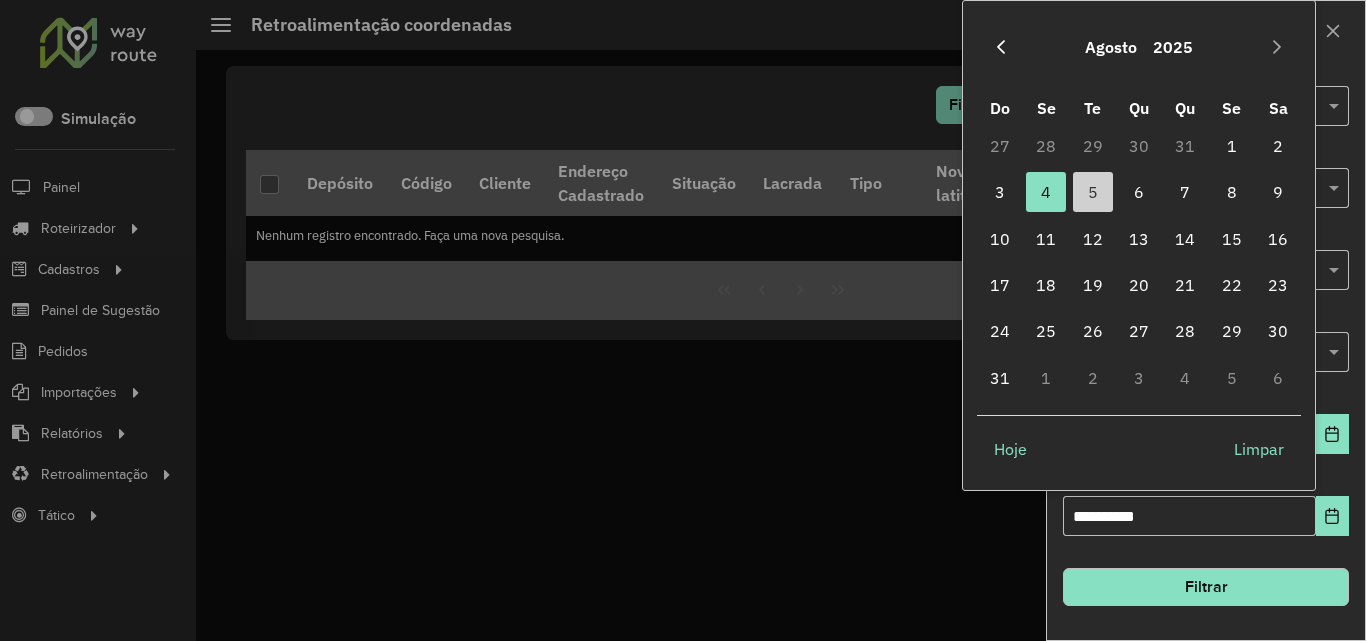 click 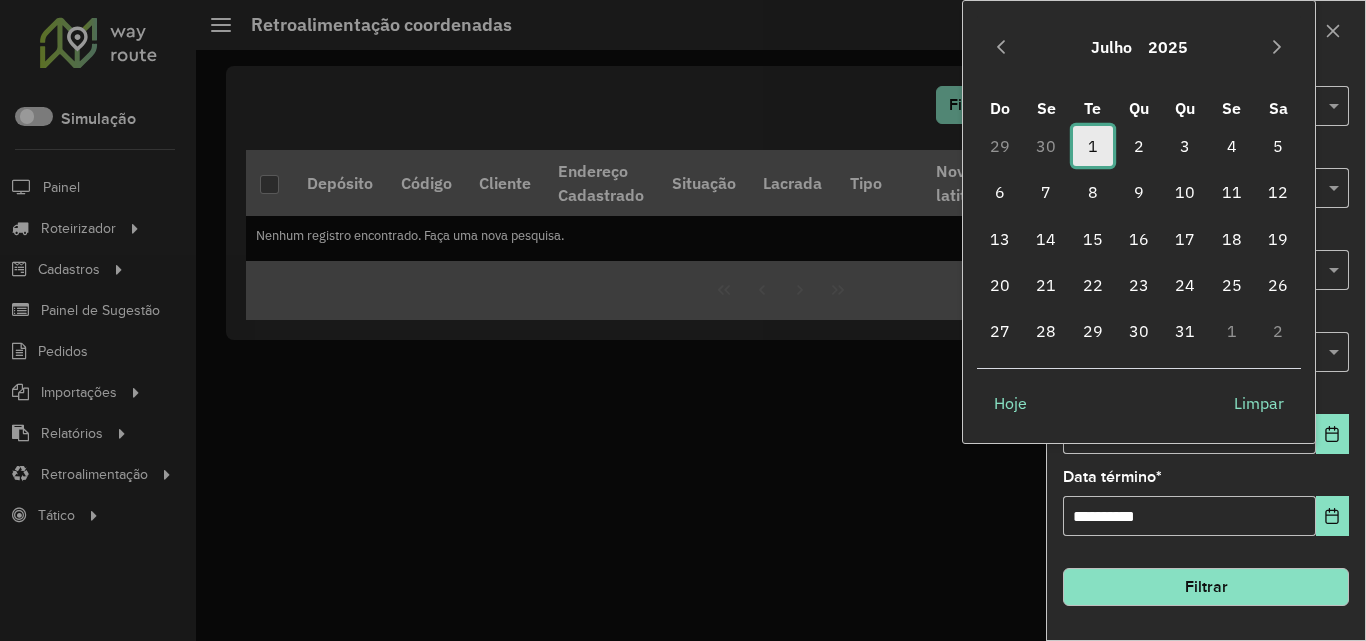 click on "1" at bounding box center [1093, 146] 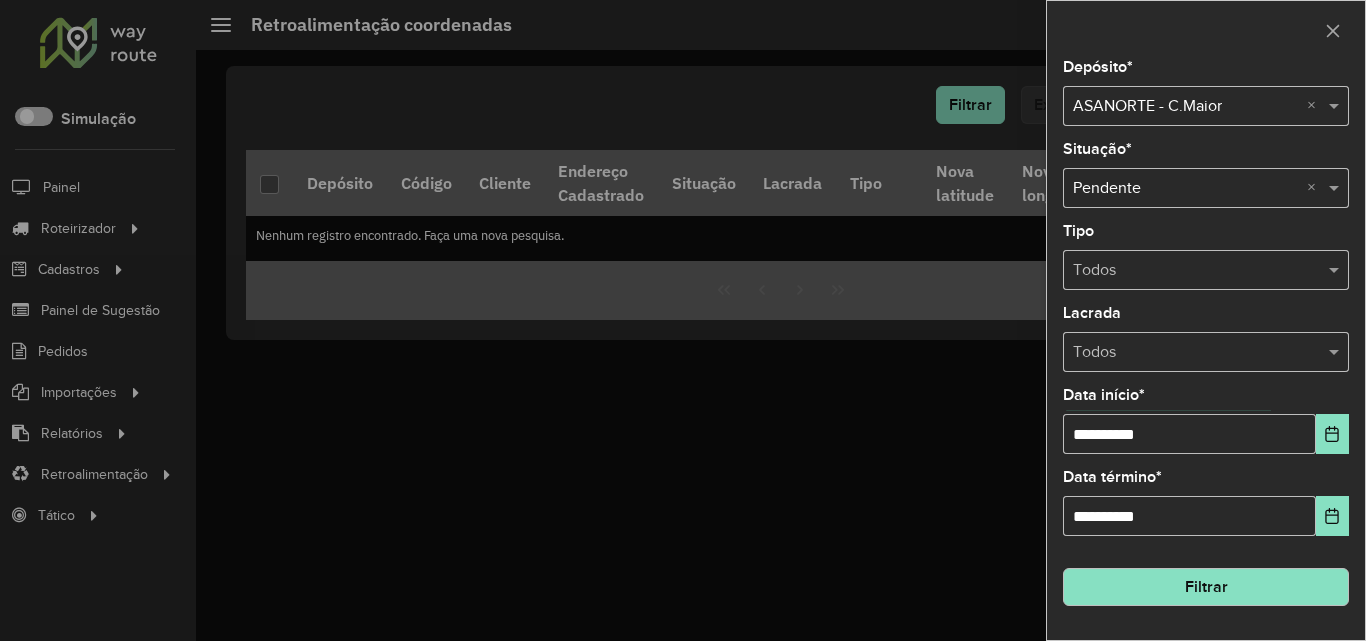 click on "Filtrar" 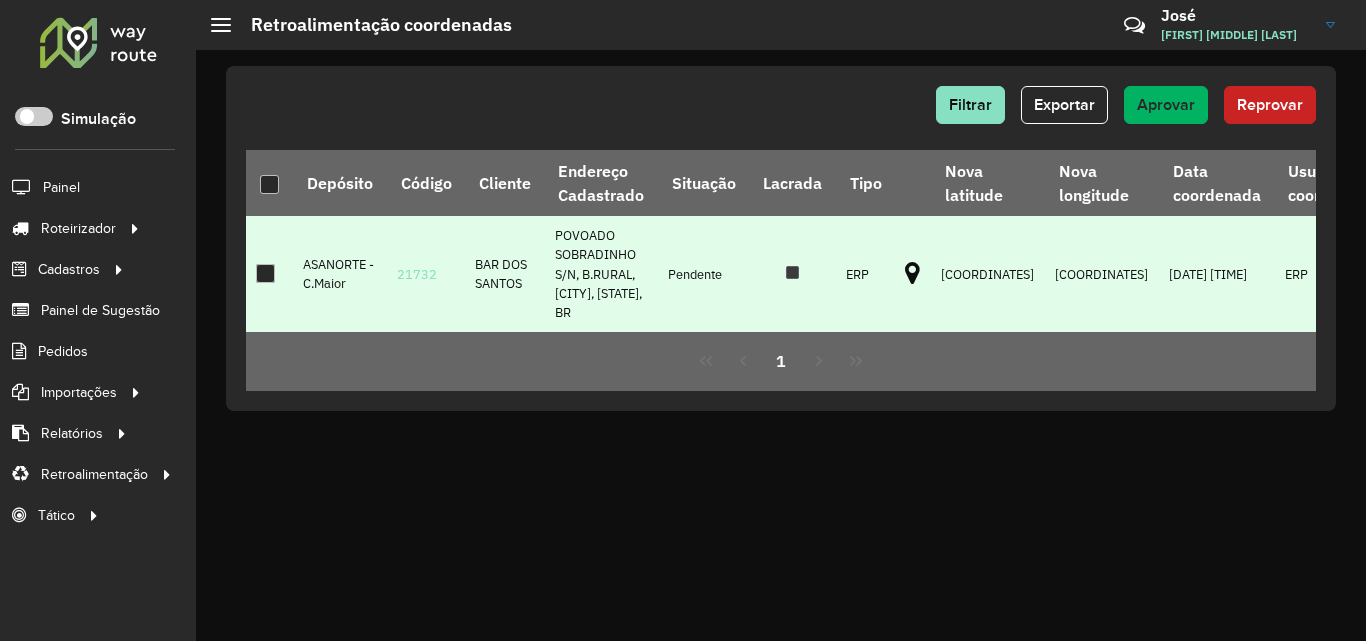 click at bounding box center (265, 273) 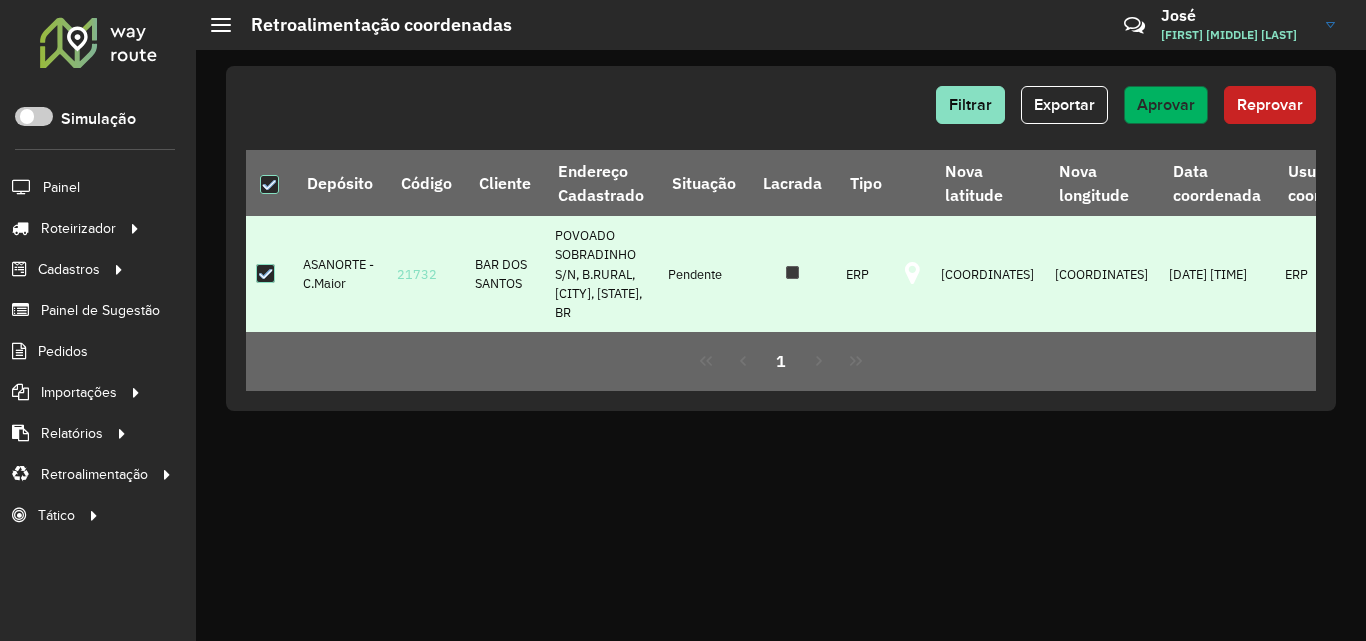 click on "Aprovar" 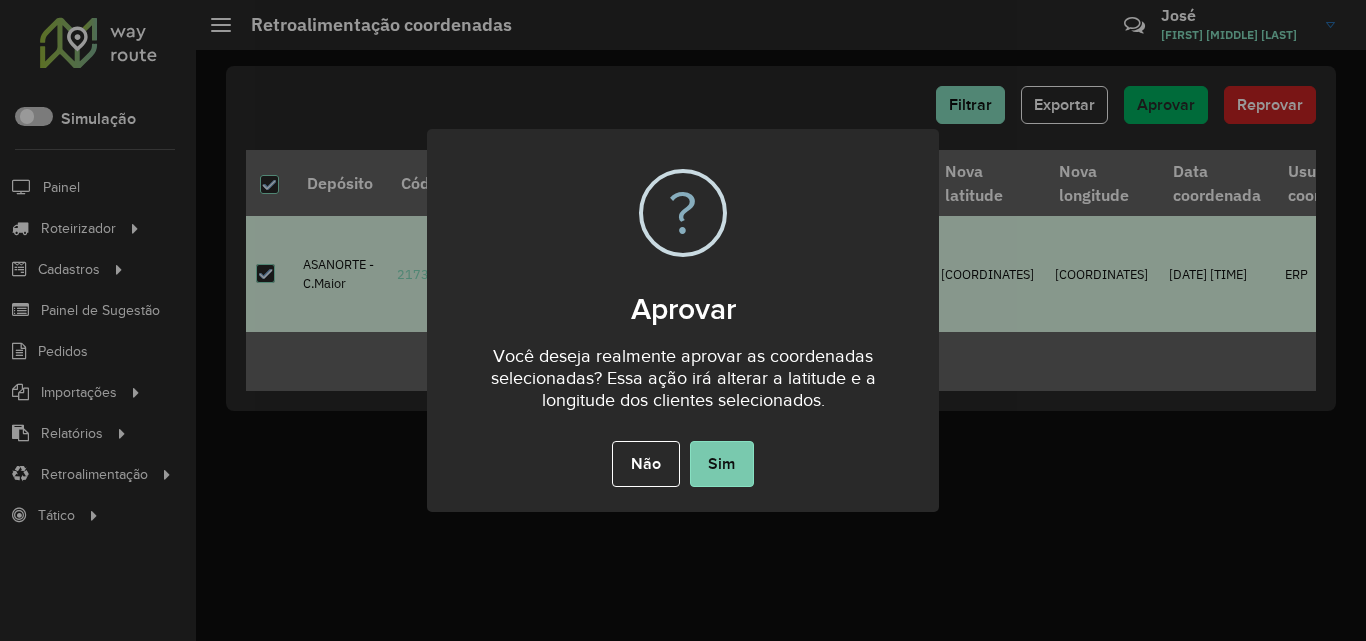 click on "Sim" at bounding box center [722, 464] 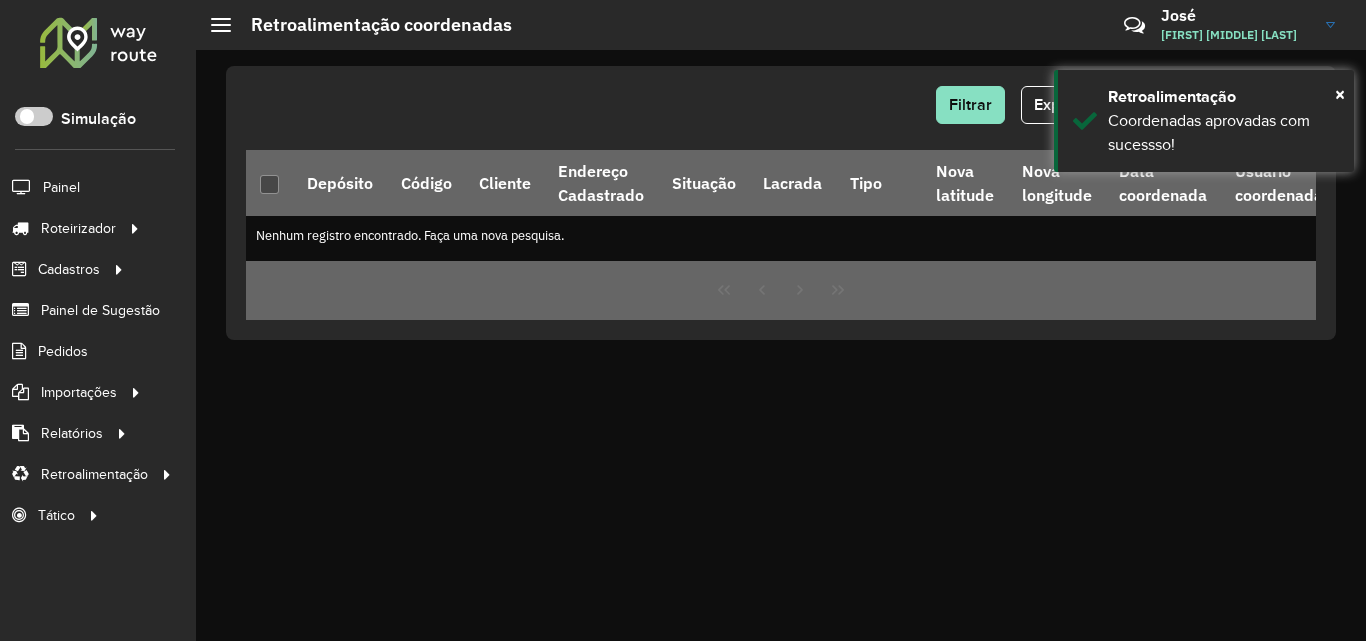 click 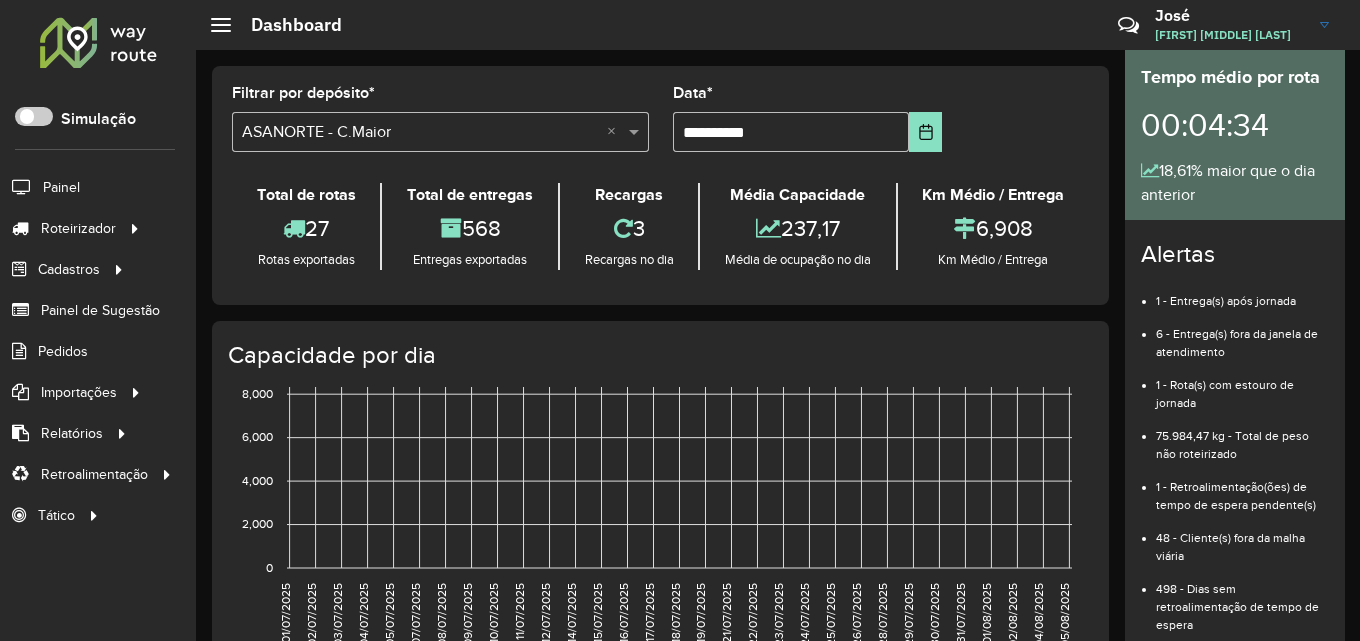 scroll, scrollTop: 0, scrollLeft: 0, axis: both 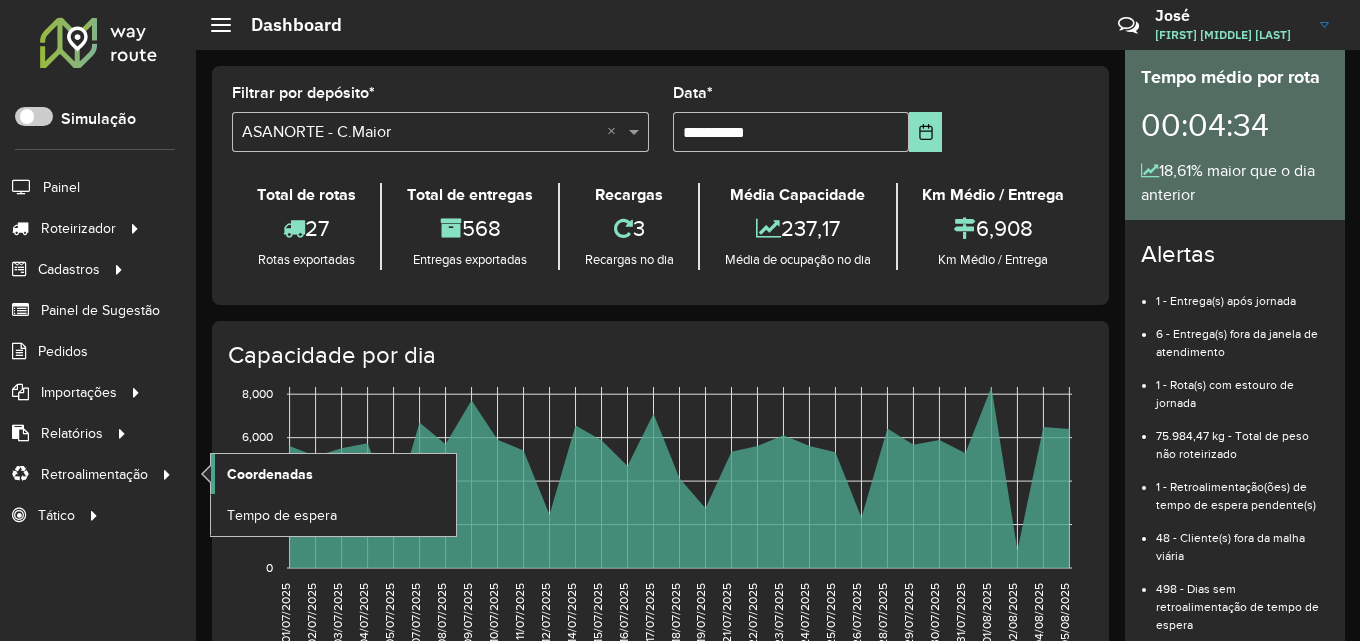 click on "Coordenadas" 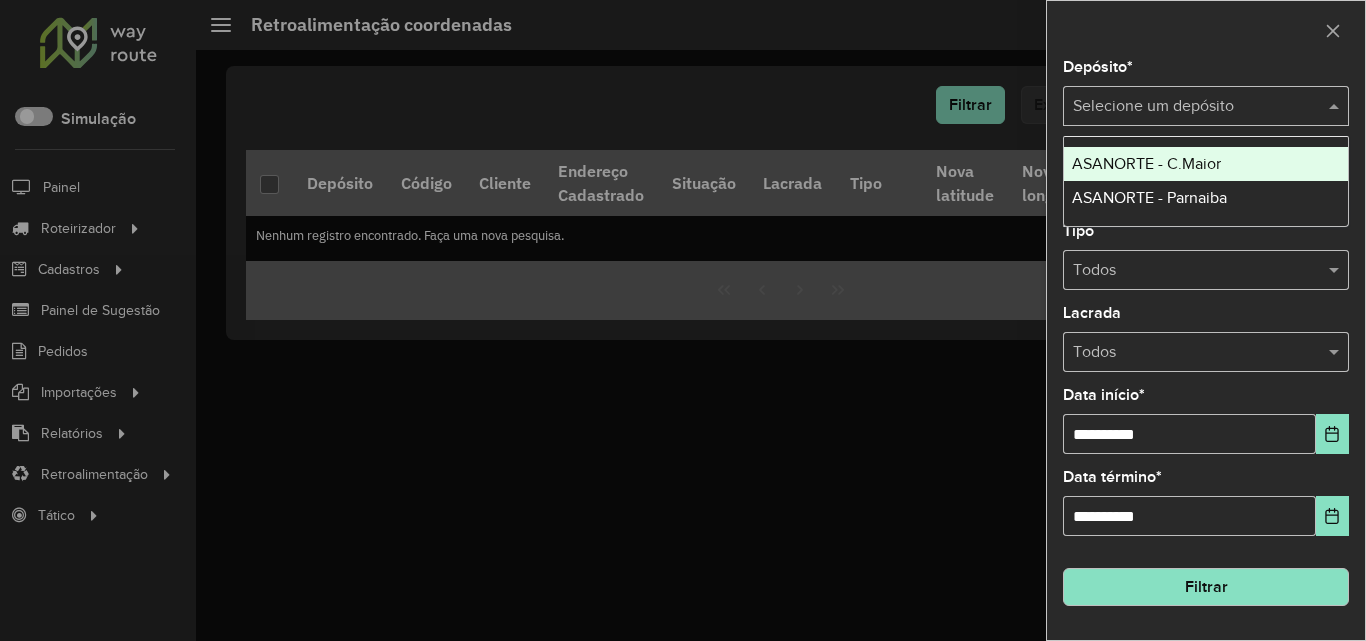 click at bounding box center [1186, 107] 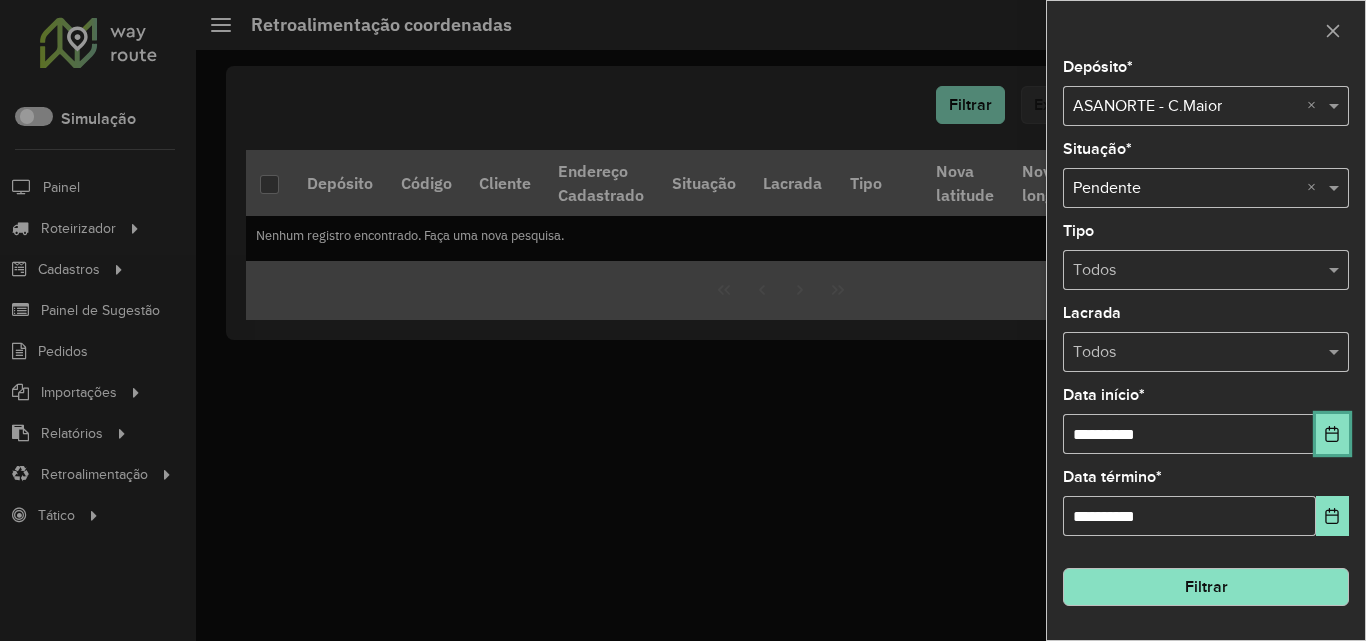 click 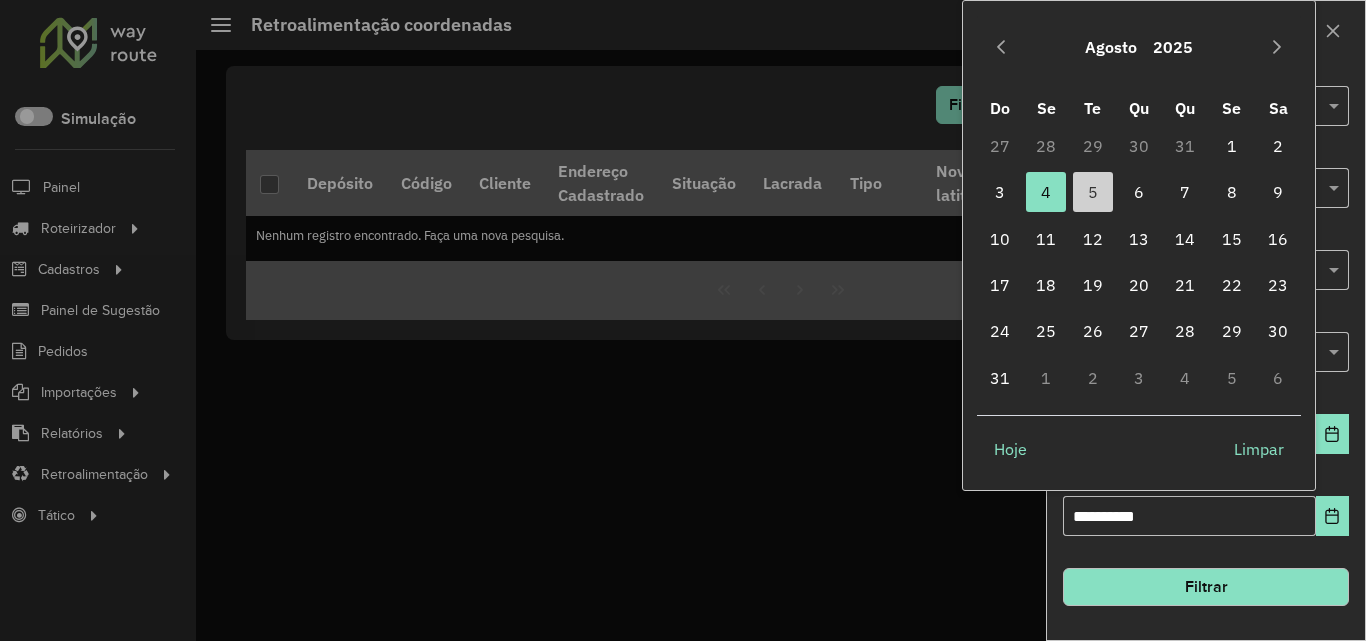click on "Agosto   2025" at bounding box center (1139, 47) 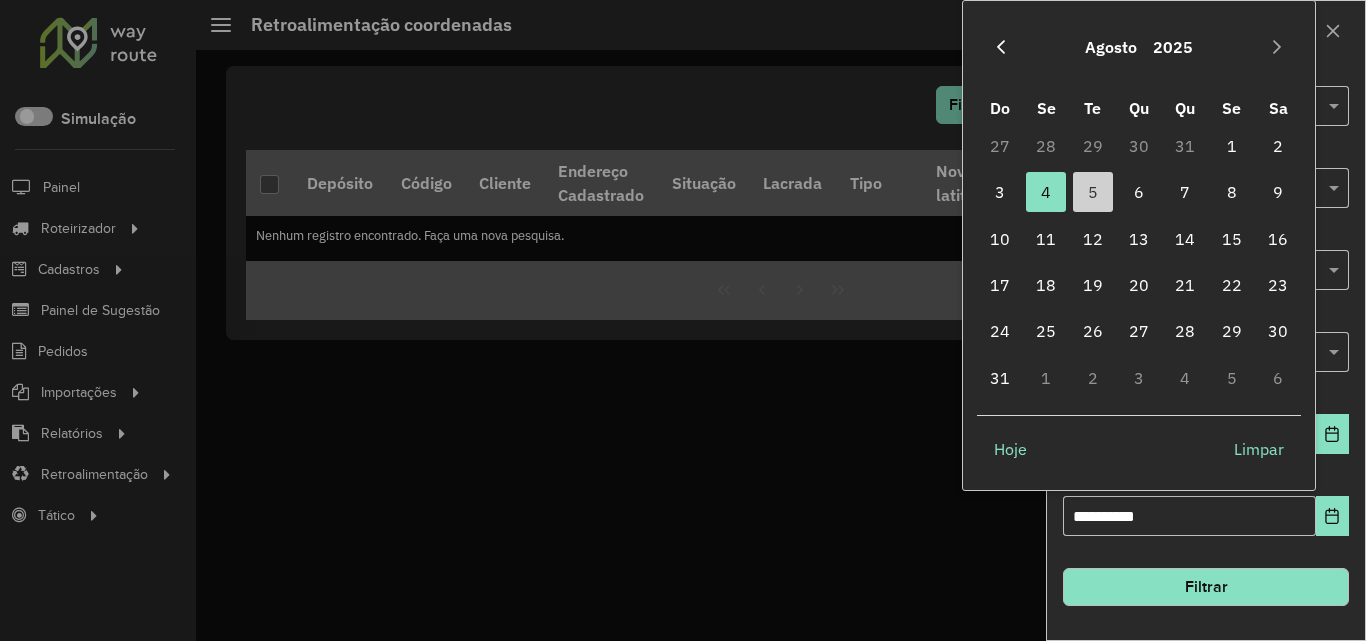 click 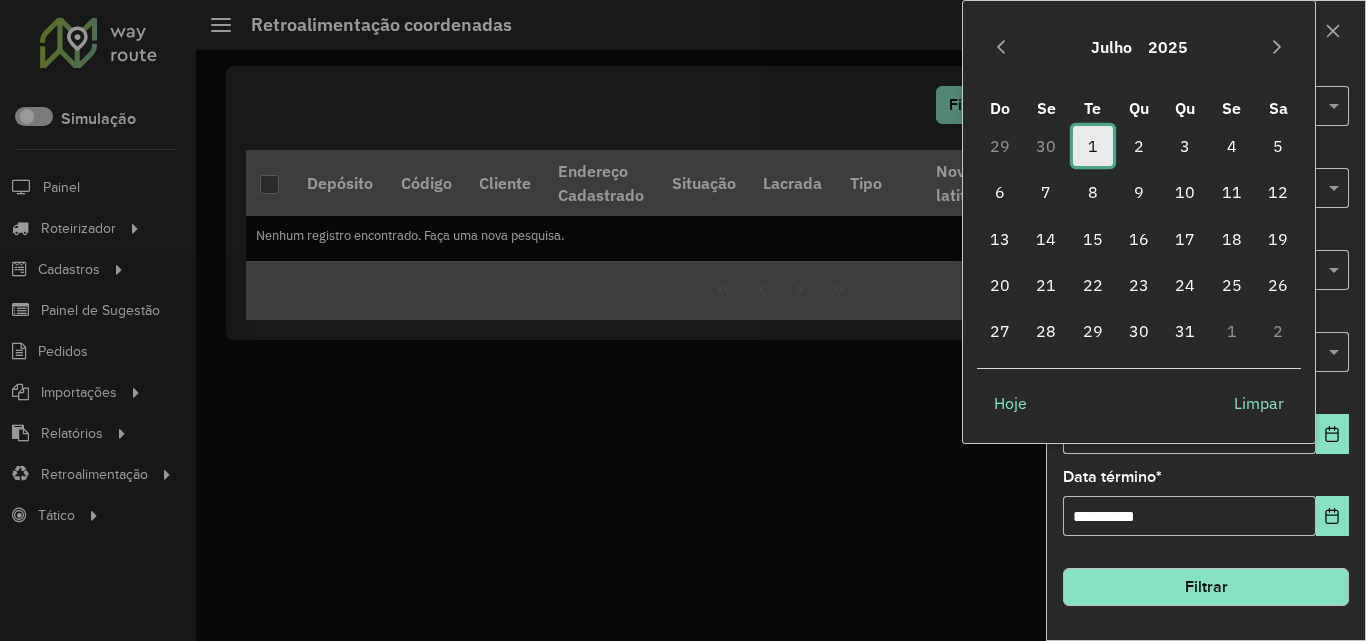 click on "1" at bounding box center (1093, 146) 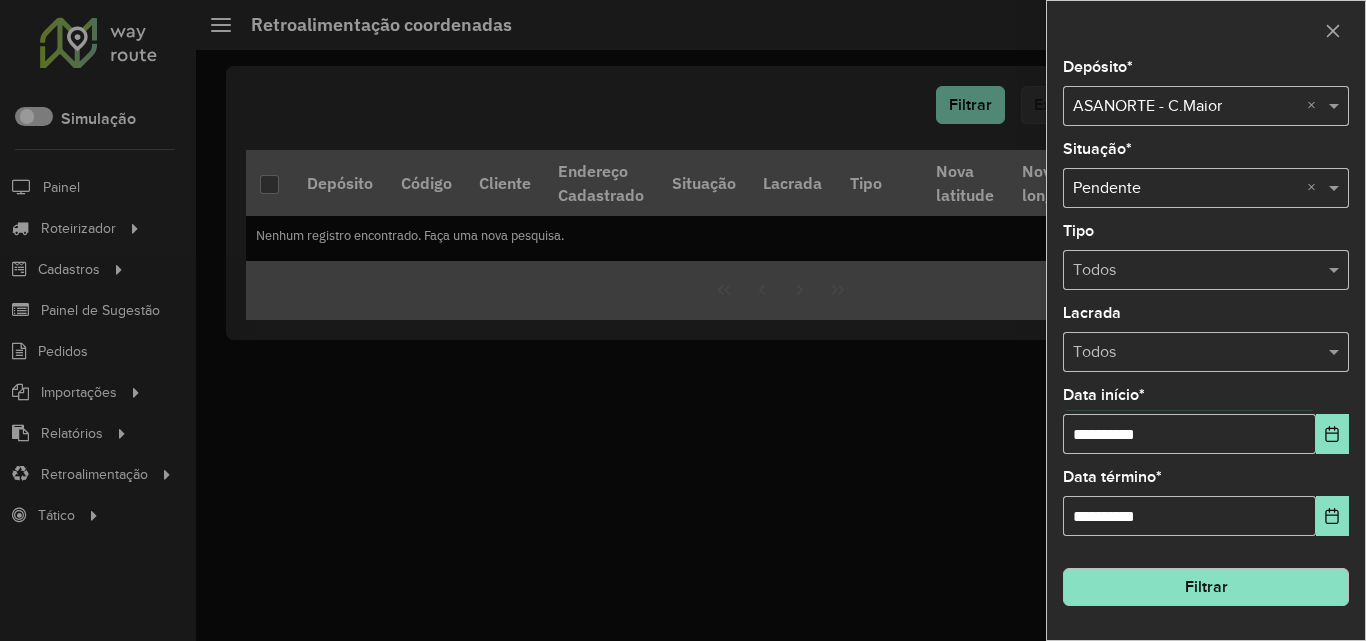 click on "Filtrar" 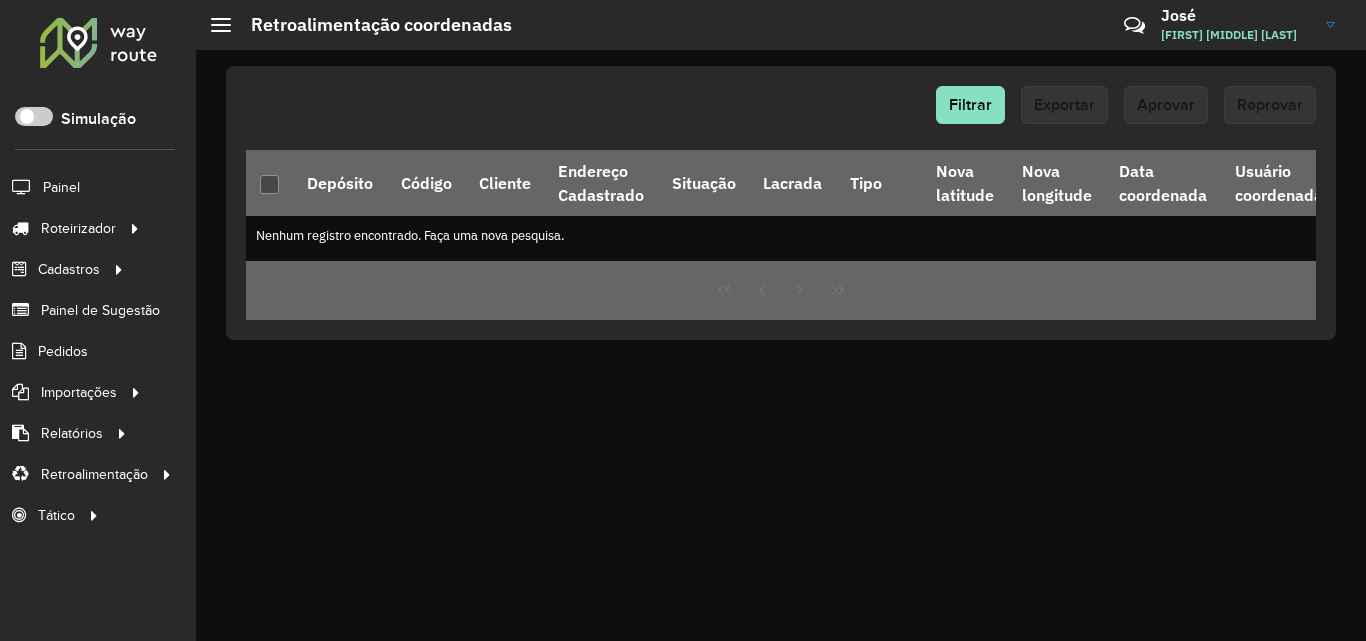 click 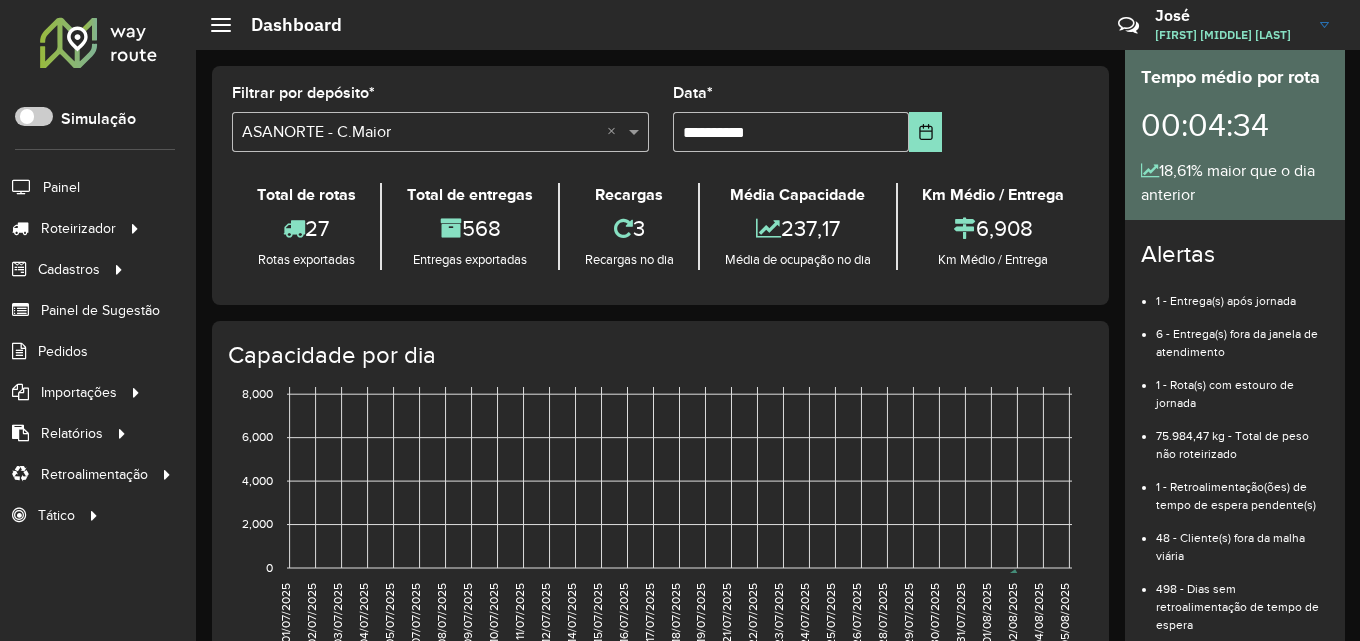 scroll, scrollTop: 0, scrollLeft: 0, axis: both 